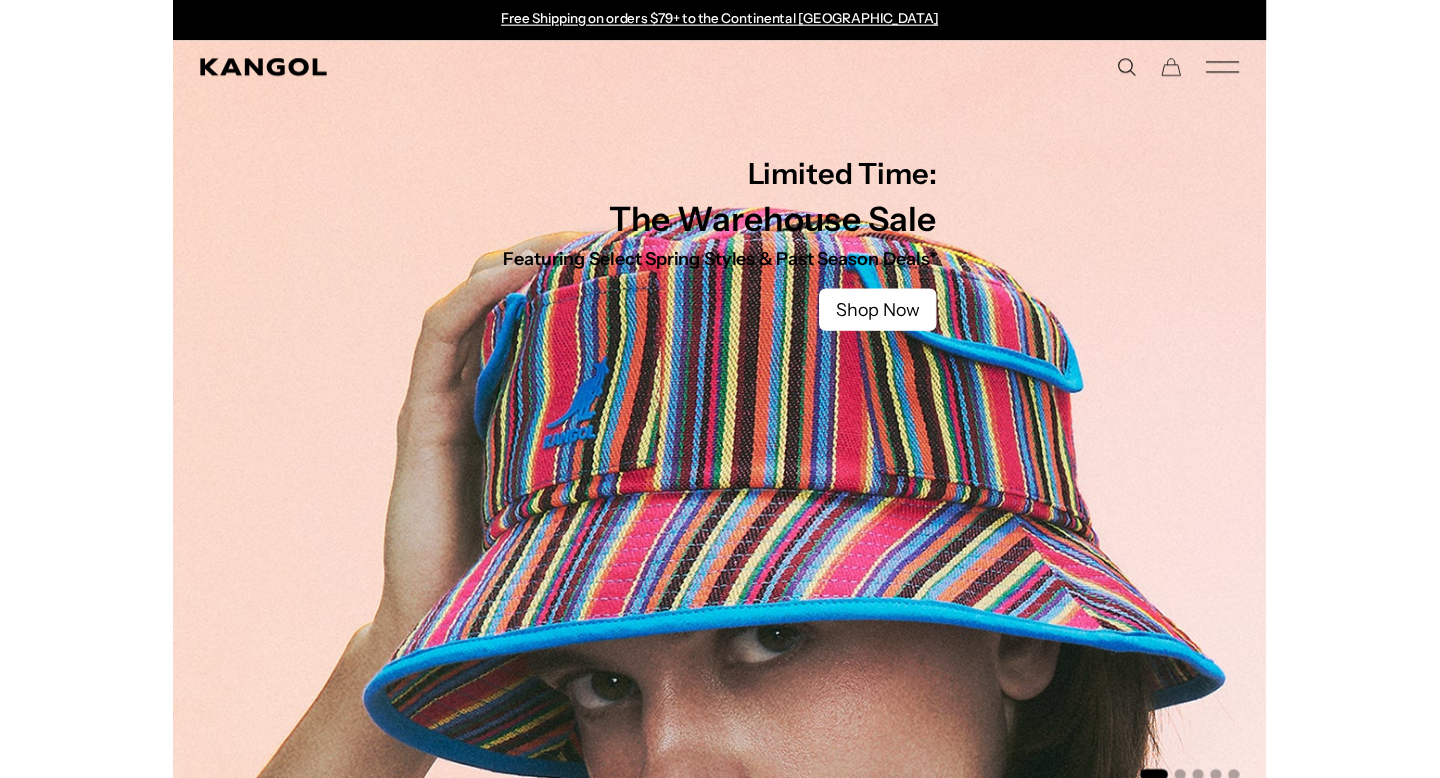 scroll, scrollTop: 0, scrollLeft: 0, axis: both 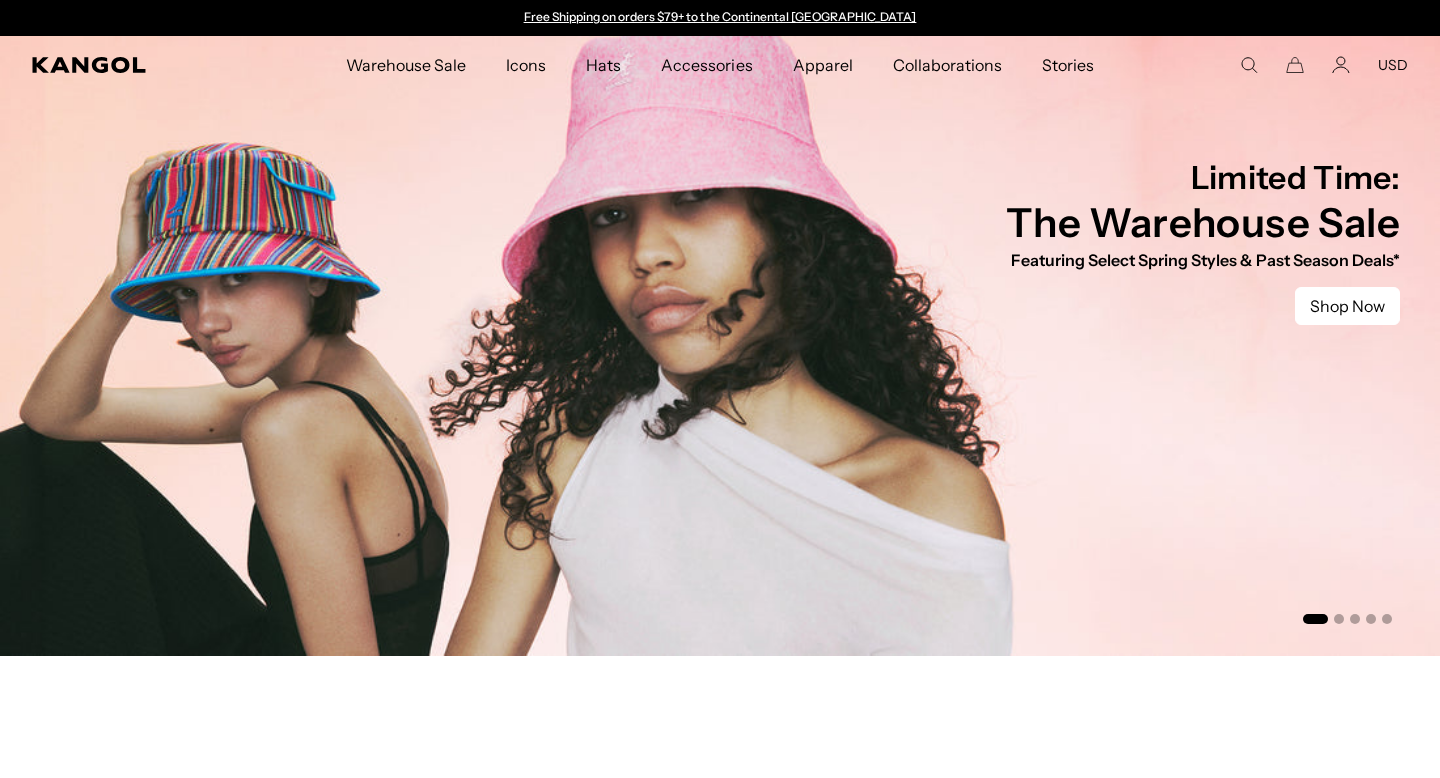click on "Shop Now" at bounding box center [1347, 306] 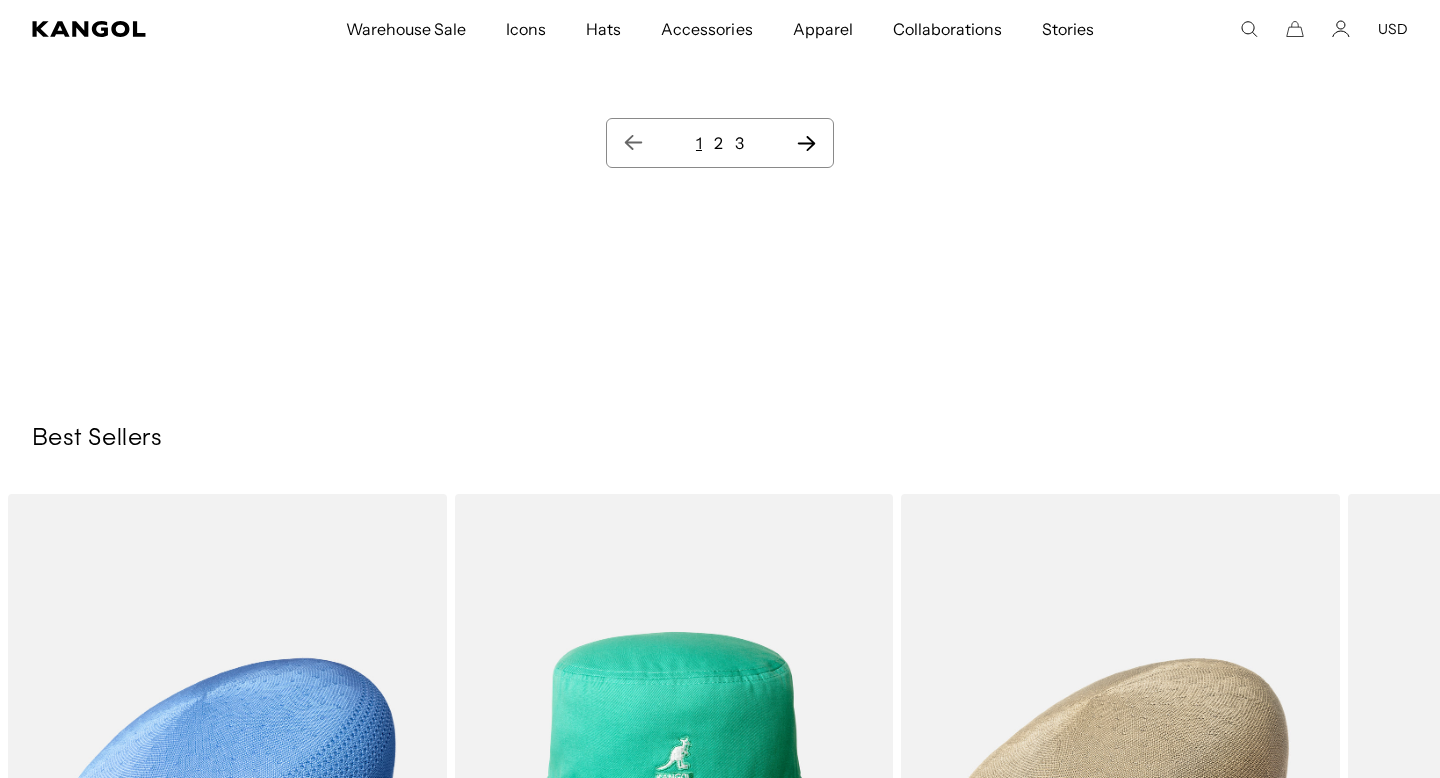 scroll, scrollTop: 13812, scrollLeft: 0, axis: vertical 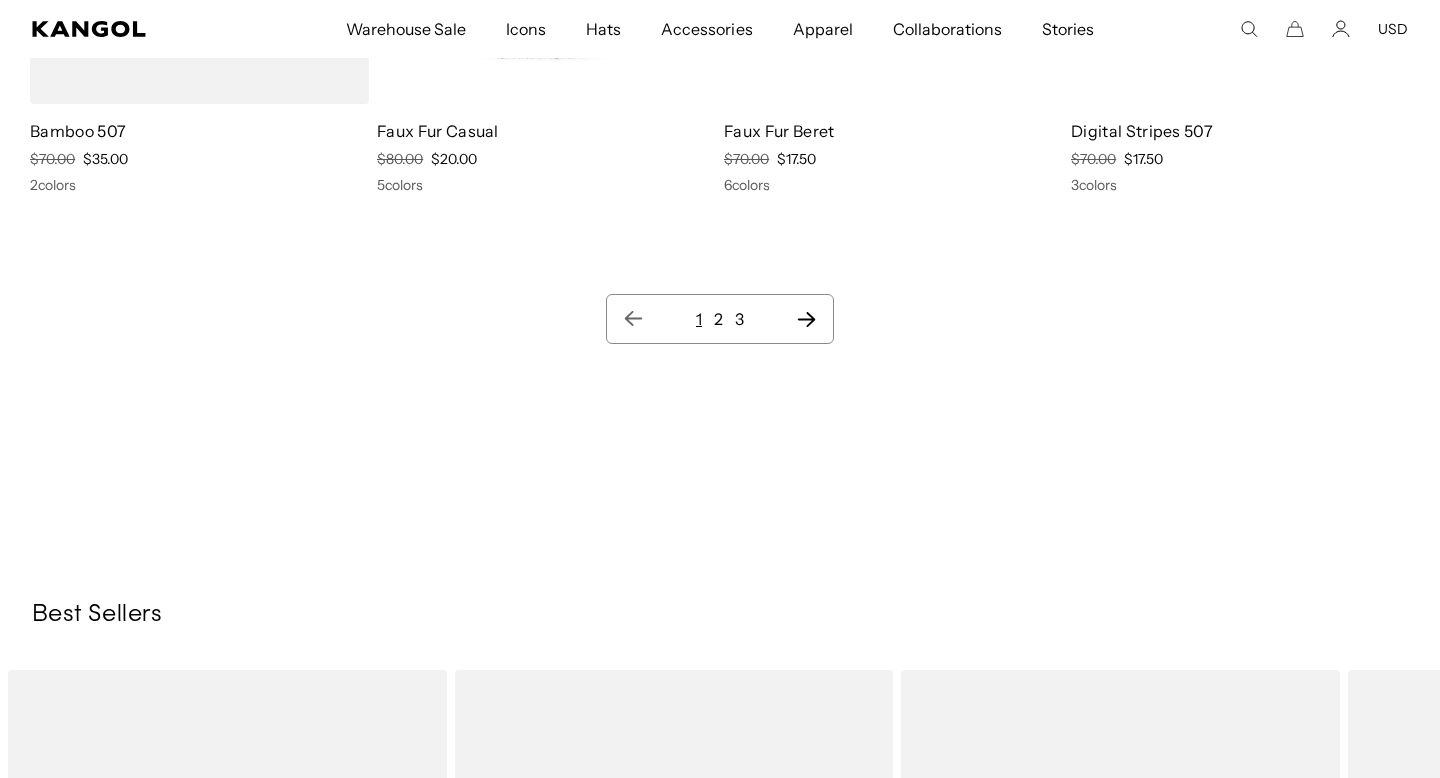 drag, startPoint x: 0, startPoint y: 0, endPoint x: 745, endPoint y: 322, distance: 811.6089 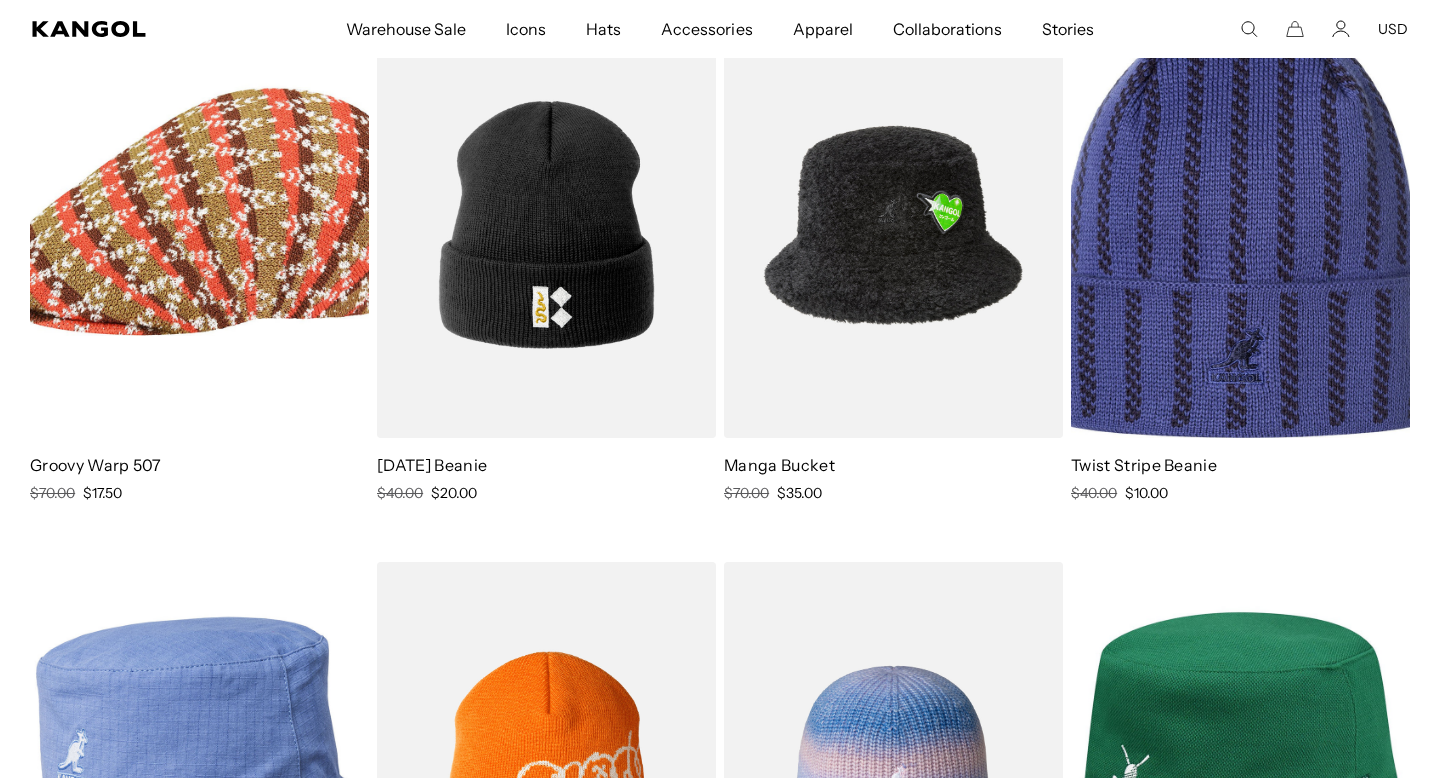 scroll, scrollTop: 2449, scrollLeft: 0, axis: vertical 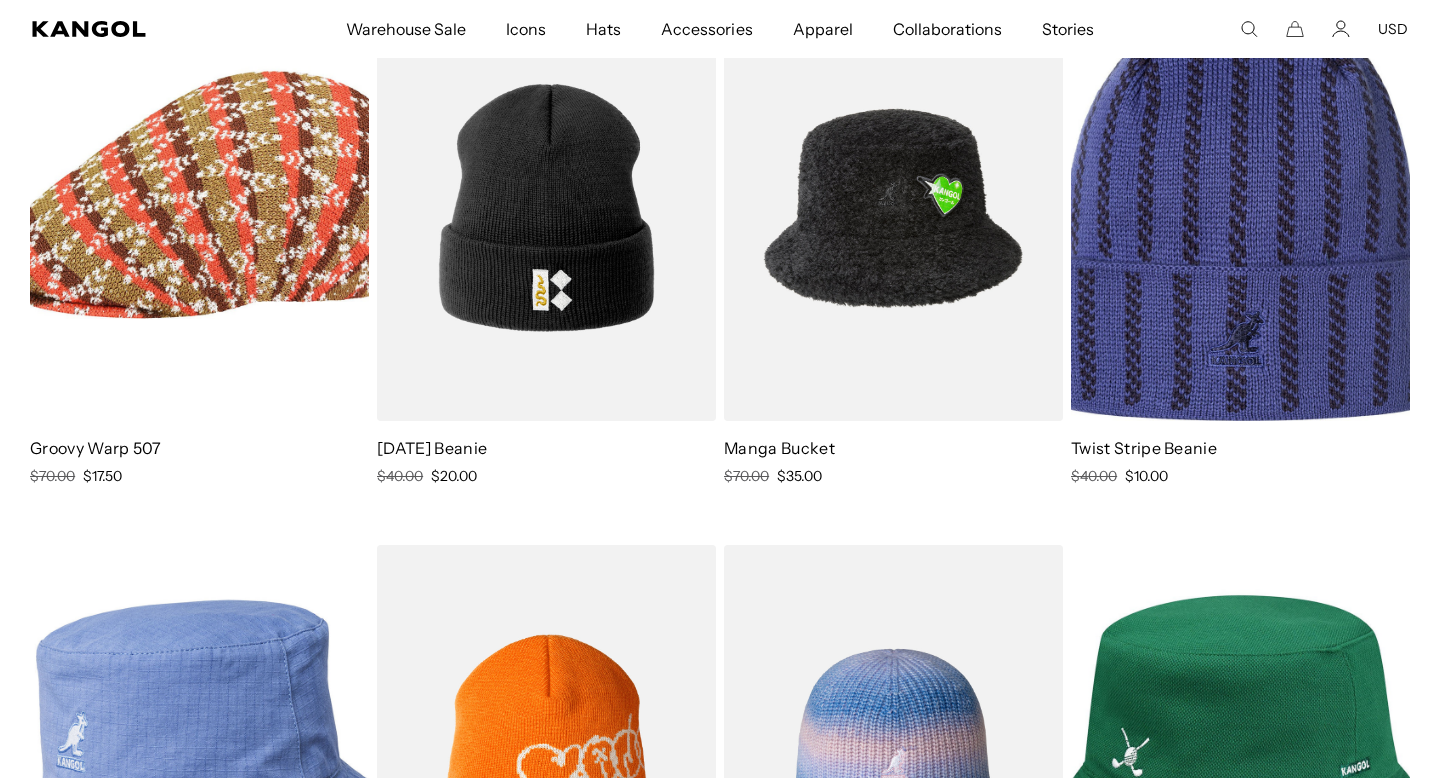 click at bounding box center [0, 0] 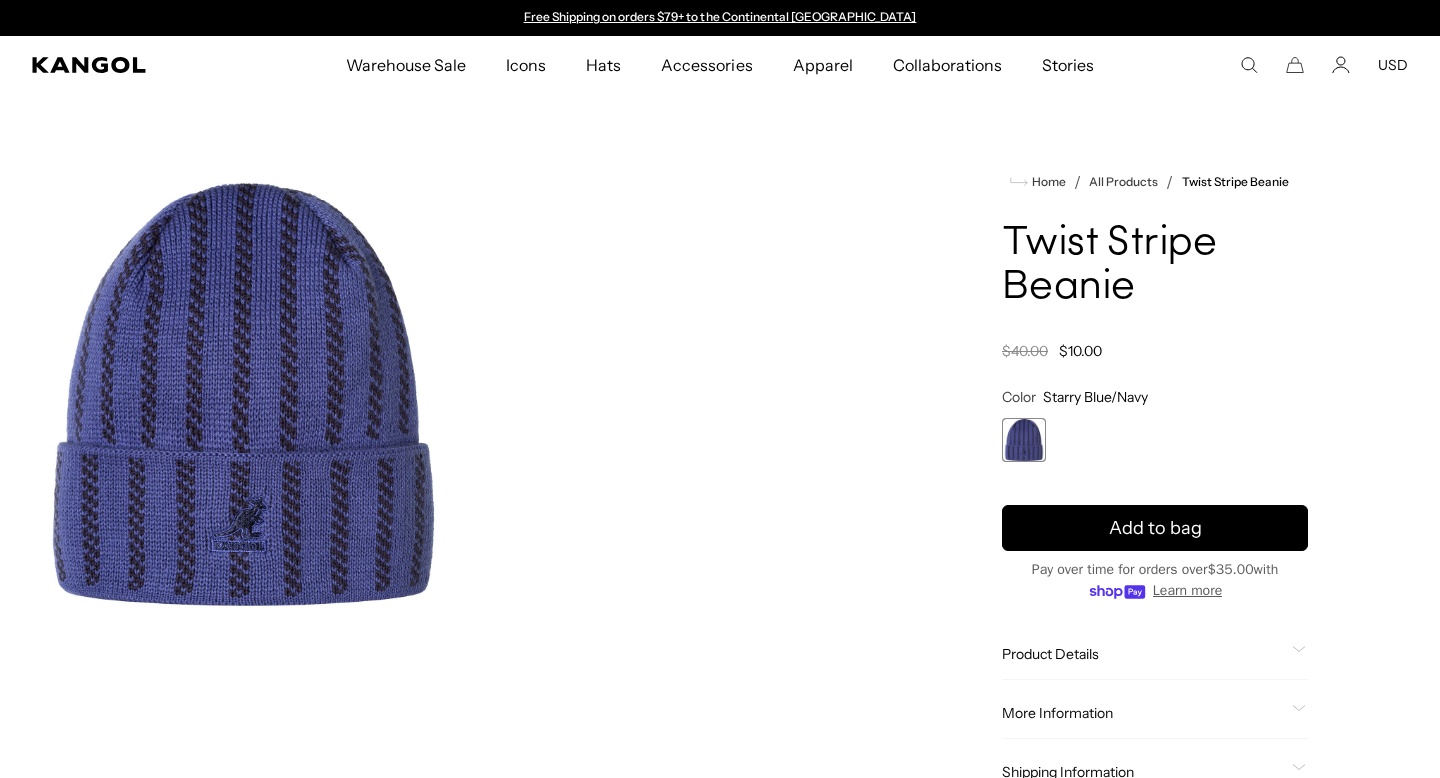 scroll, scrollTop: 0, scrollLeft: 0, axis: both 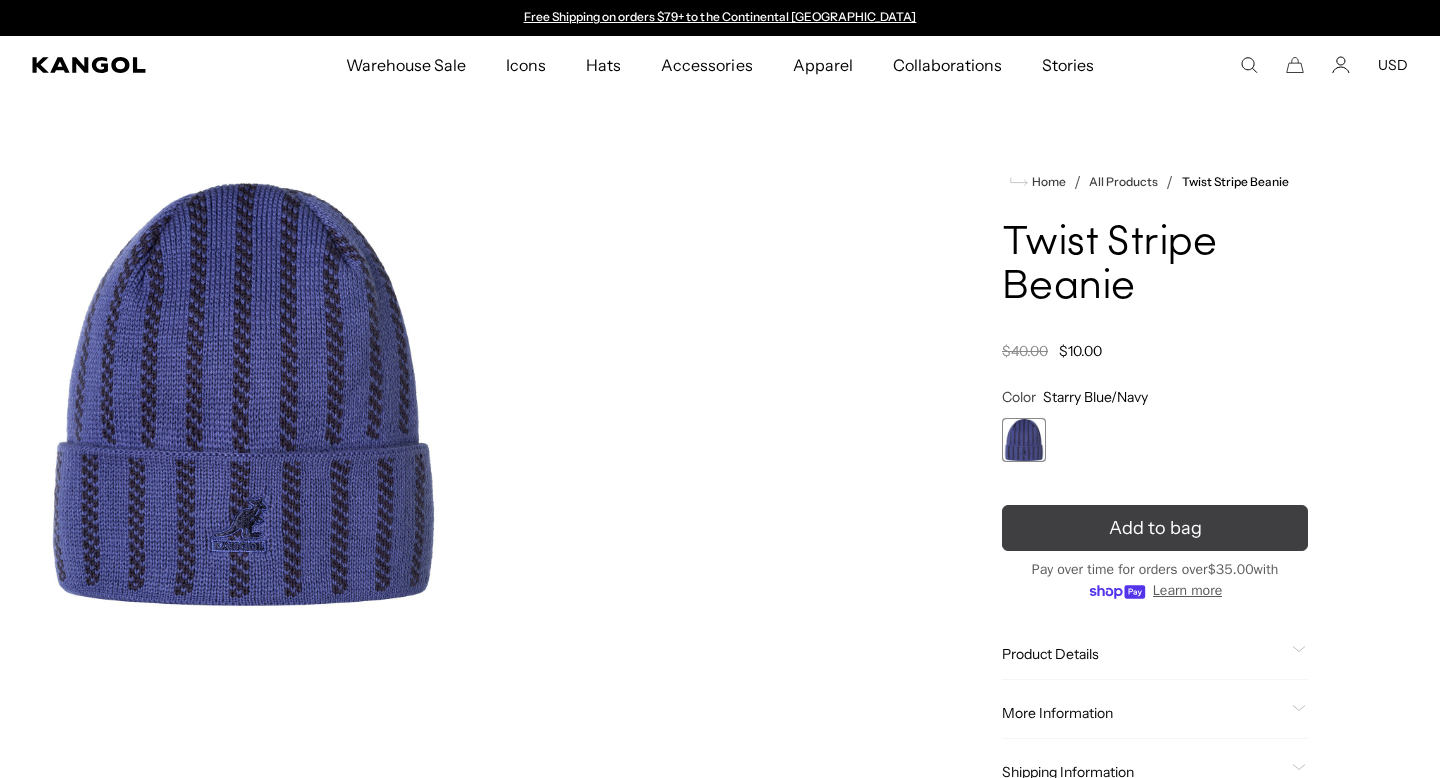 drag, startPoint x: 0, startPoint y: 0, endPoint x: 1063, endPoint y: 533, distance: 1189.1417 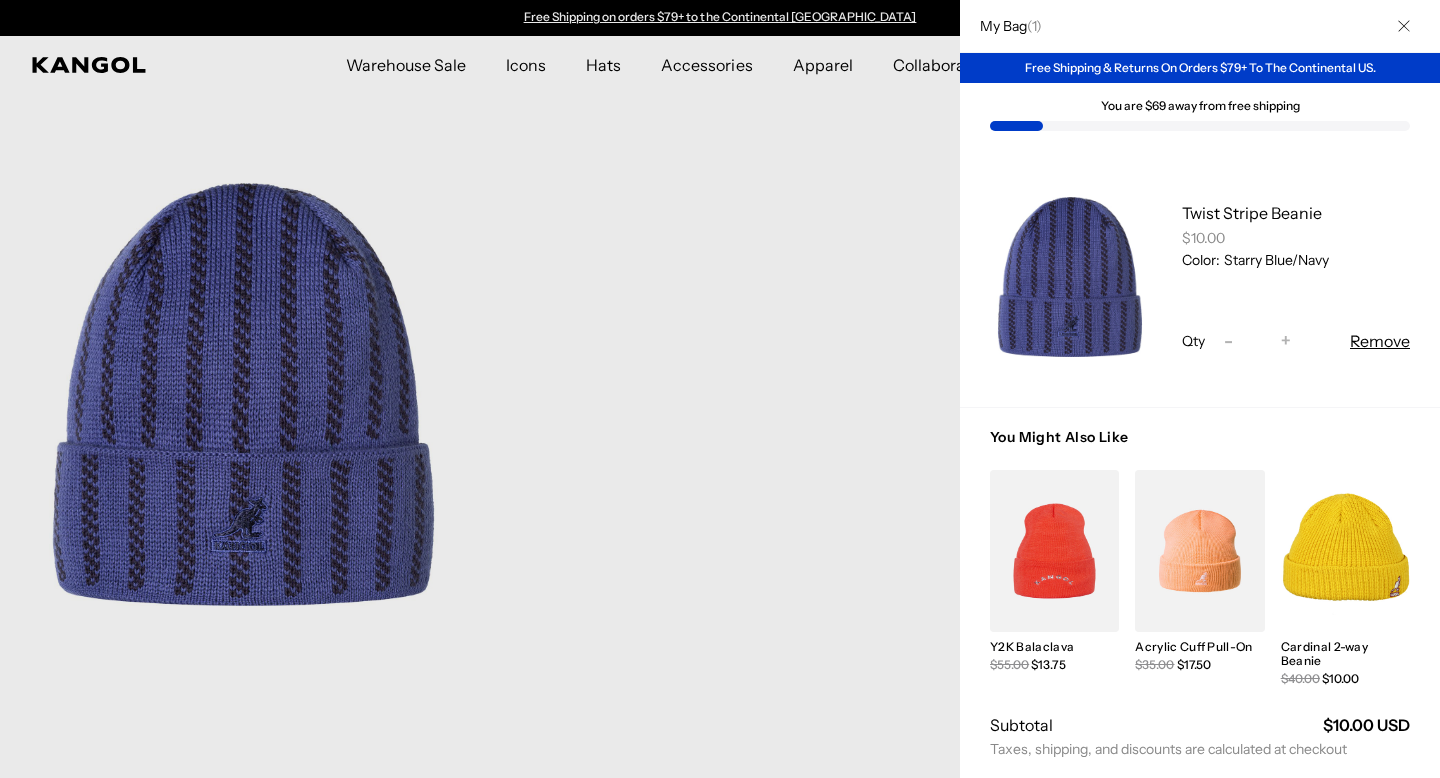 drag, startPoint x: 1063, startPoint y: 533, endPoint x: 790, endPoint y: 443, distance: 287.4526 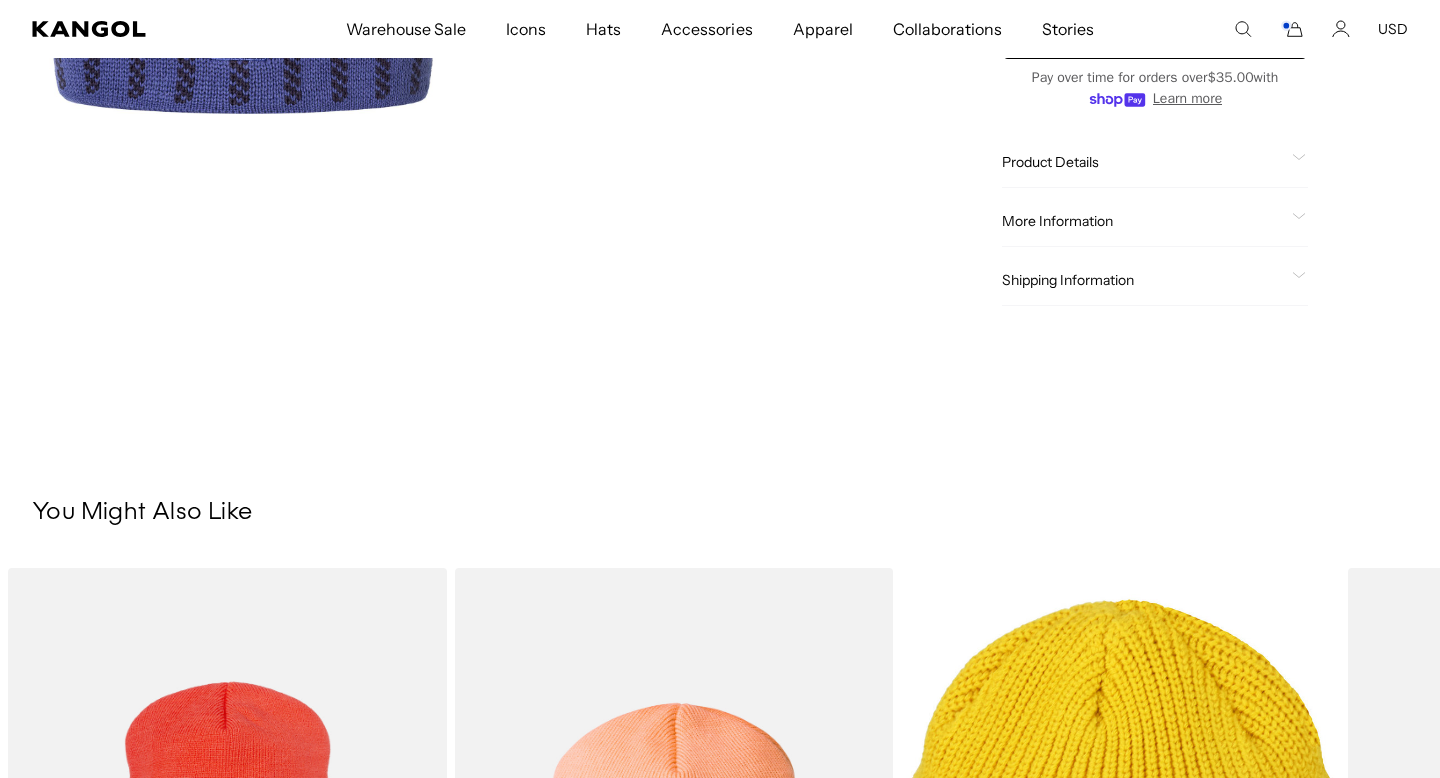 scroll, scrollTop: 0, scrollLeft: 0, axis: both 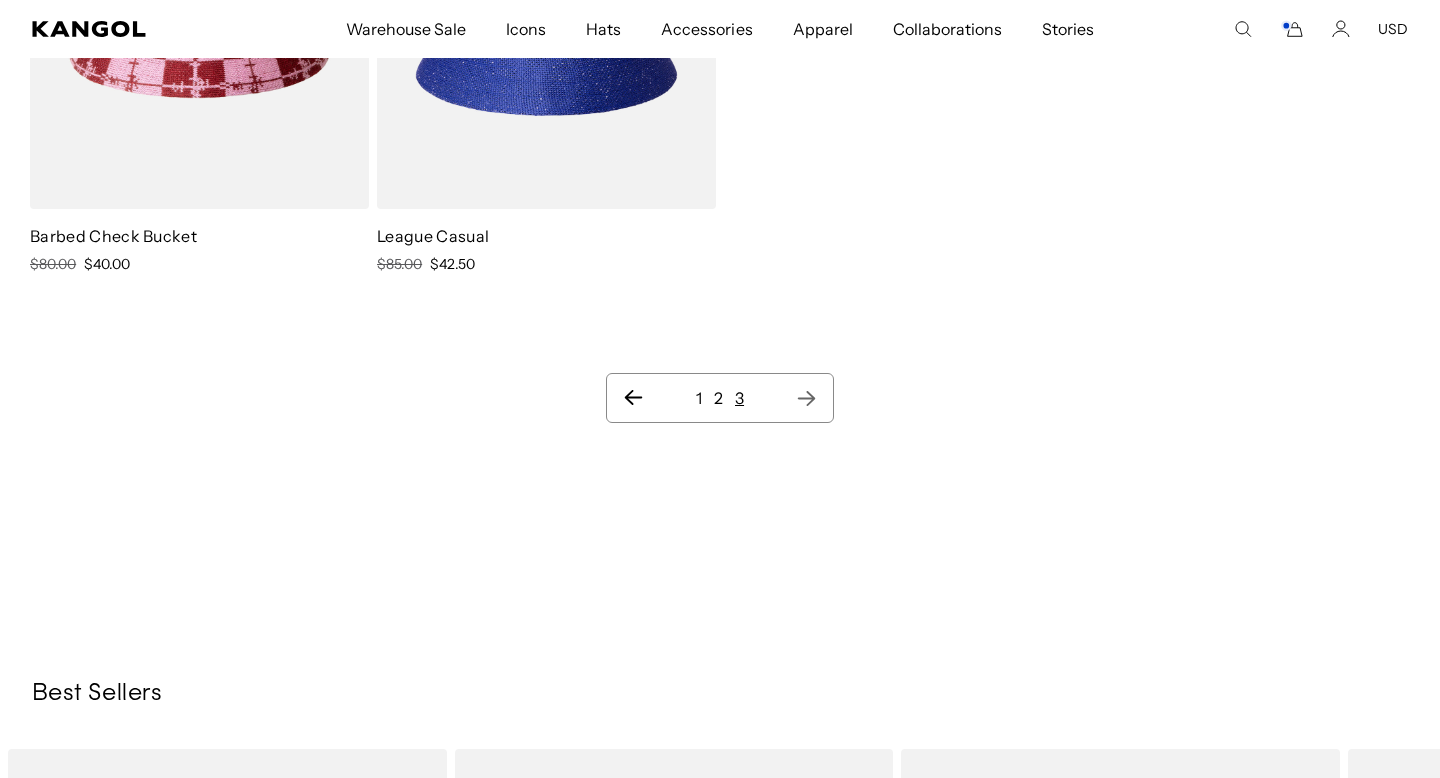 click on "1 2 3" at bounding box center (720, 398) 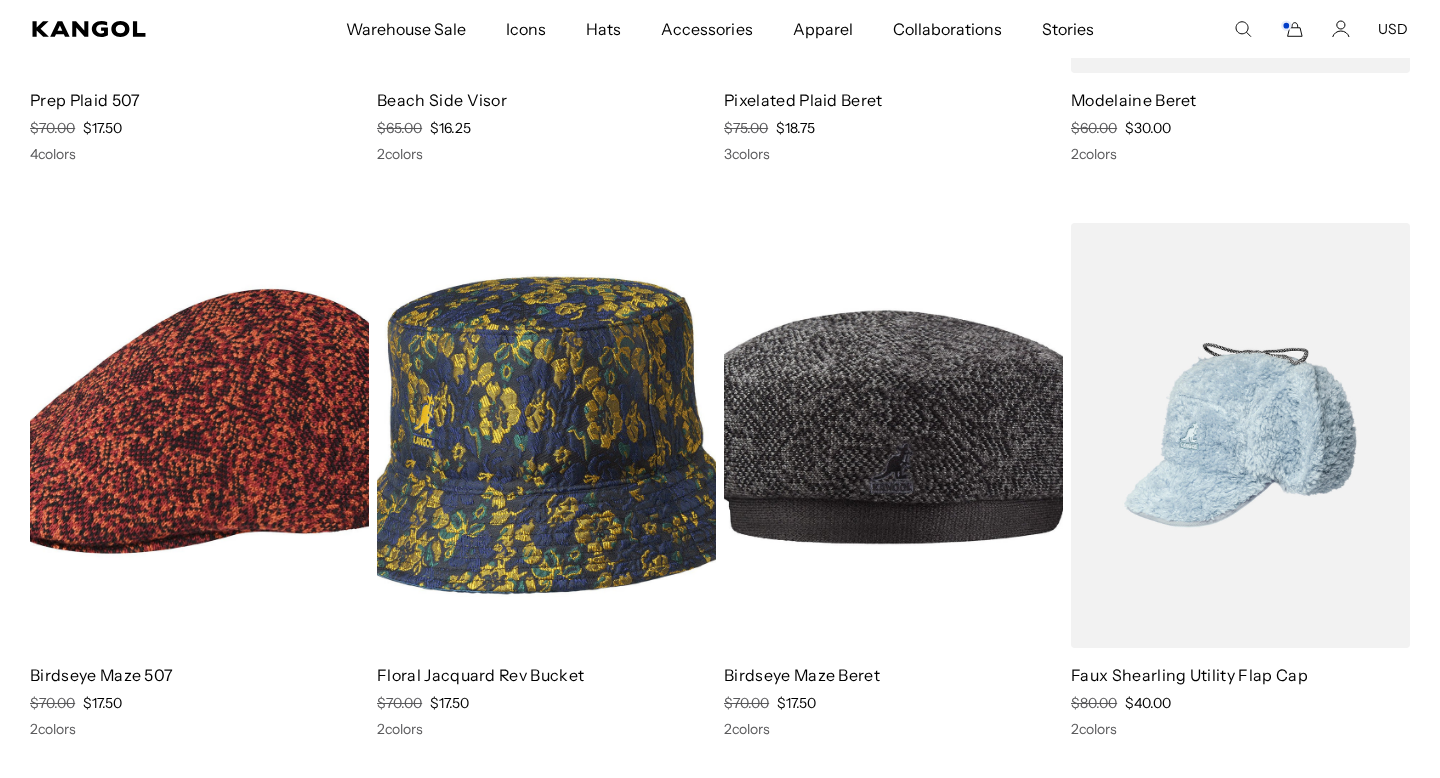 scroll, scrollTop: 3456, scrollLeft: 0, axis: vertical 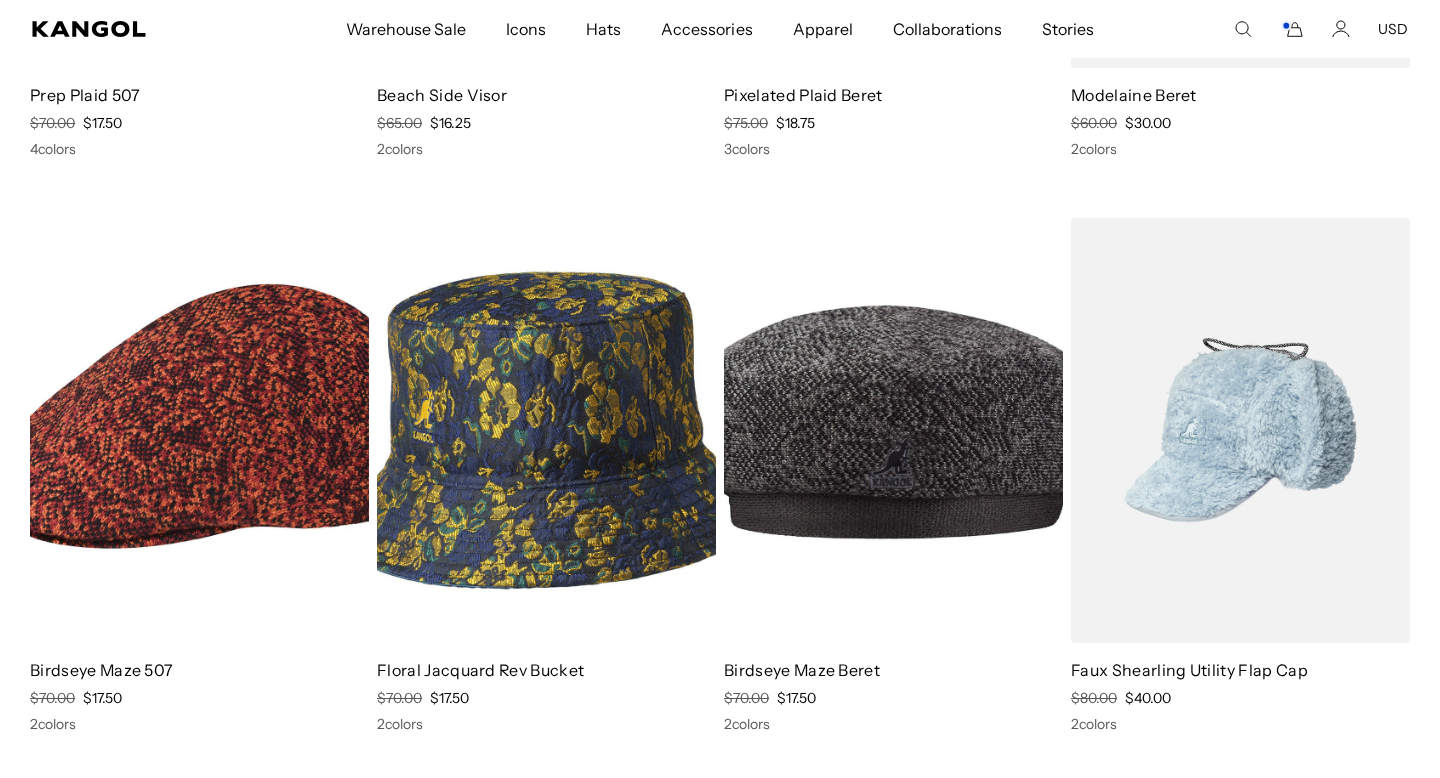 click at bounding box center (0, 0) 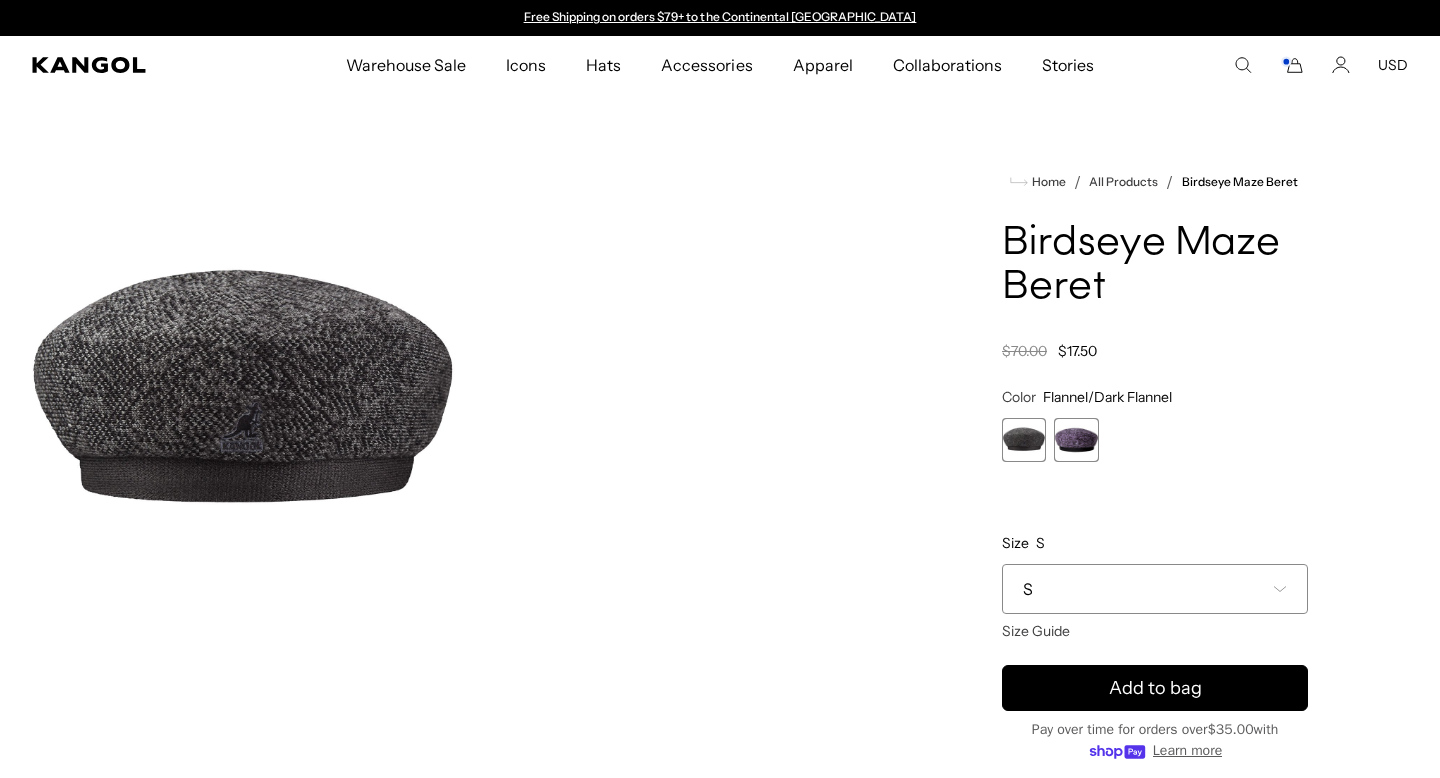 scroll, scrollTop: 0, scrollLeft: 0, axis: both 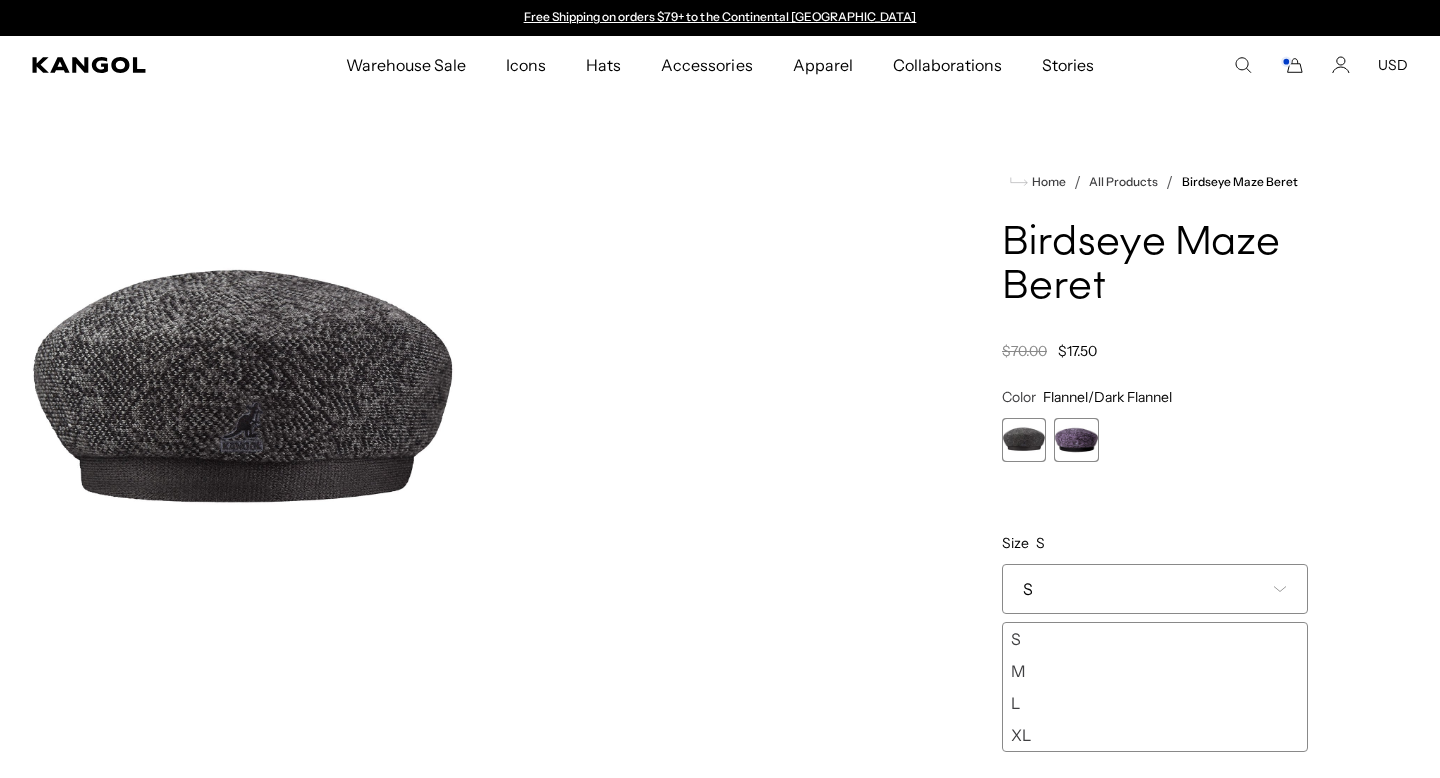 click on "XL" at bounding box center [1155, 735] 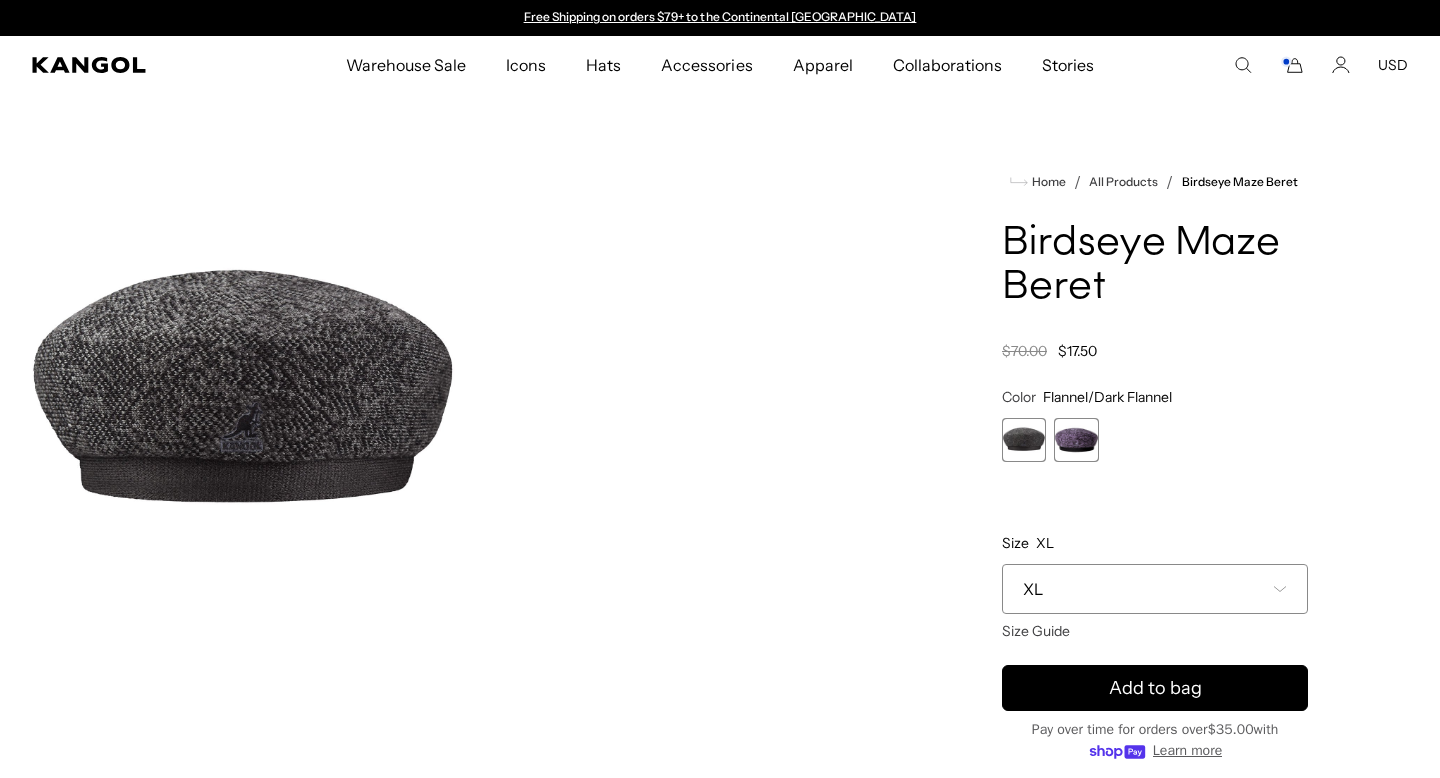 click on "Add to bag" at bounding box center [1155, 688] 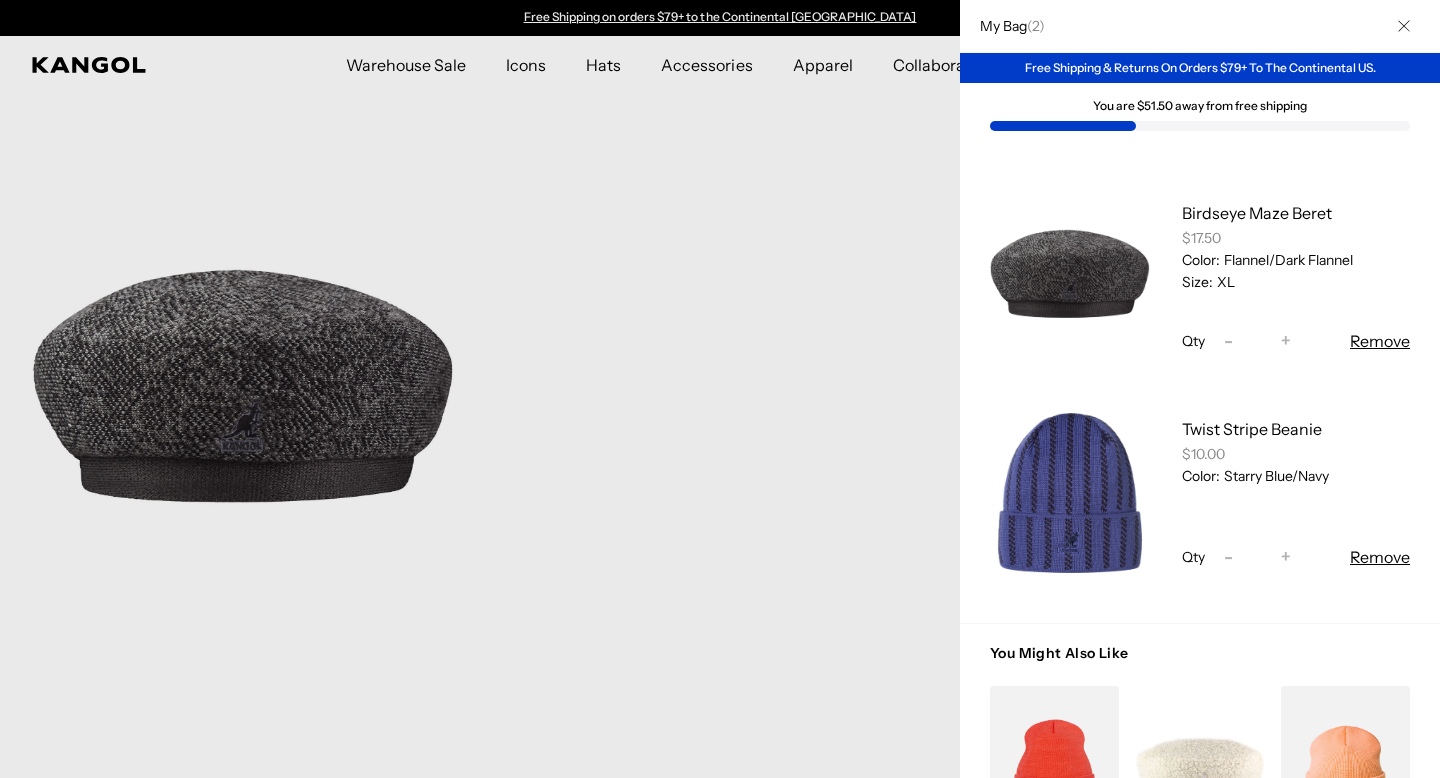 click at bounding box center (720, 389) 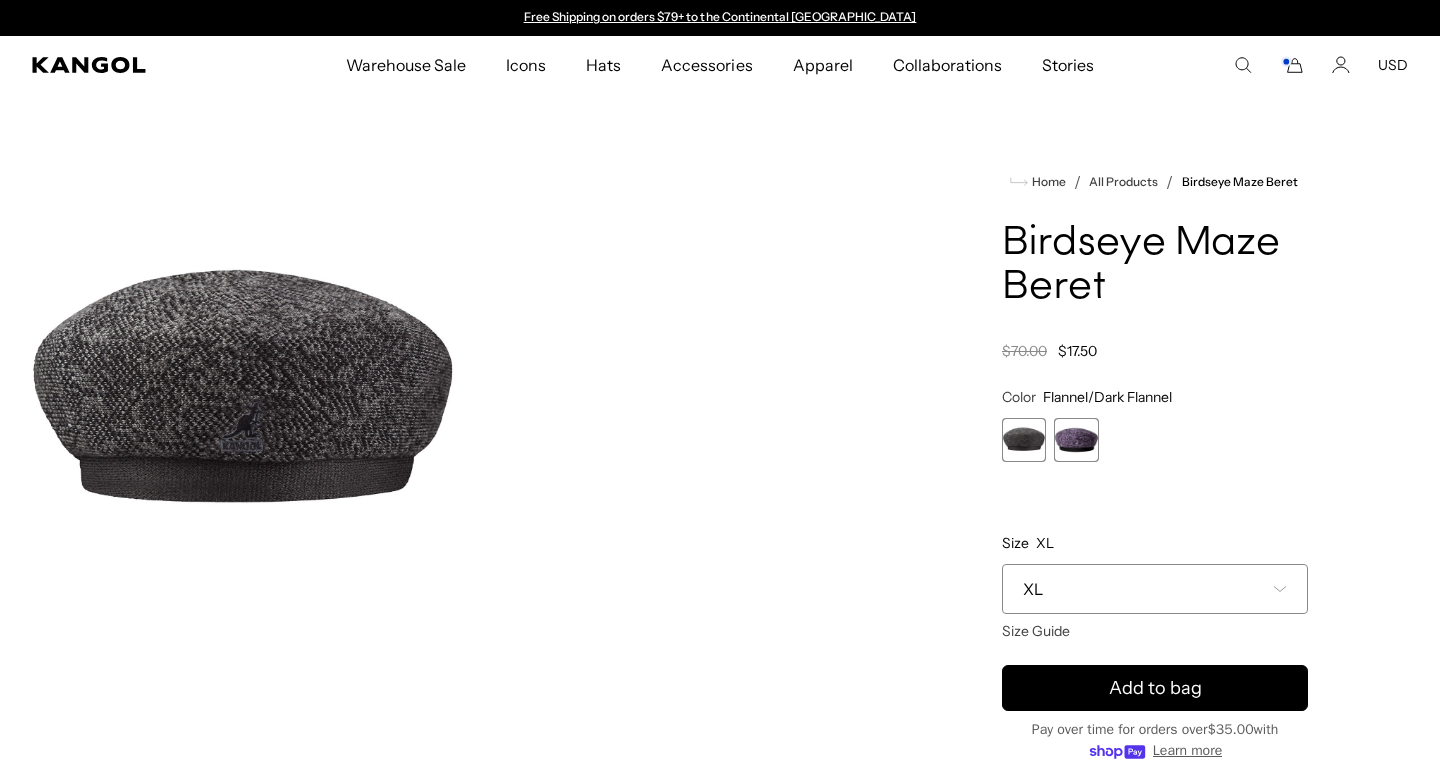 drag, startPoint x: 0, startPoint y: 0, endPoint x: 122, endPoint y: 52, distance: 132.61975 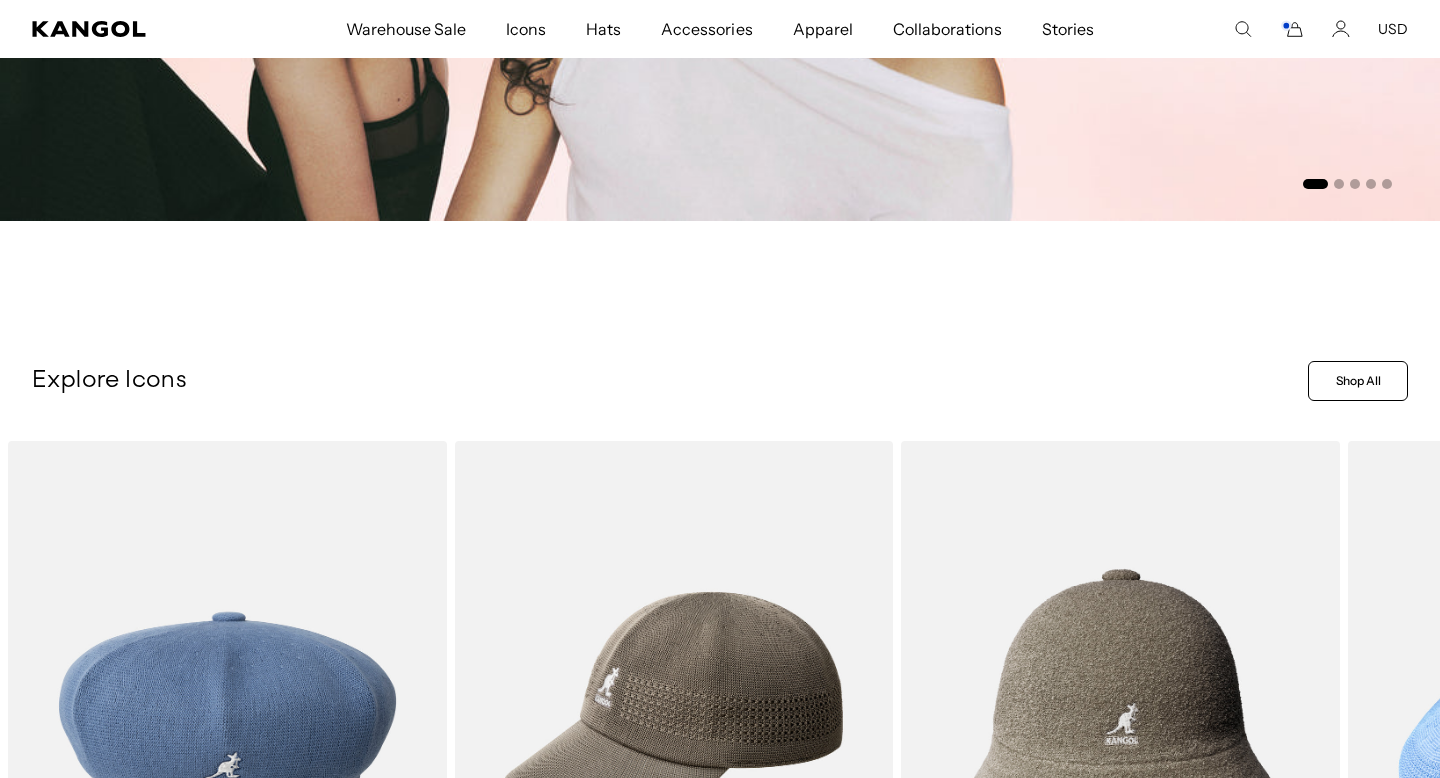 scroll, scrollTop: 0, scrollLeft: 0, axis: both 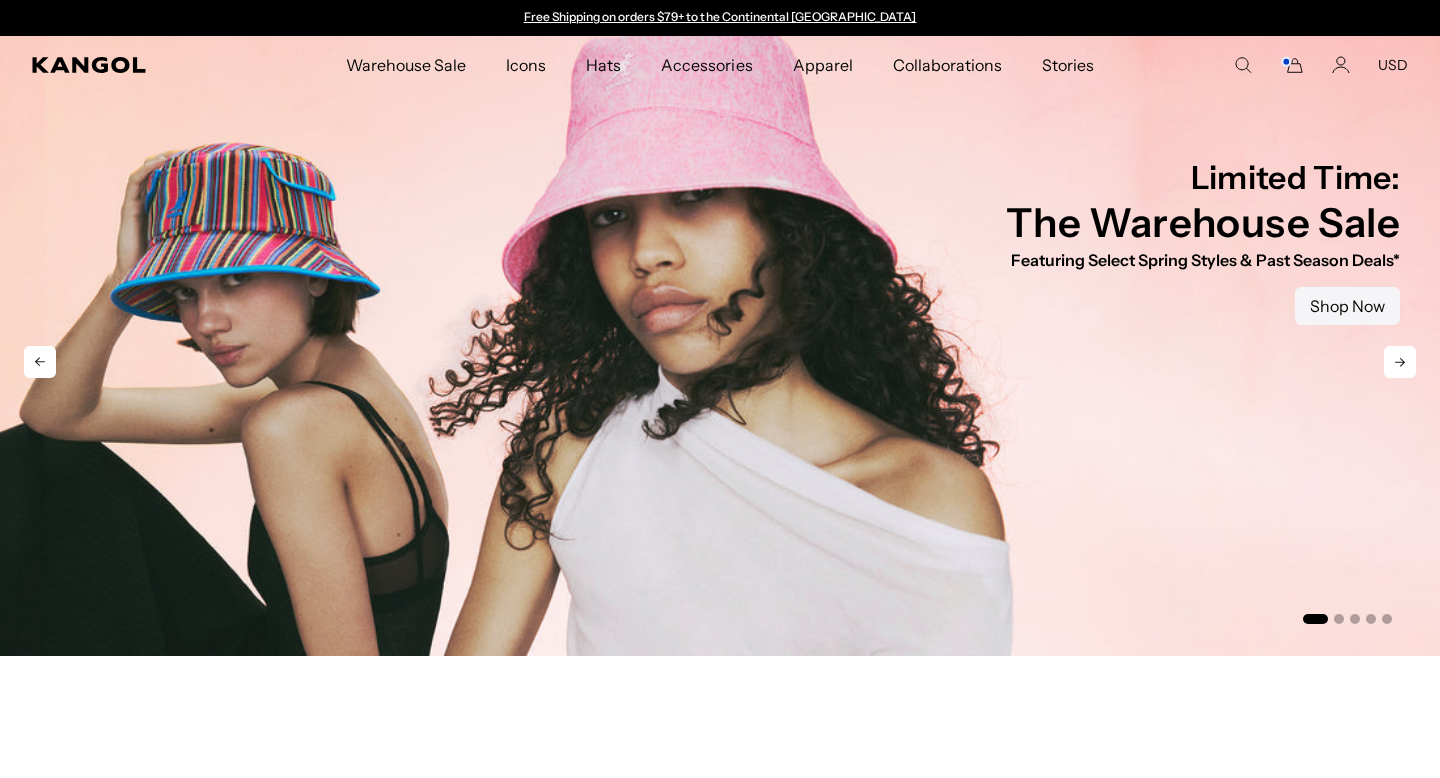 click on "Shop Now" at bounding box center (1347, 306) 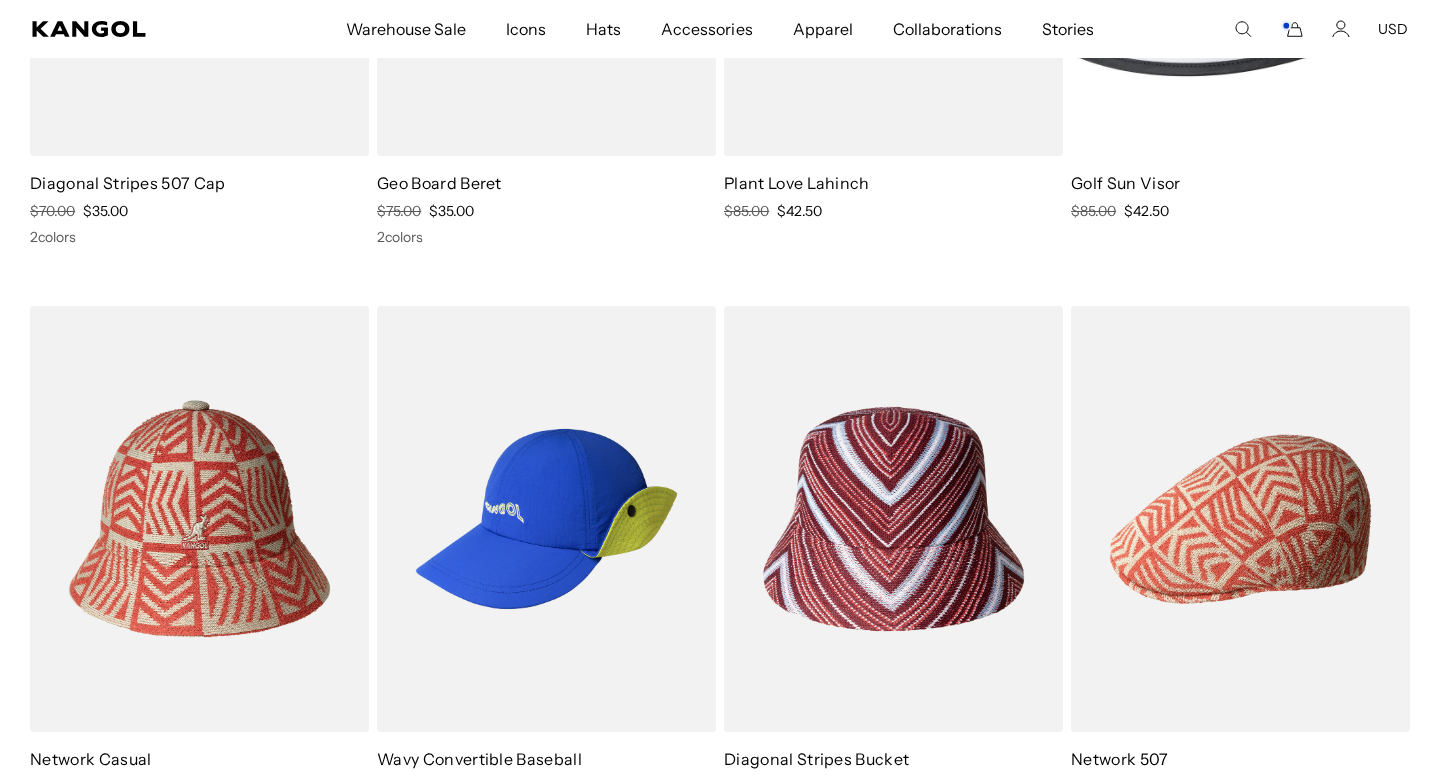 scroll, scrollTop: 9713, scrollLeft: 0, axis: vertical 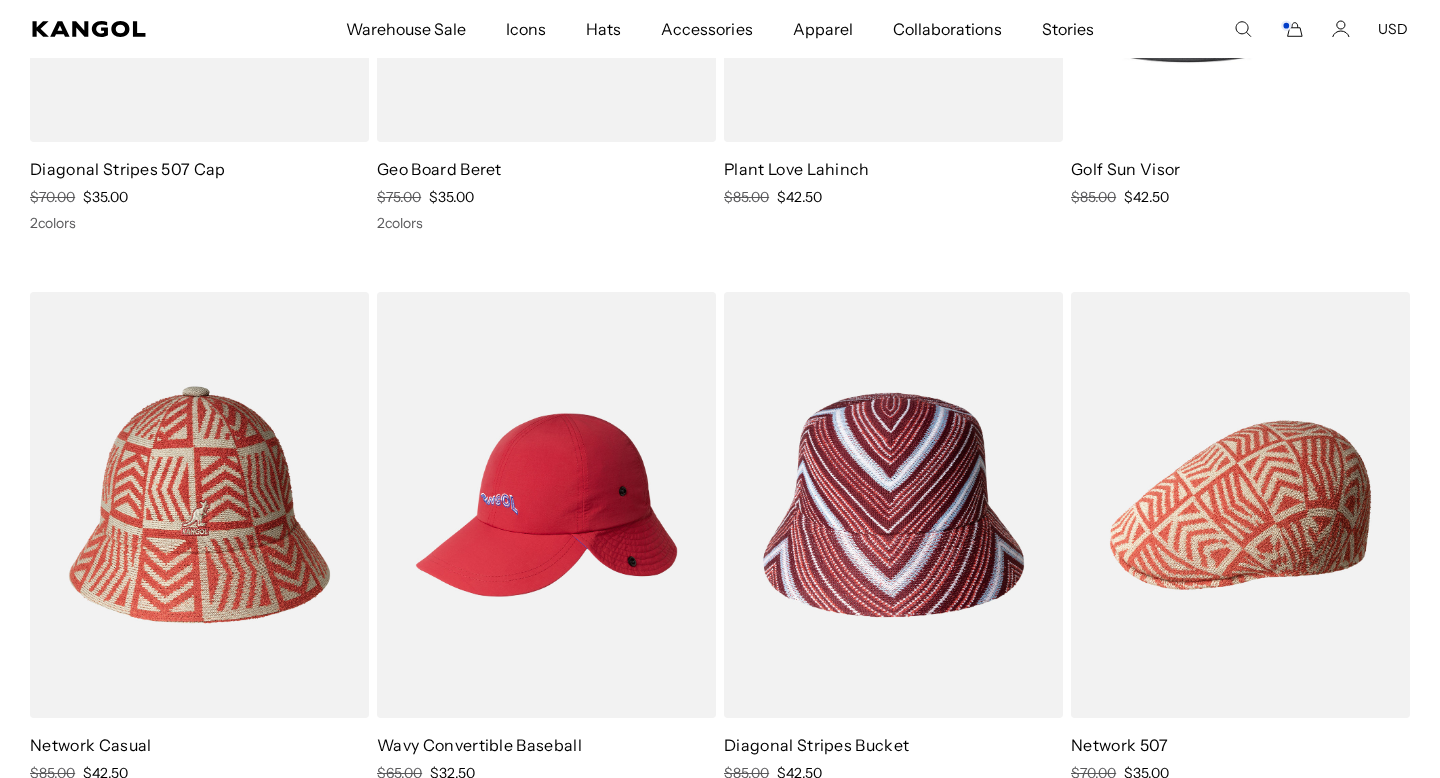 click at bounding box center [546, 505] 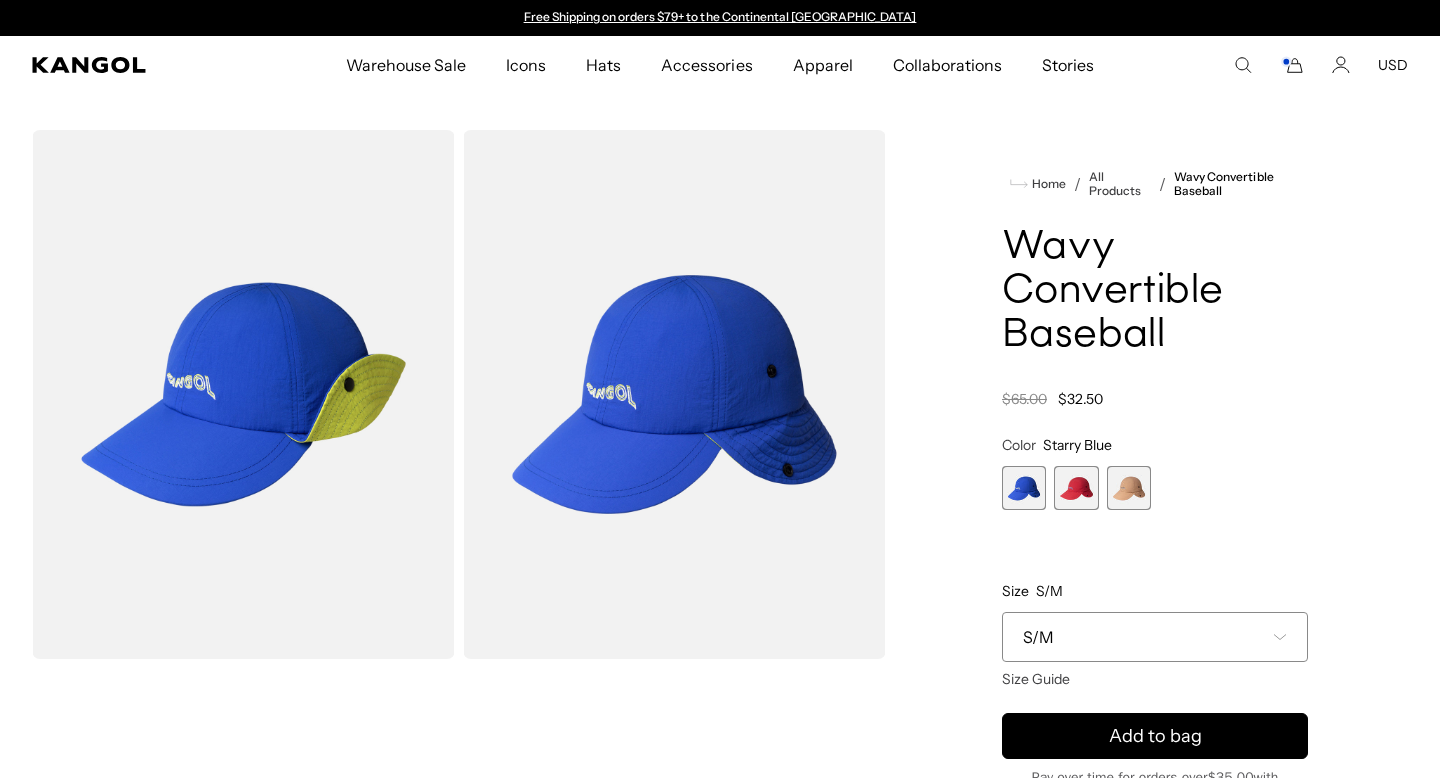 scroll, scrollTop: 0, scrollLeft: 0, axis: both 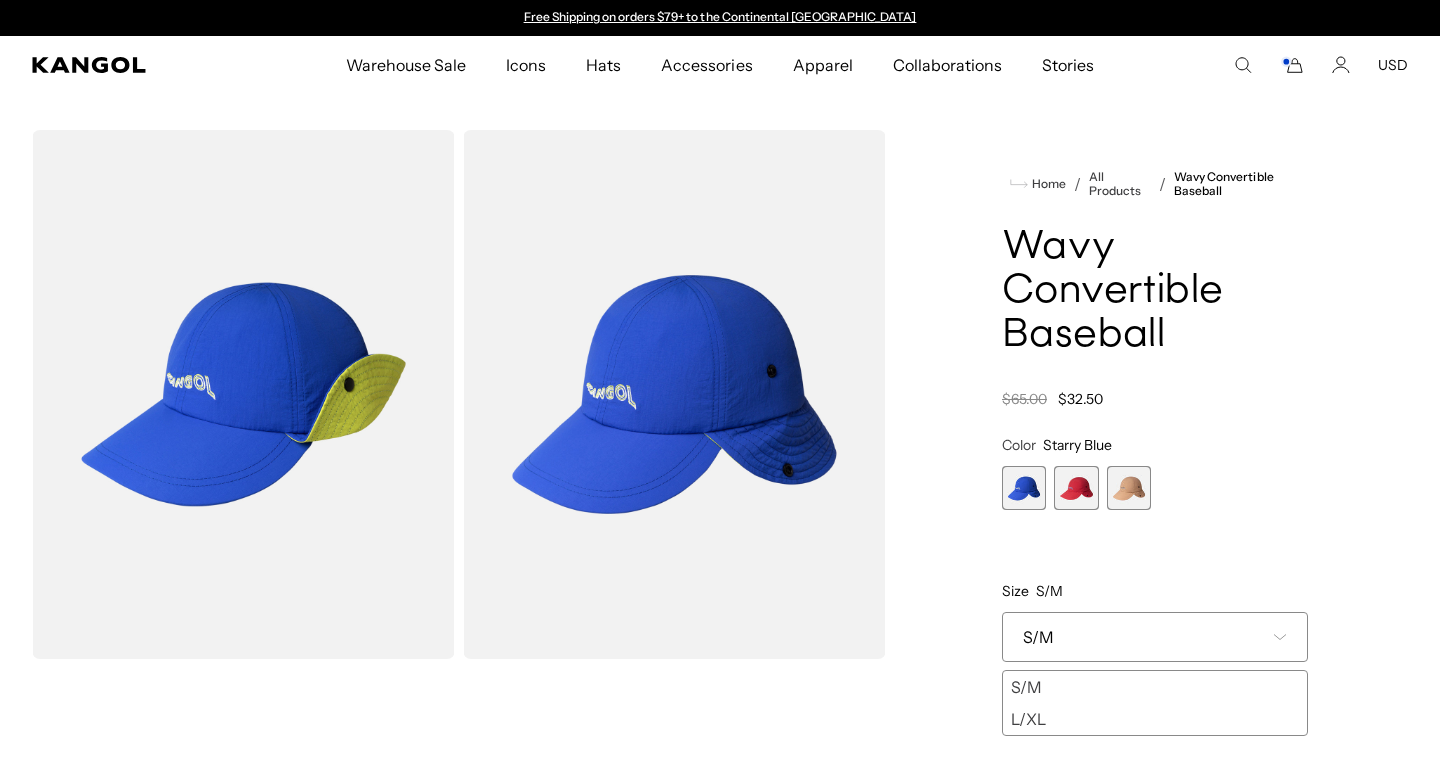 click on "L/XL" at bounding box center (1155, 719) 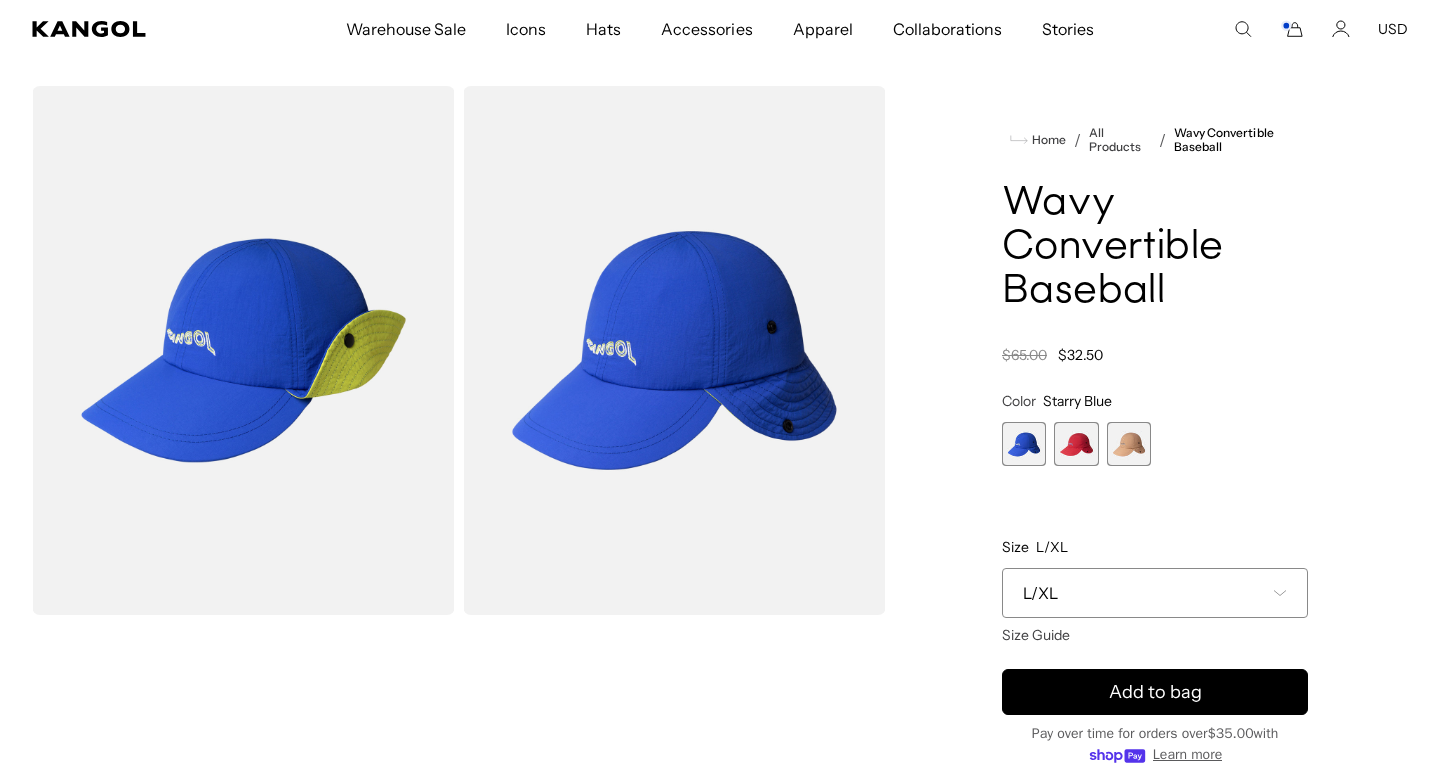 scroll, scrollTop: 48, scrollLeft: 0, axis: vertical 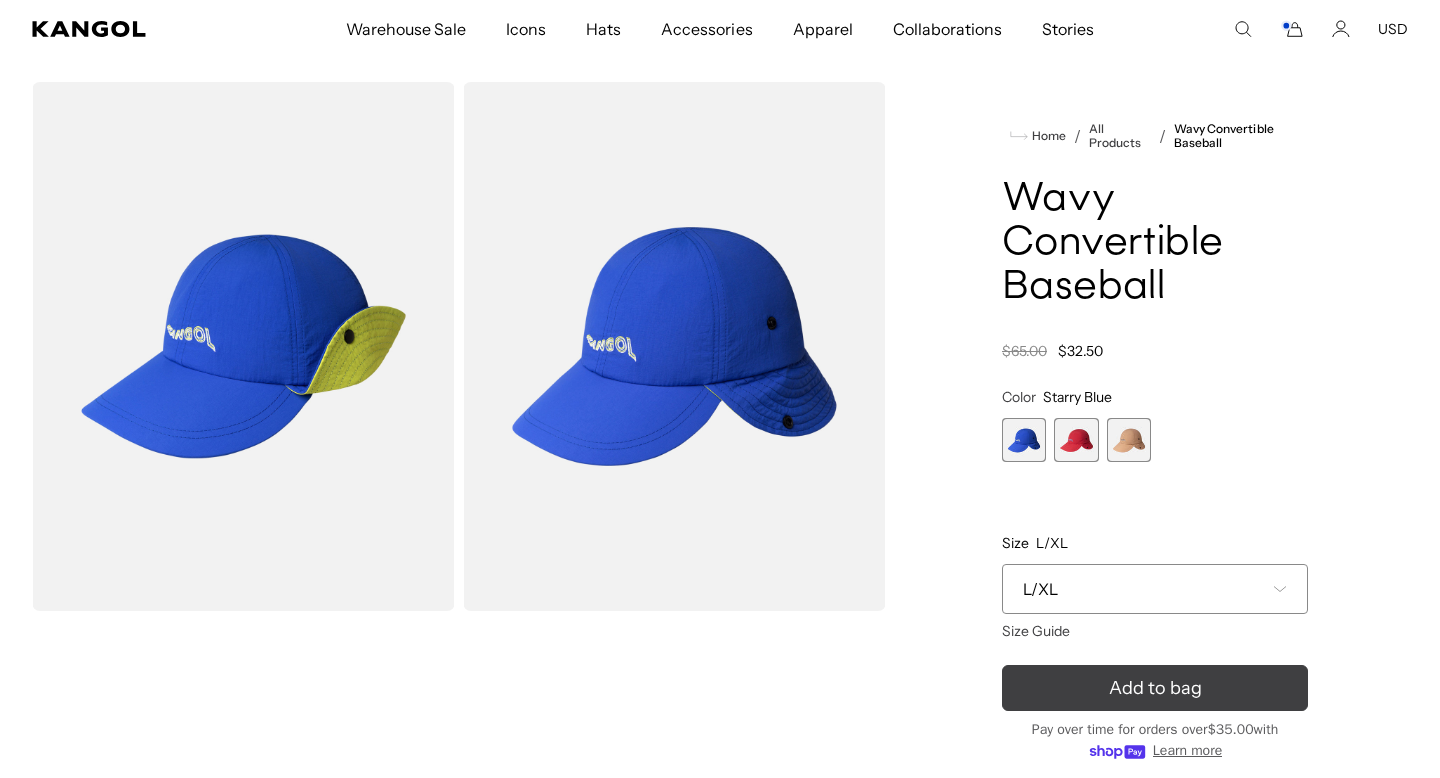 click on "Add to bag" at bounding box center (1155, 688) 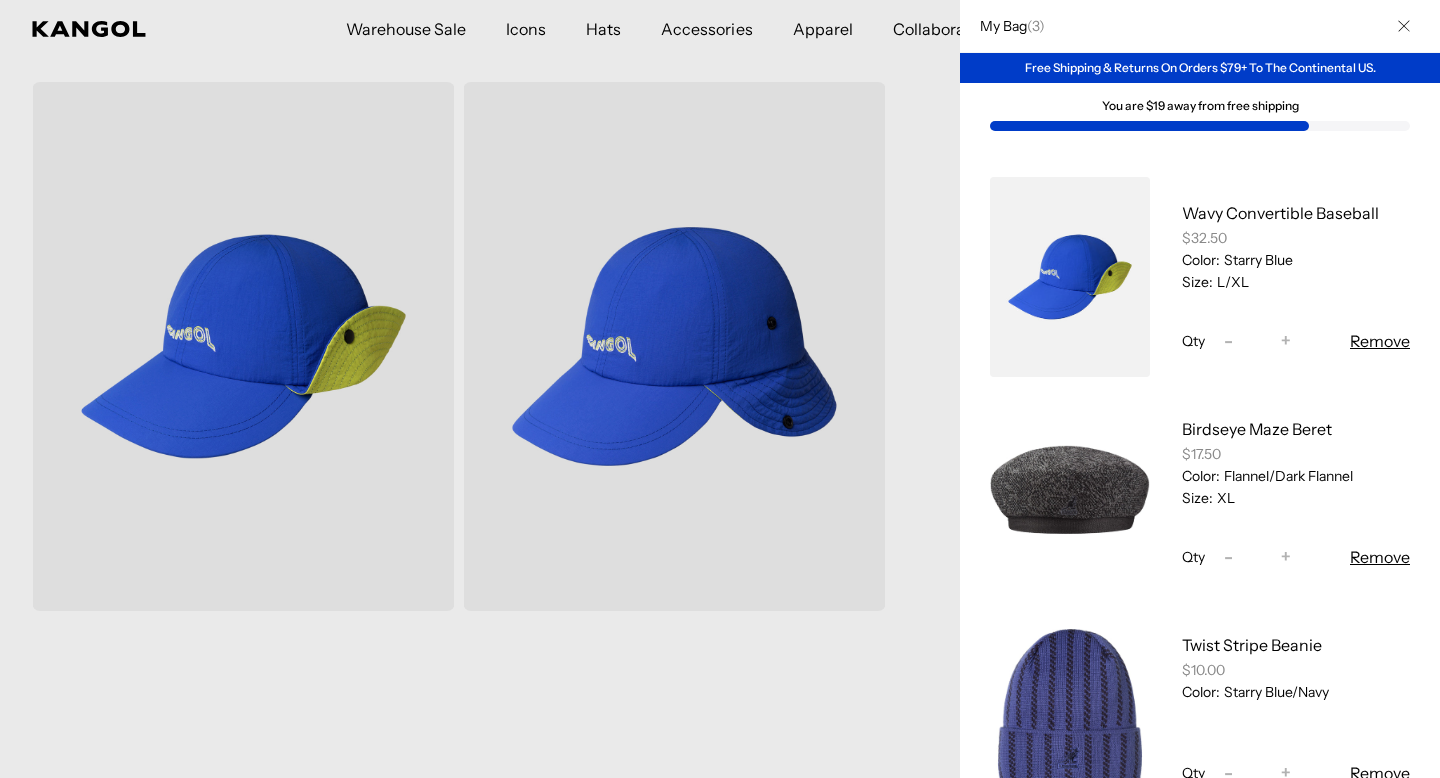 click at bounding box center (720, 389) 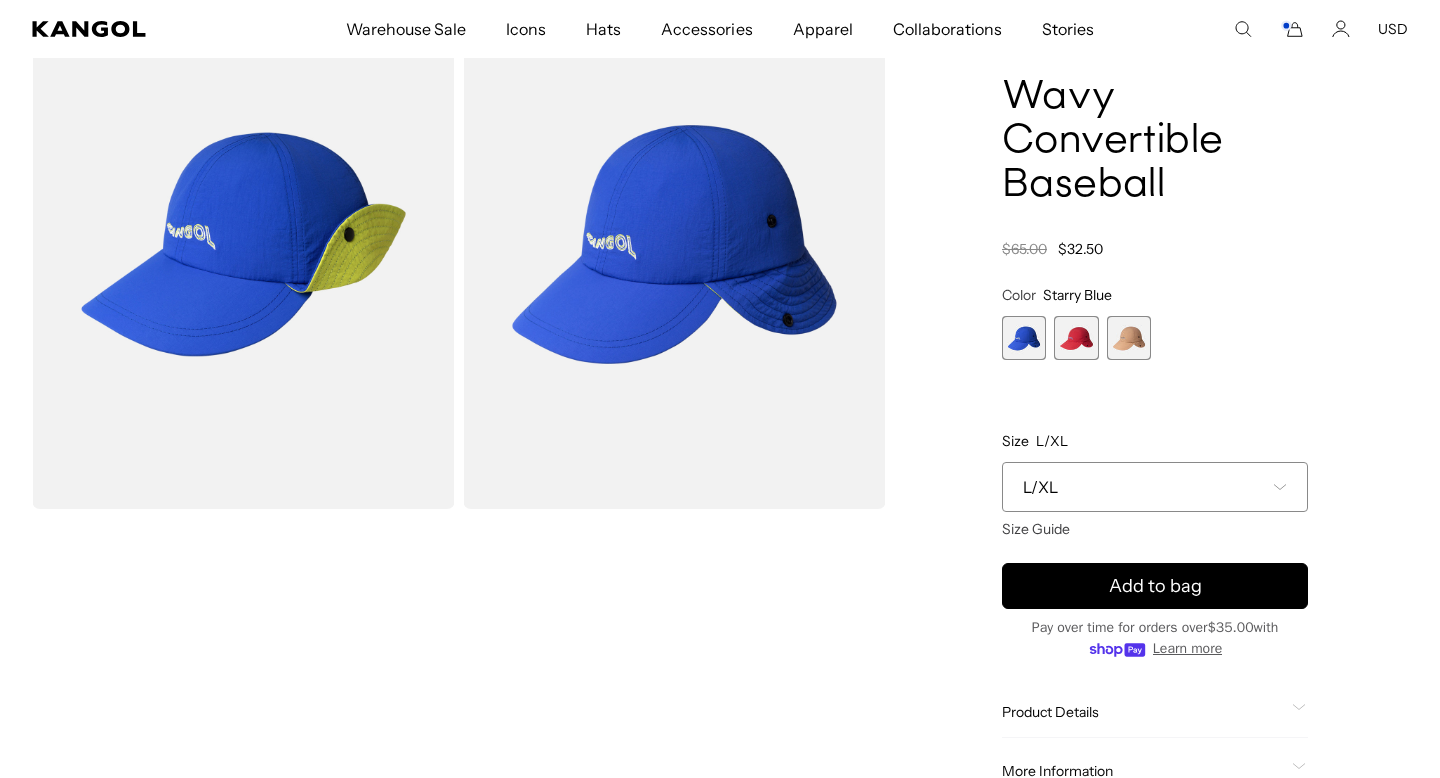 scroll, scrollTop: 0, scrollLeft: 0, axis: both 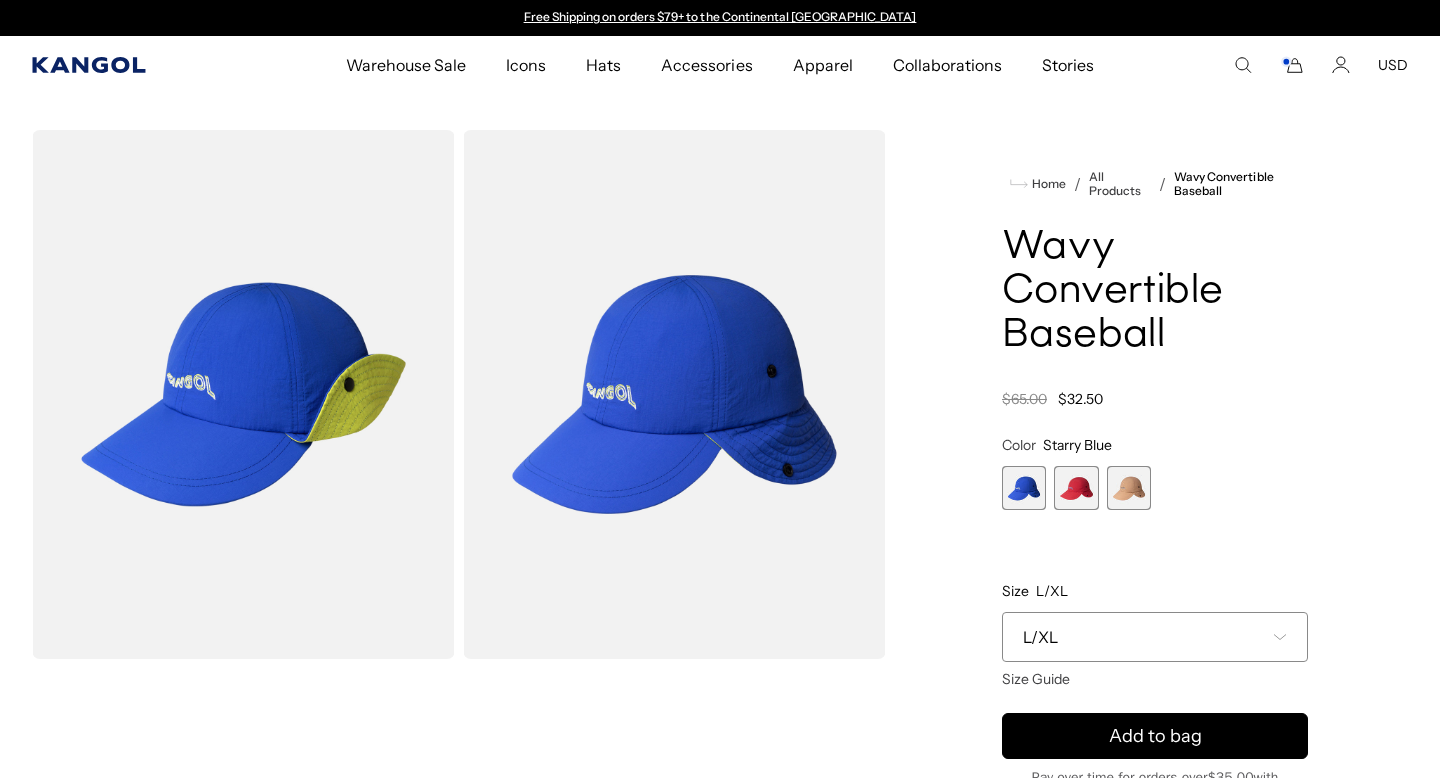 click 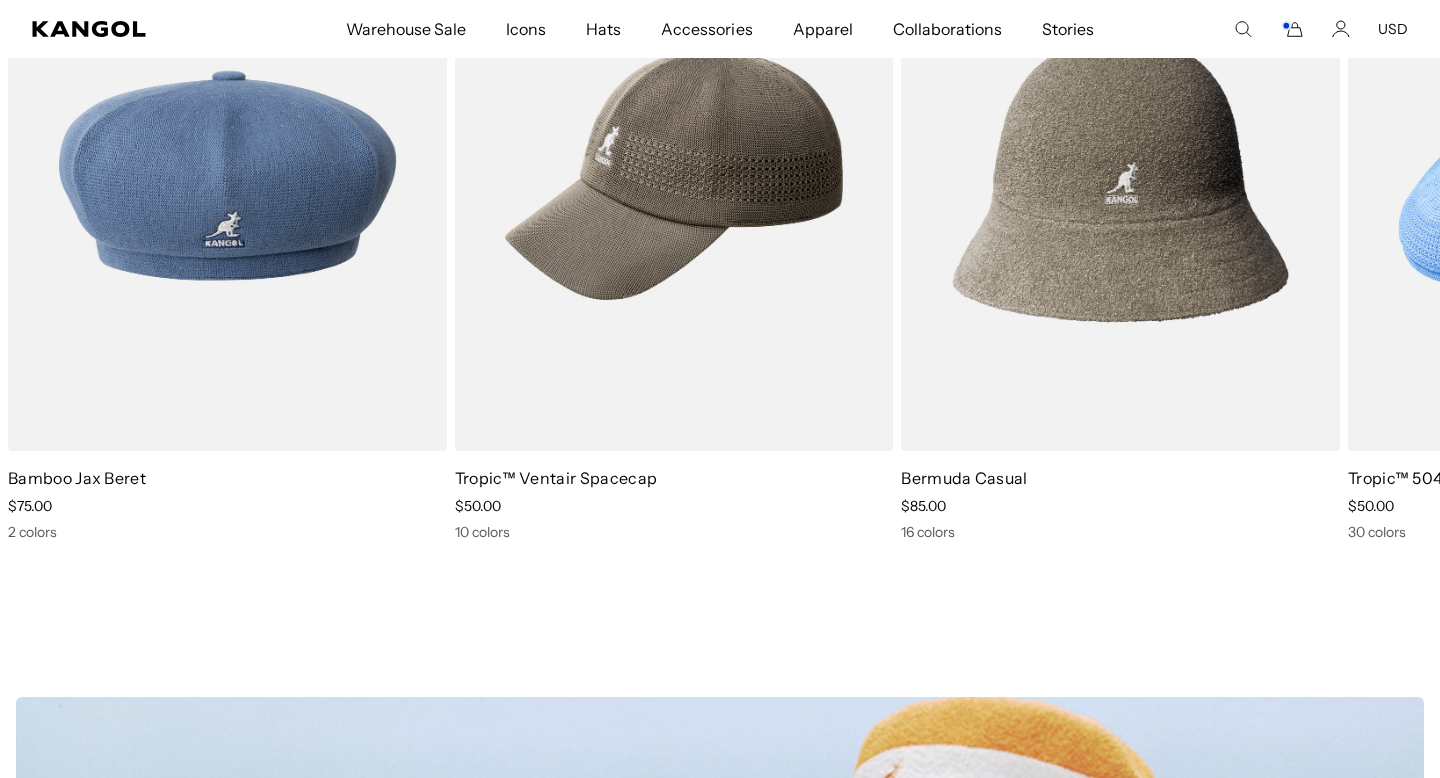 scroll, scrollTop: 0, scrollLeft: 0, axis: both 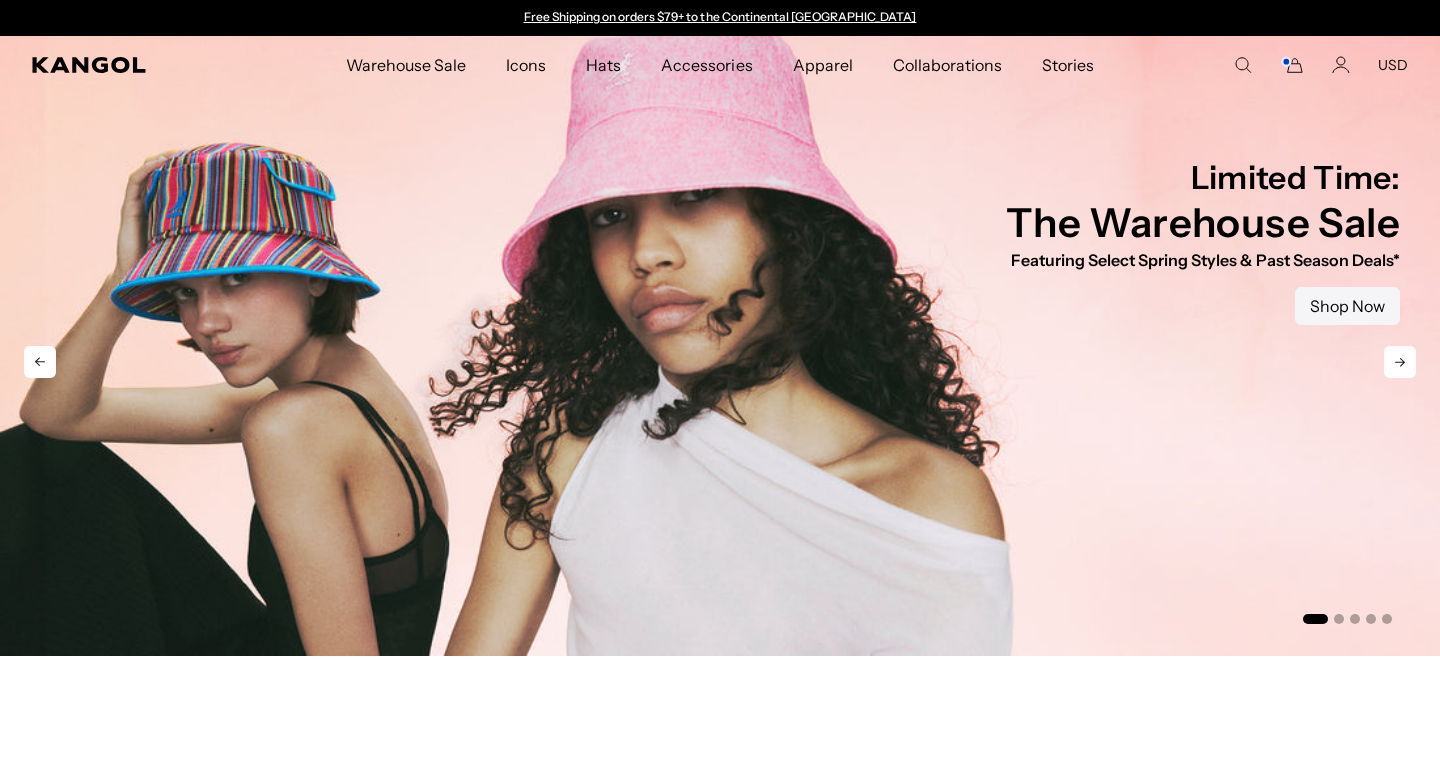 click on "Shop Now" at bounding box center (1347, 306) 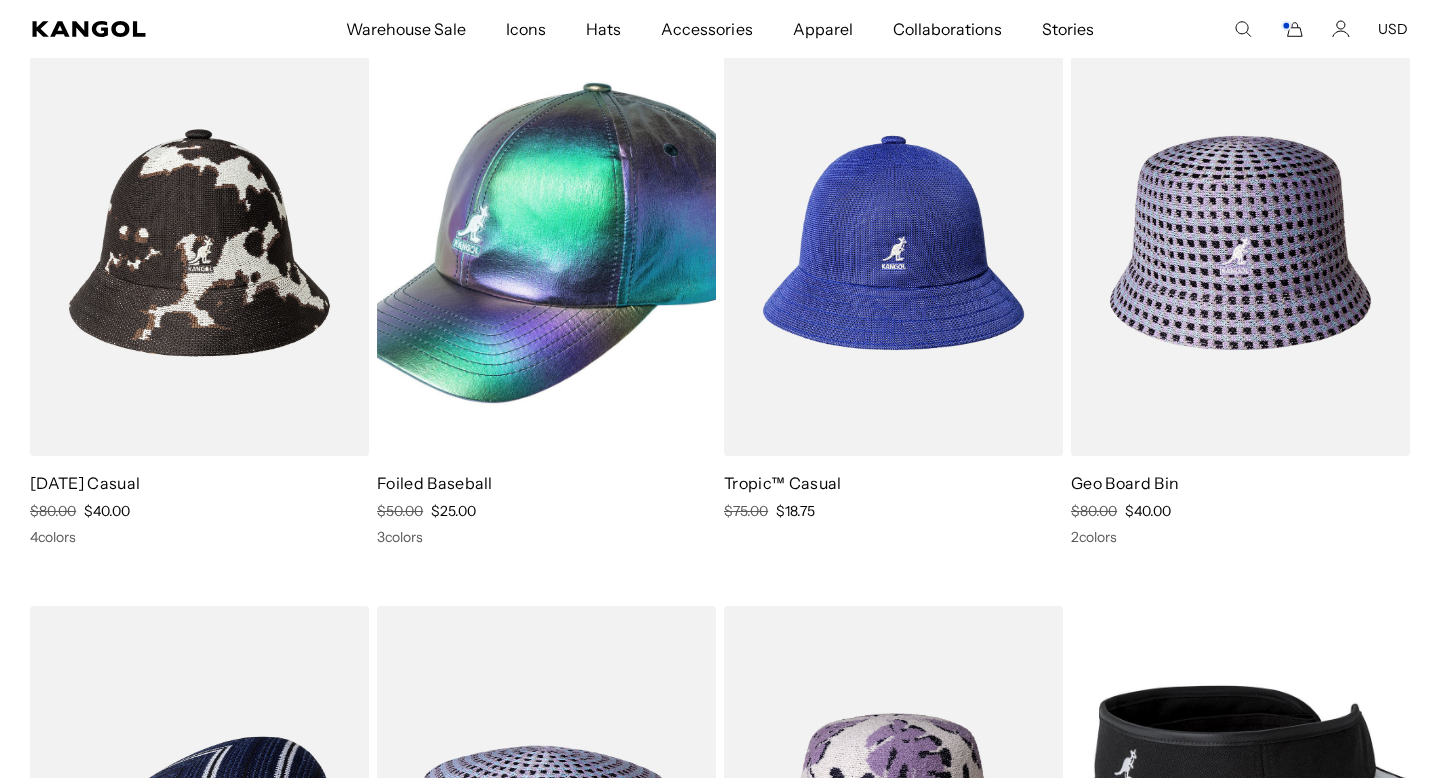 scroll, scrollTop: 8830, scrollLeft: 0, axis: vertical 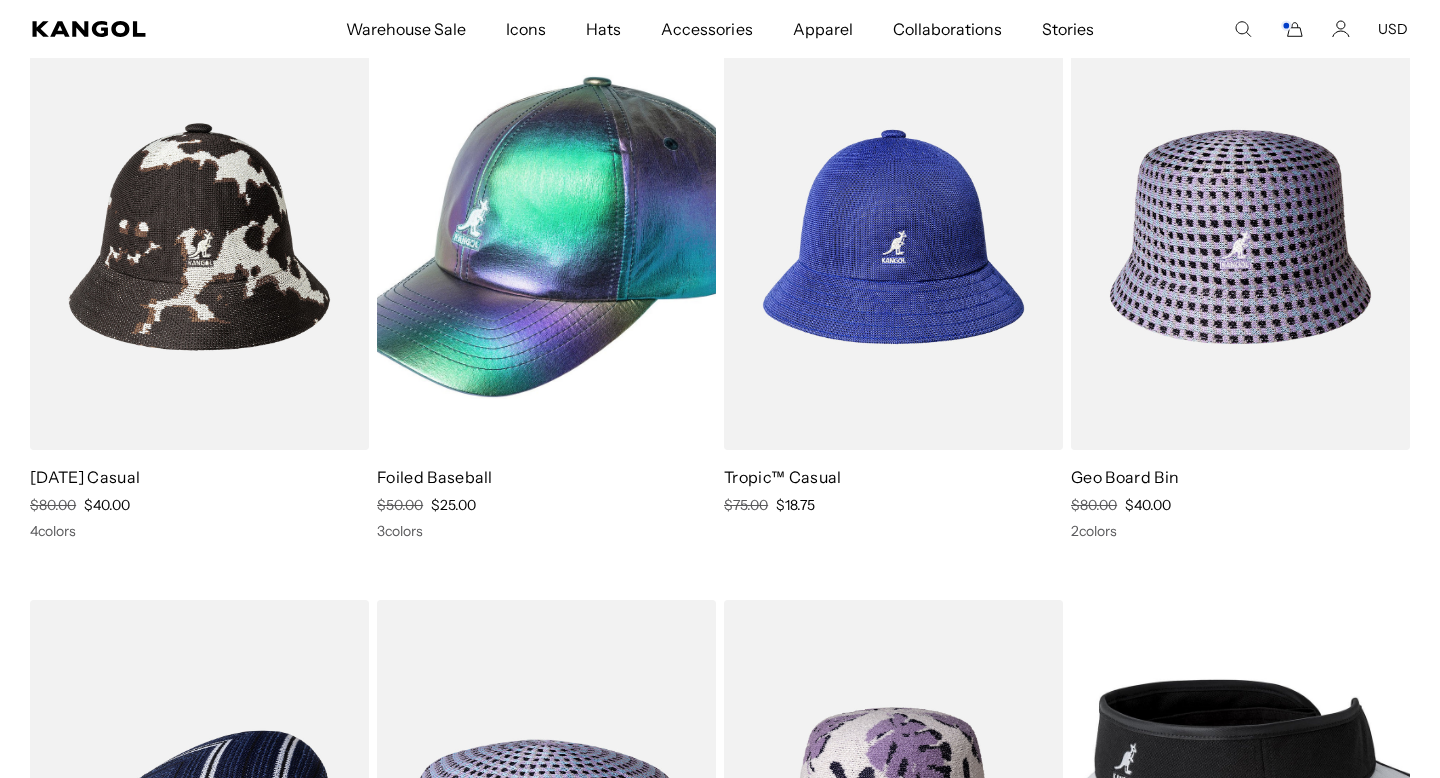 click at bounding box center (893, 237) 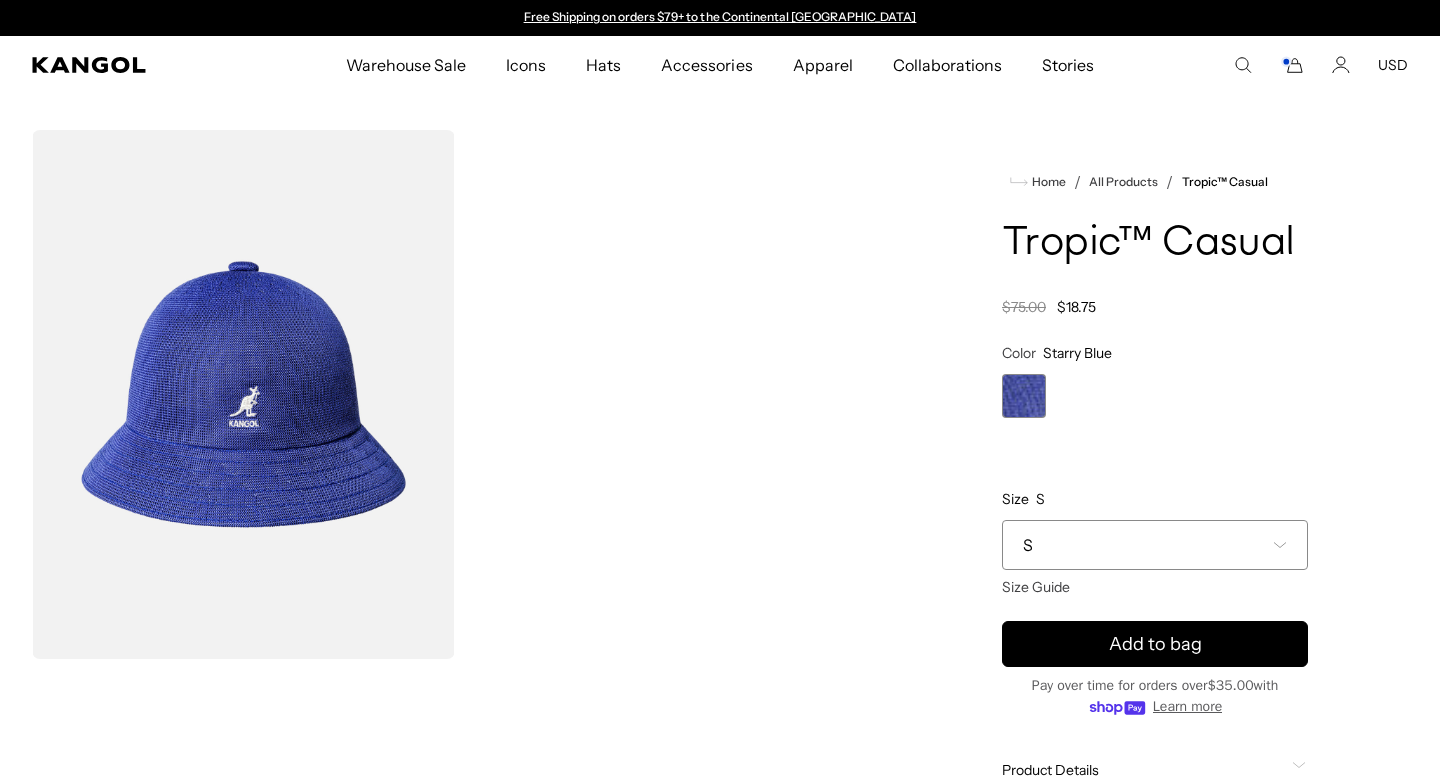 scroll, scrollTop: 0, scrollLeft: 0, axis: both 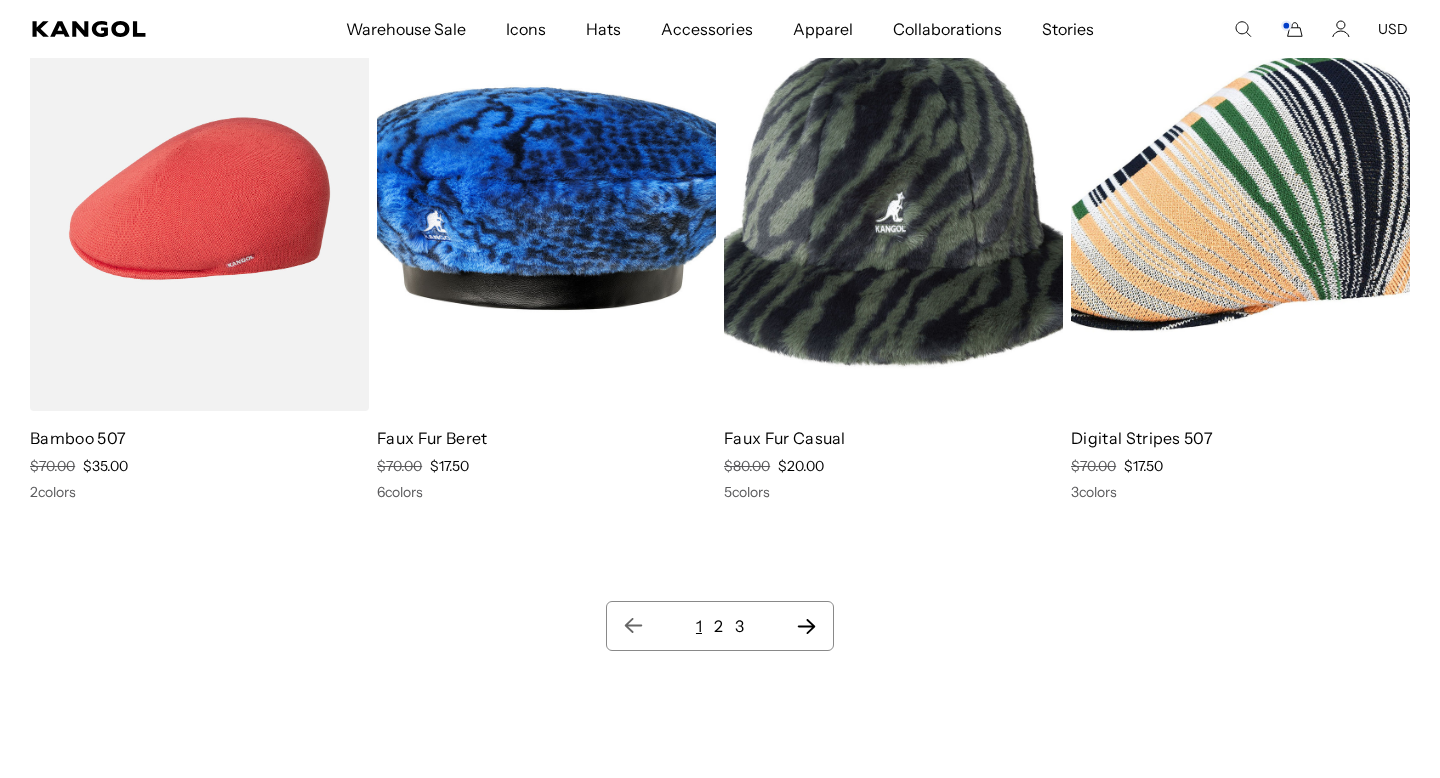 click on "2" at bounding box center [718, 626] 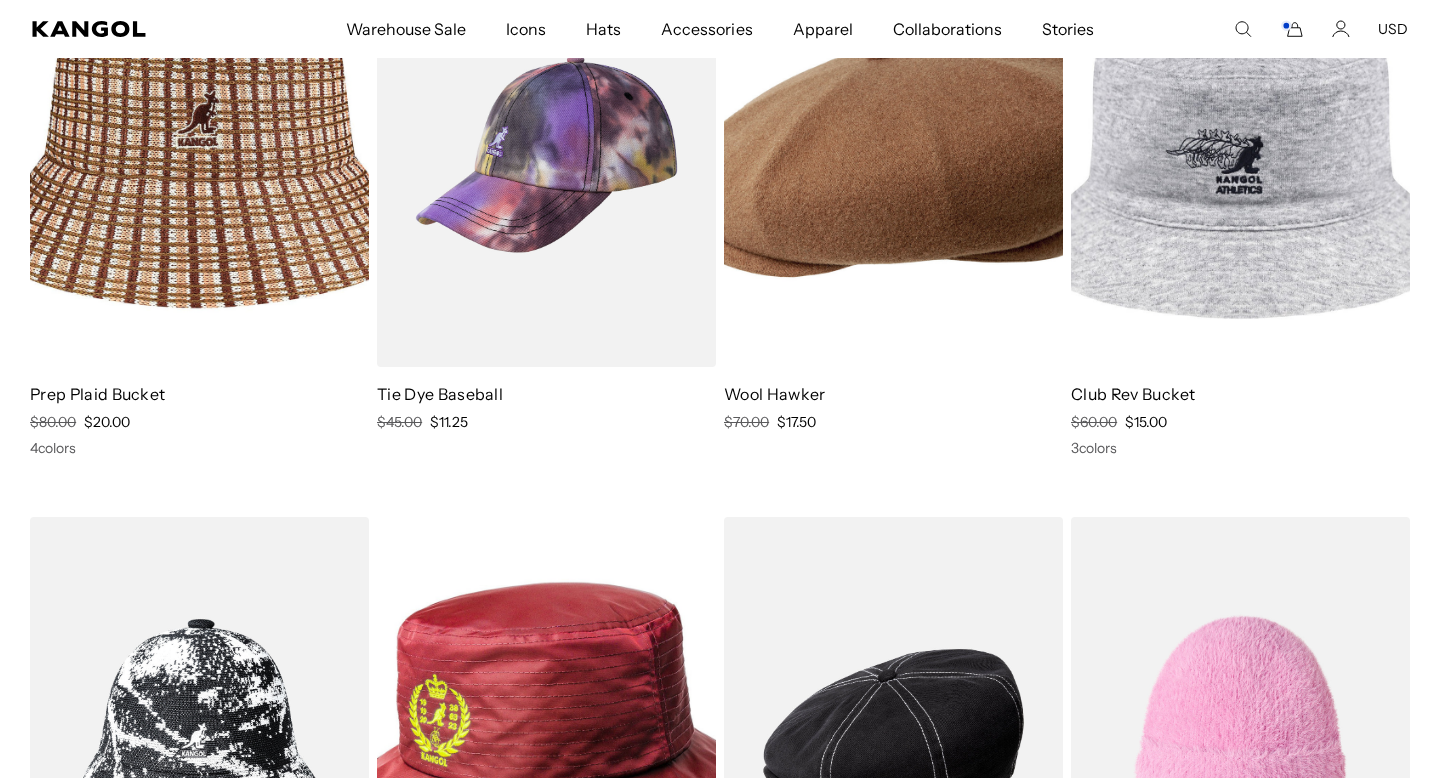 scroll, scrollTop: 10642, scrollLeft: 0, axis: vertical 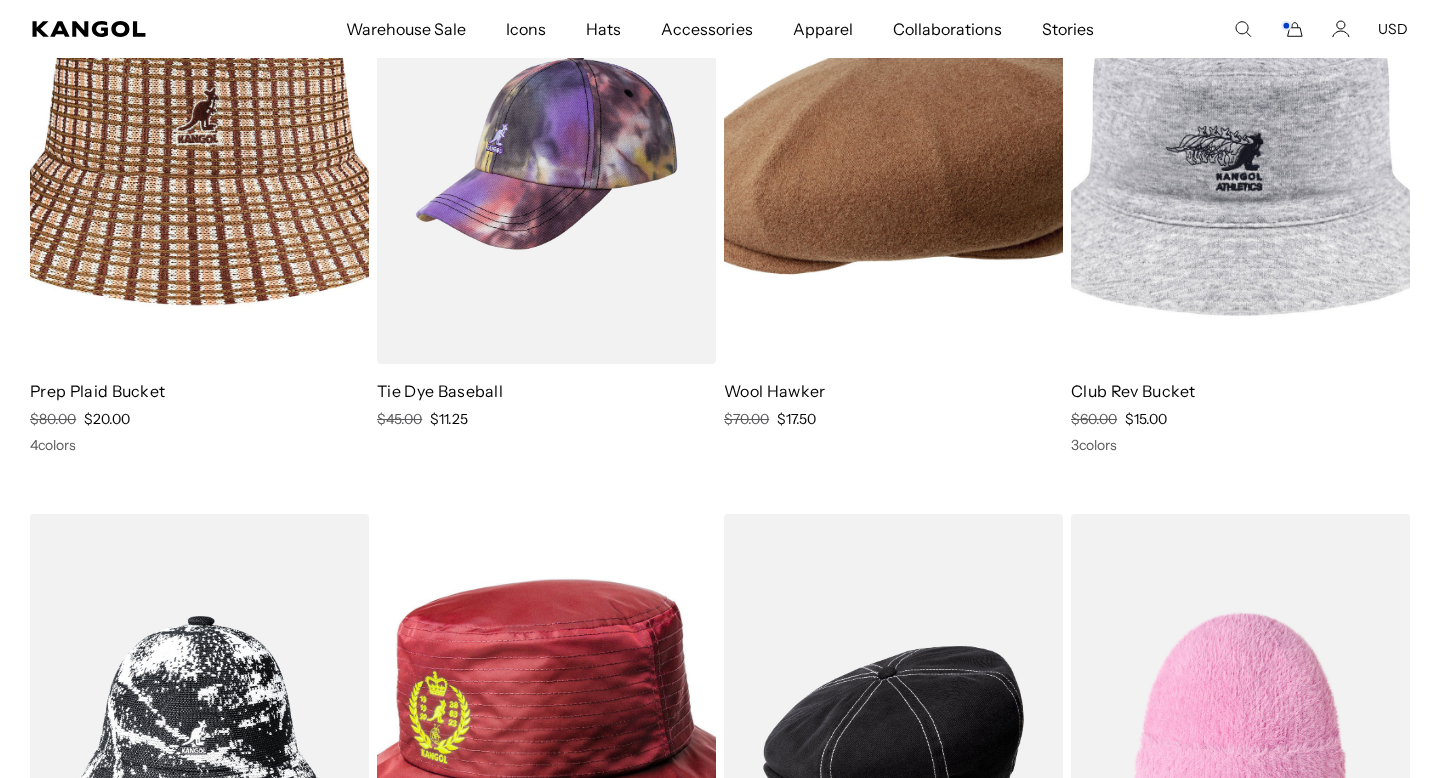 click at bounding box center [893, 152] 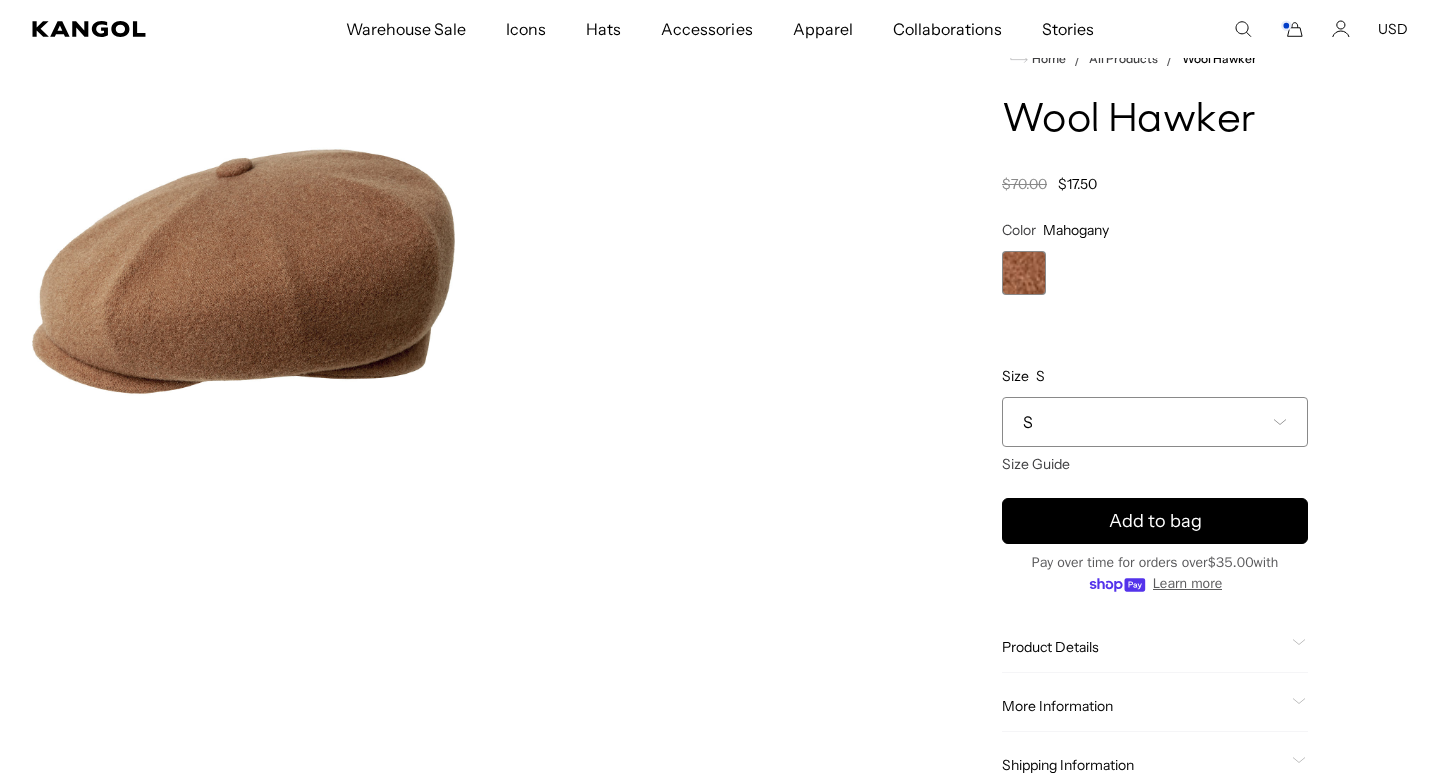 scroll, scrollTop: 0, scrollLeft: 0, axis: both 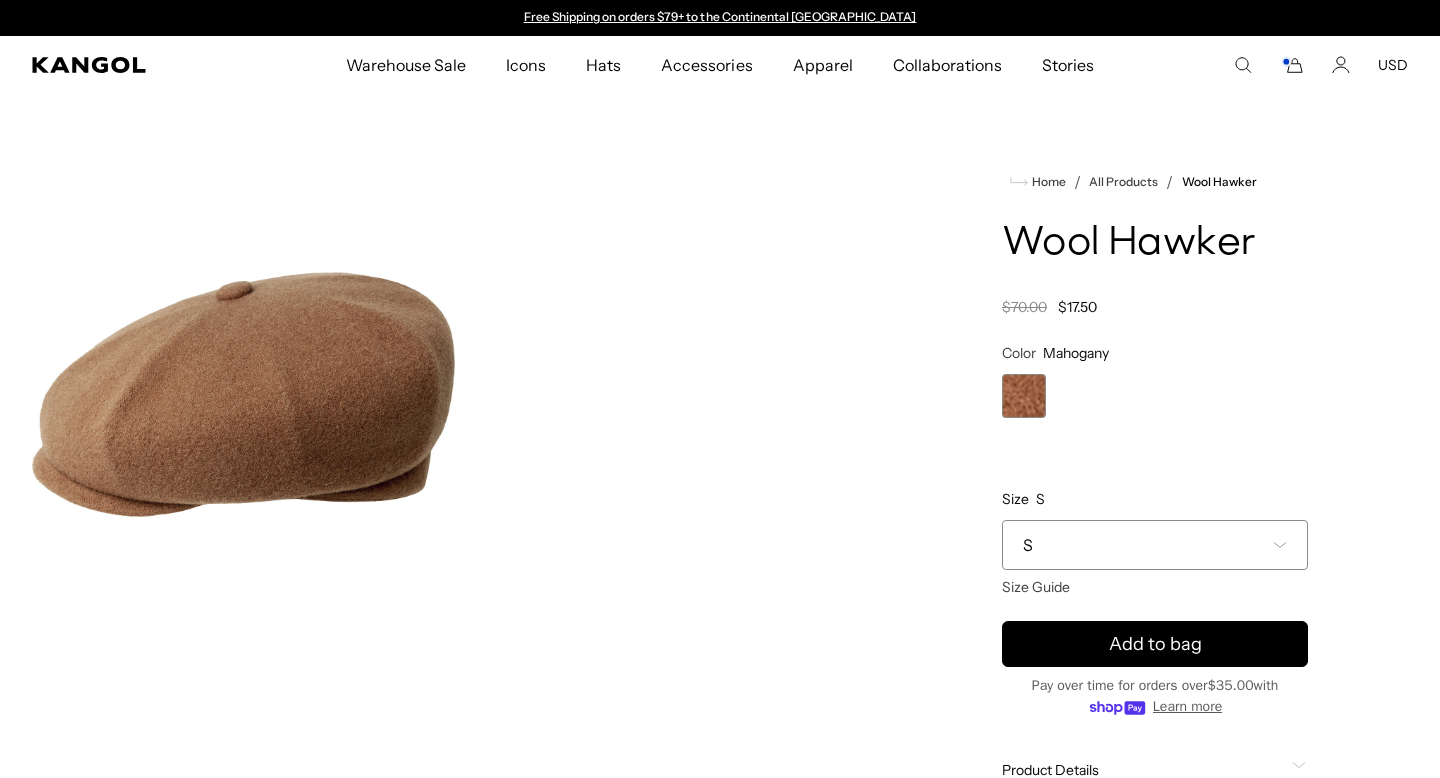 click on "Size
S
Select a size
S
Size Guide
S
M
L - Sold out
XL - Sold out
S M L XL" at bounding box center [1155, 534] 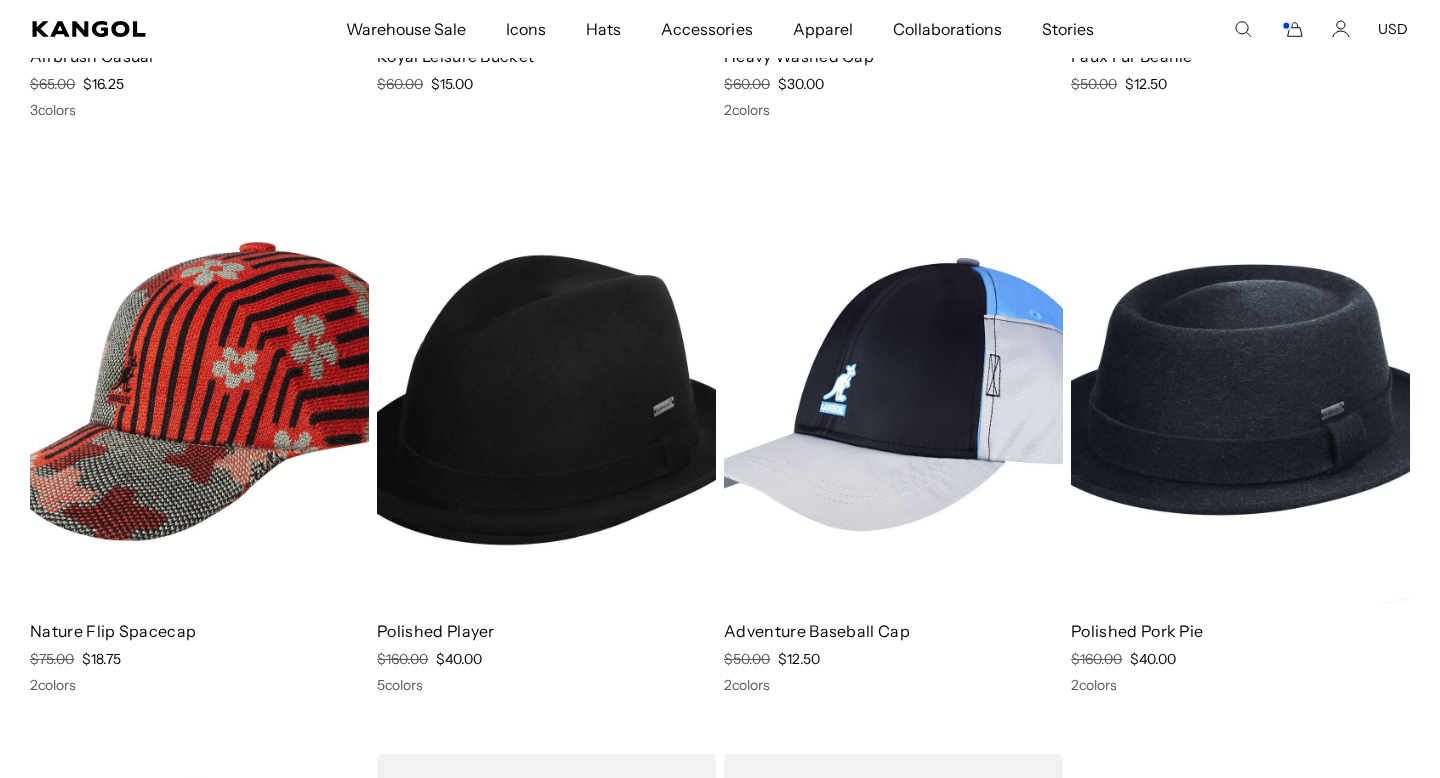 scroll, scrollTop: 11557, scrollLeft: 0, axis: vertical 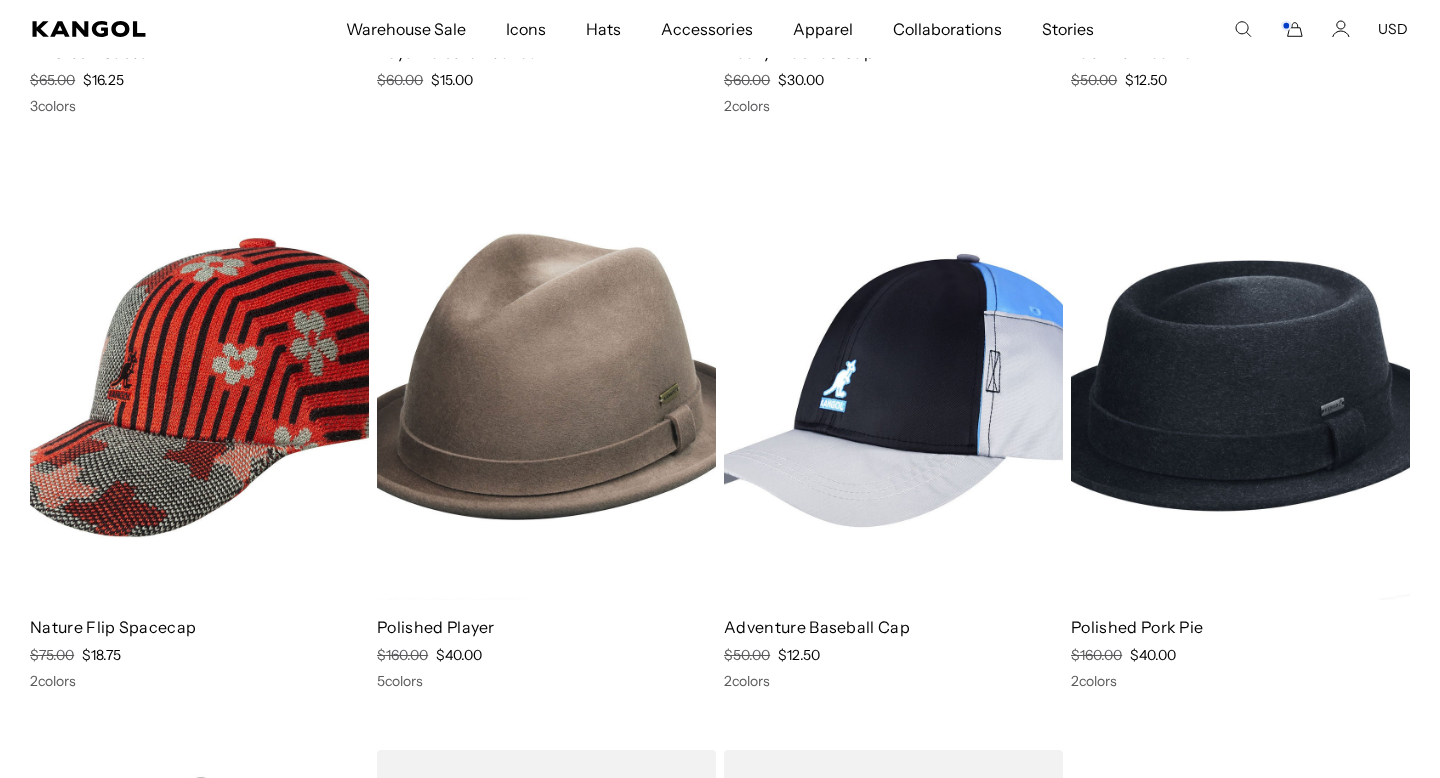 click at bounding box center [546, 388] 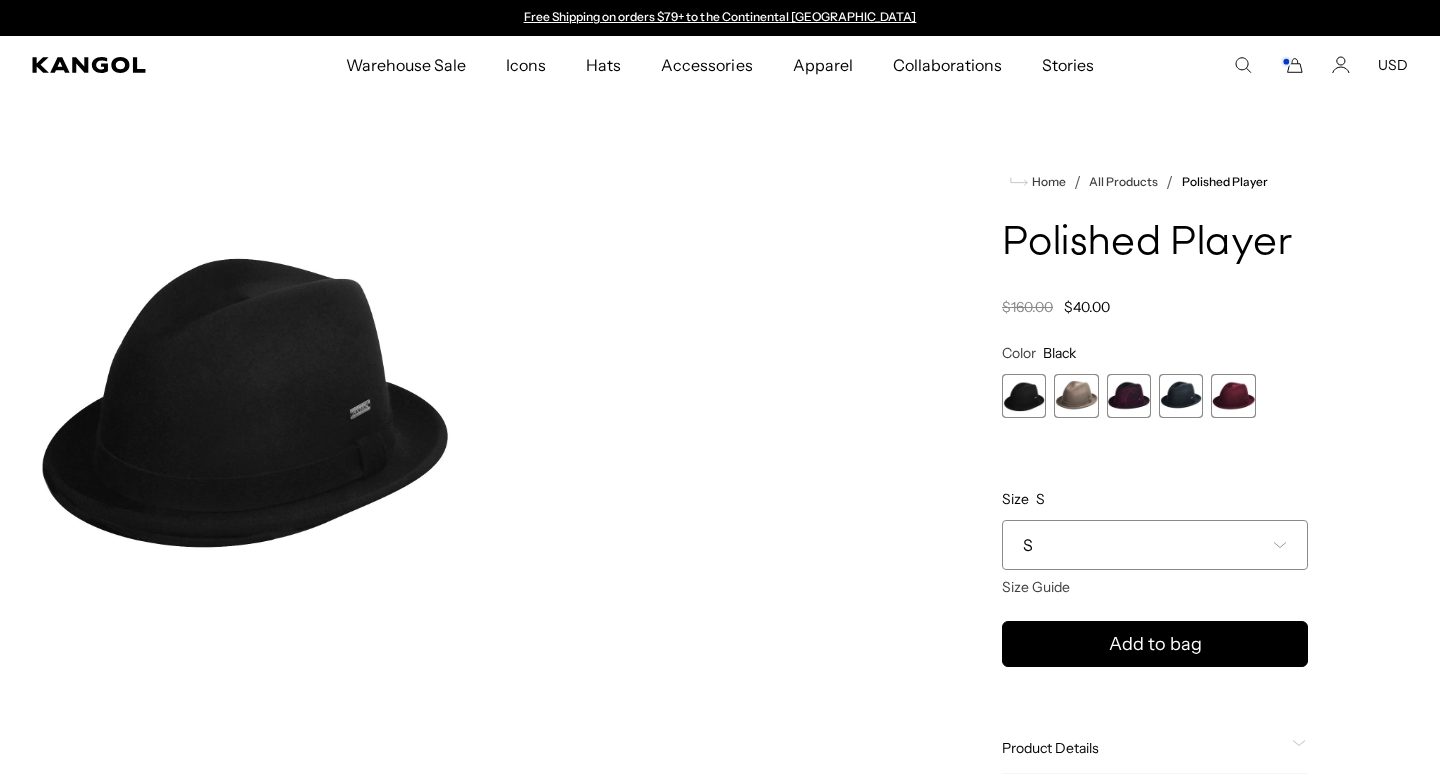 scroll, scrollTop: 0, scrollLeft: 0, axis: both 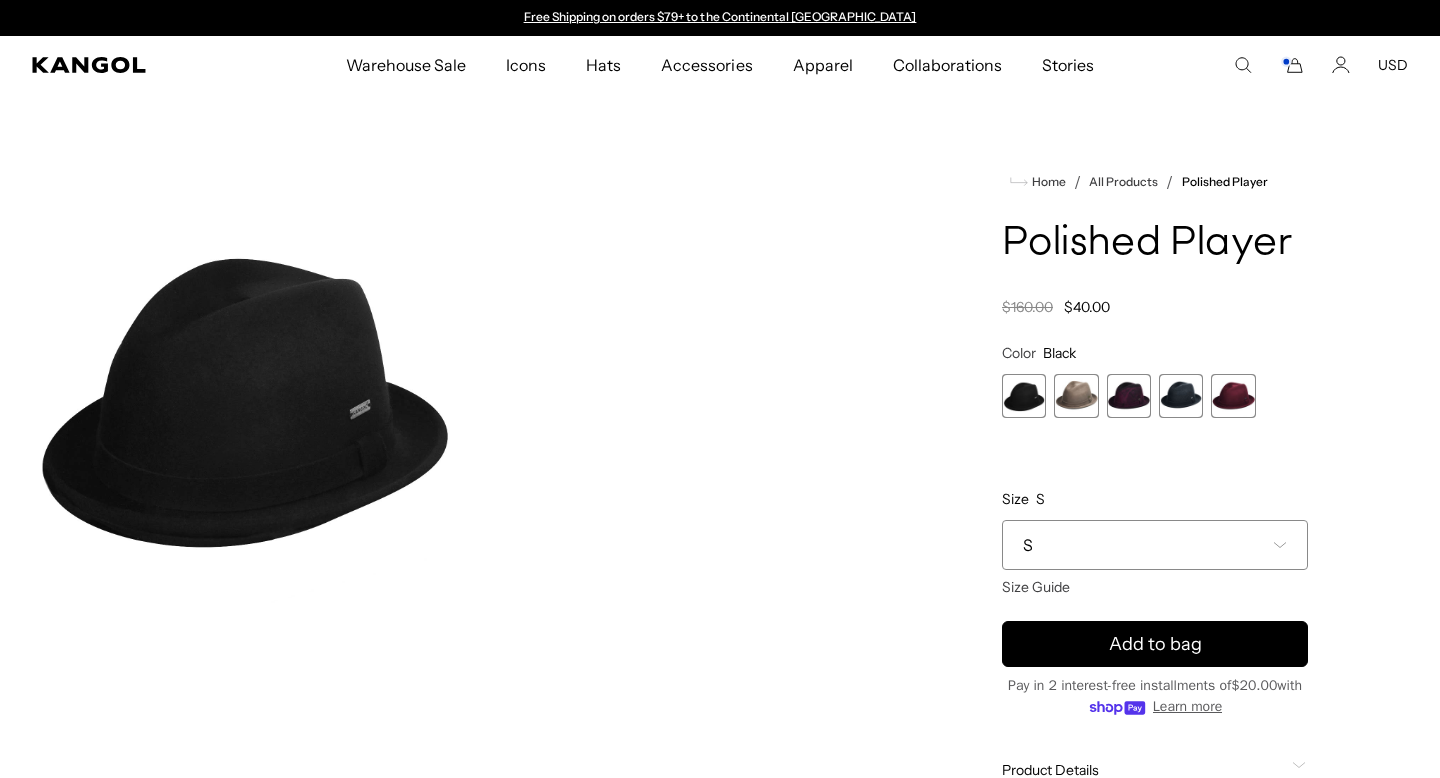 click at bounding box center (1076, 396) 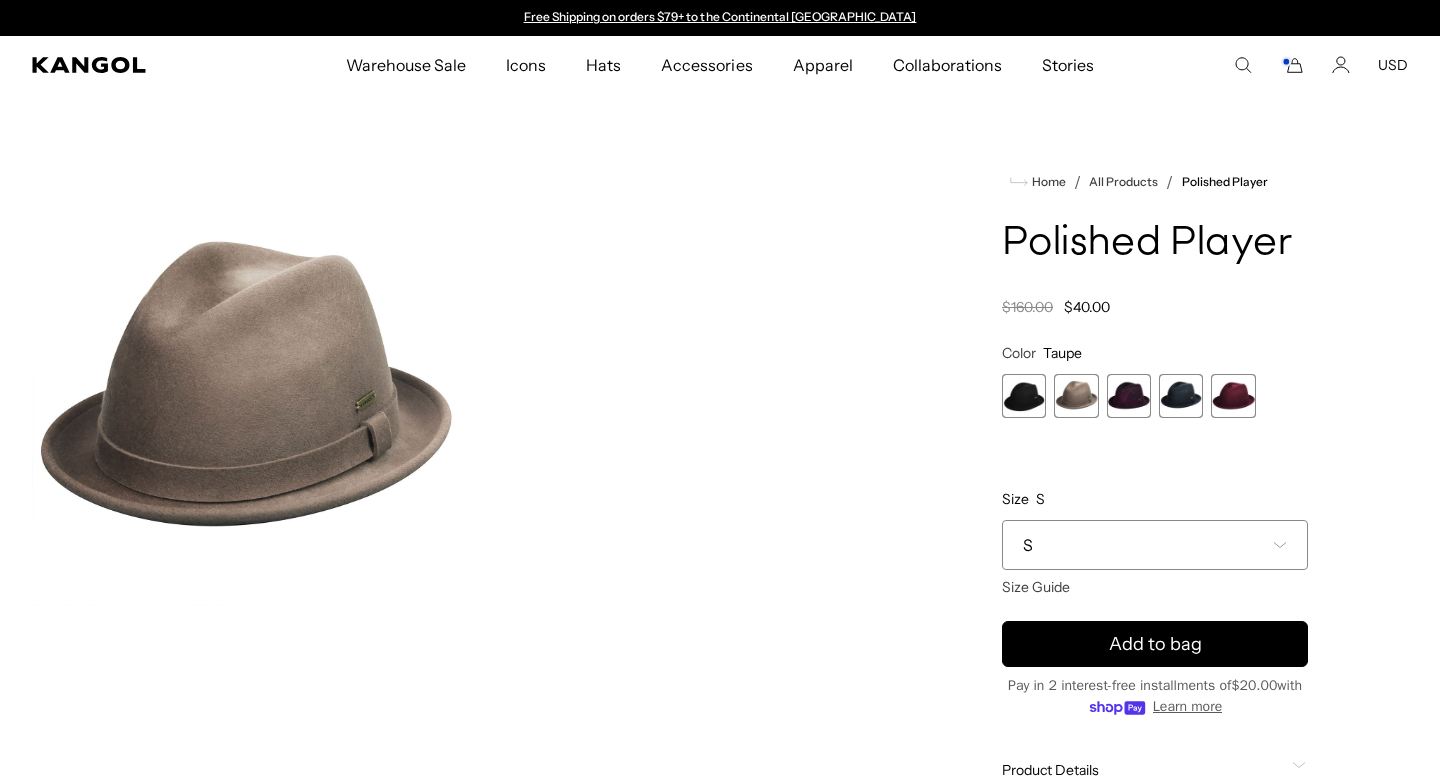 click on "S" at bounding box center (1155, 545) 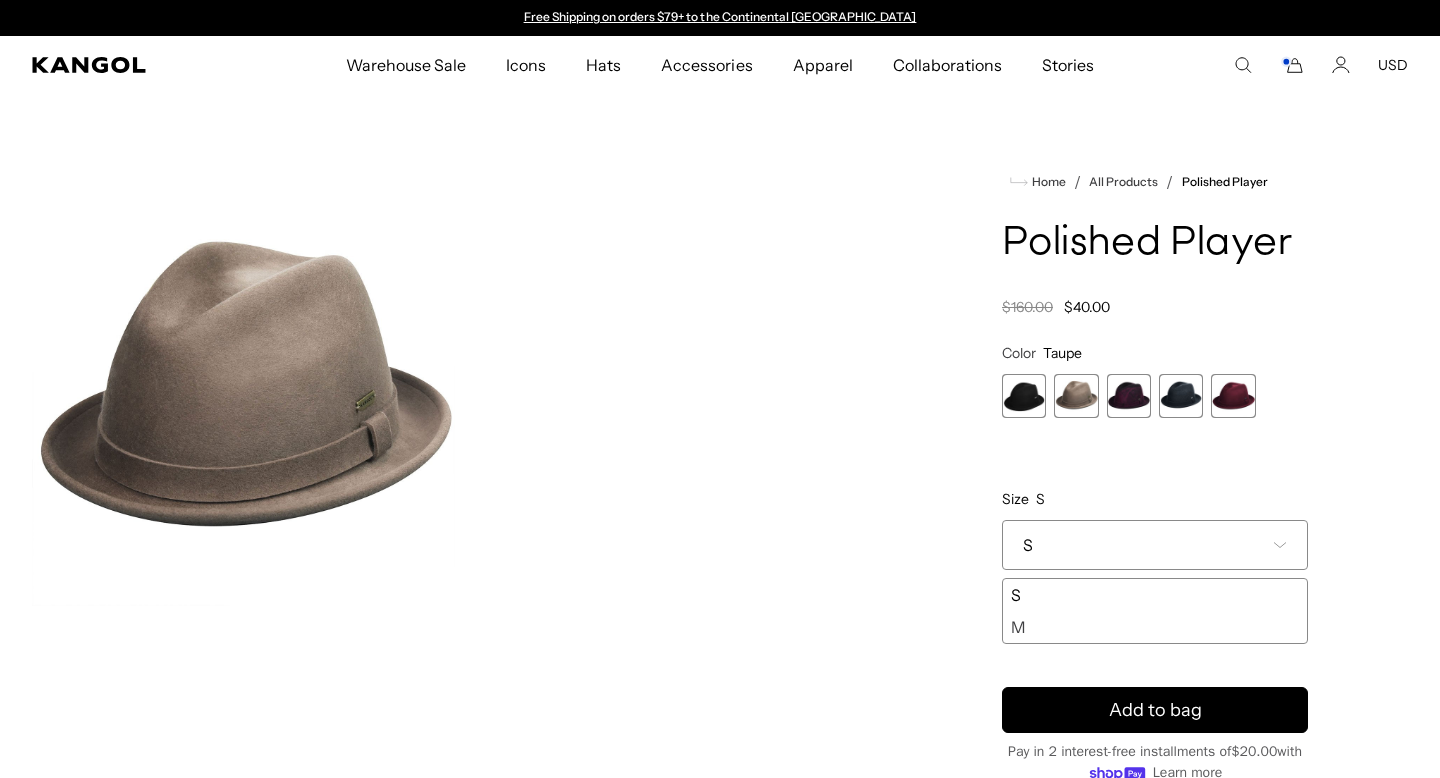 click on "**********" at bounding box center [1155, 494] 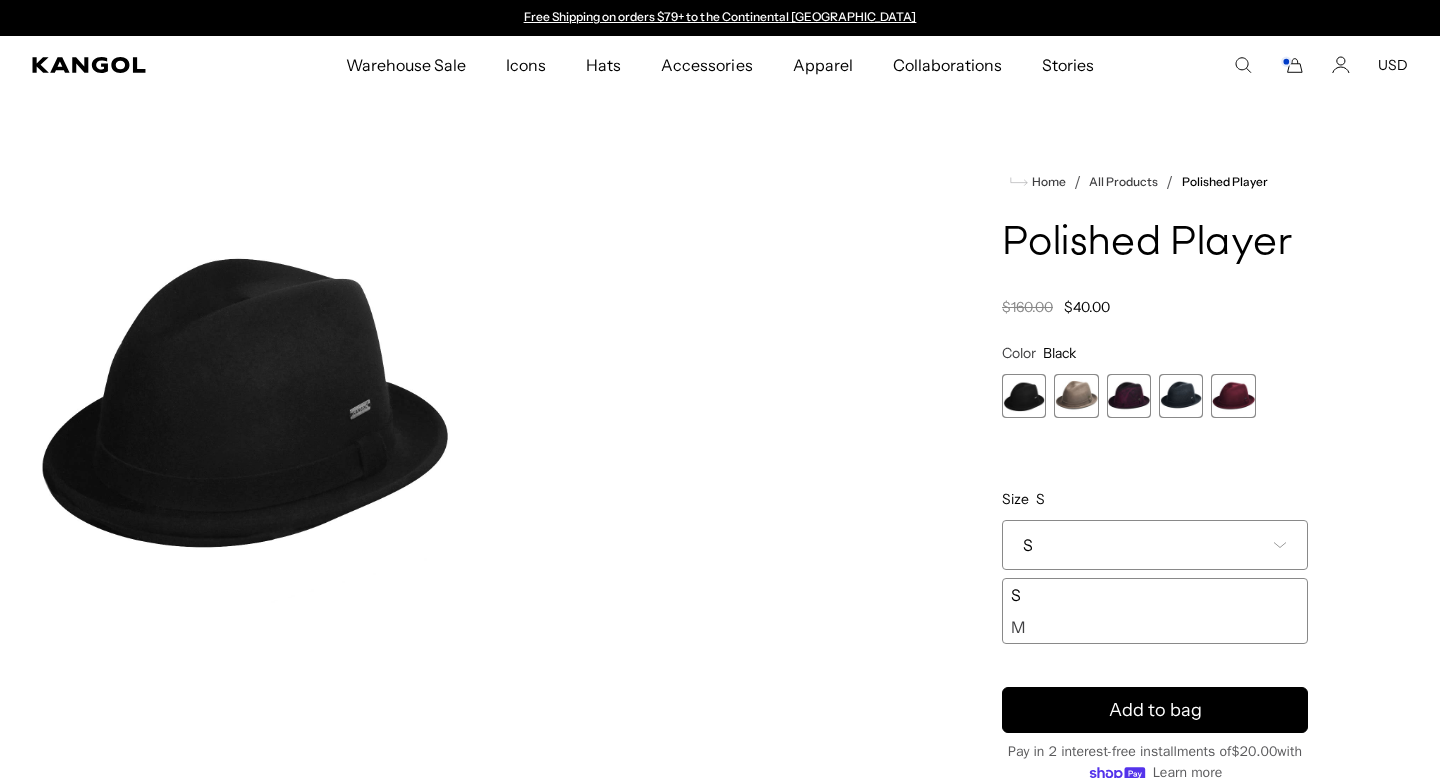 click on "S" at bounding box center (1155, 545) 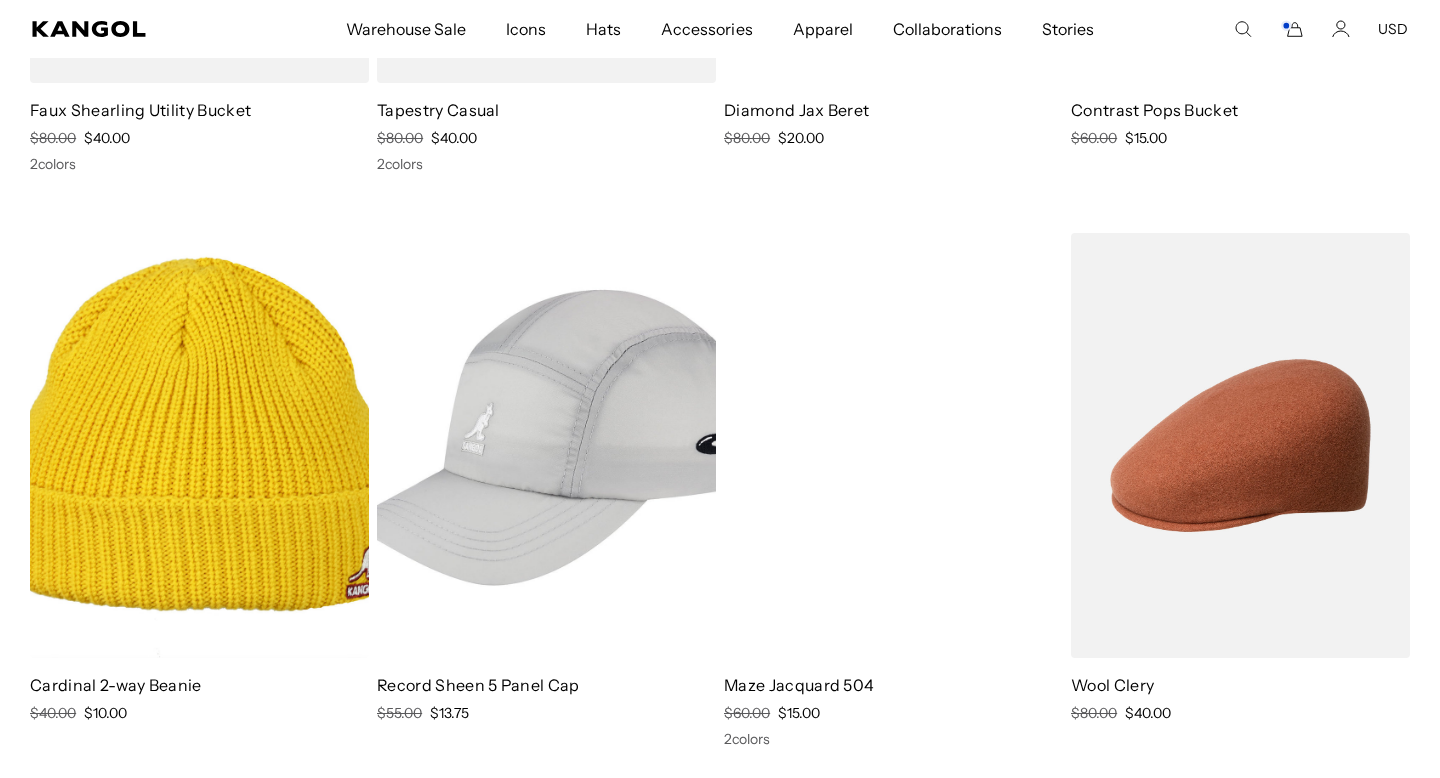 scroll, scrollTop: 13221, scrollLeft: 0, axis: vertical 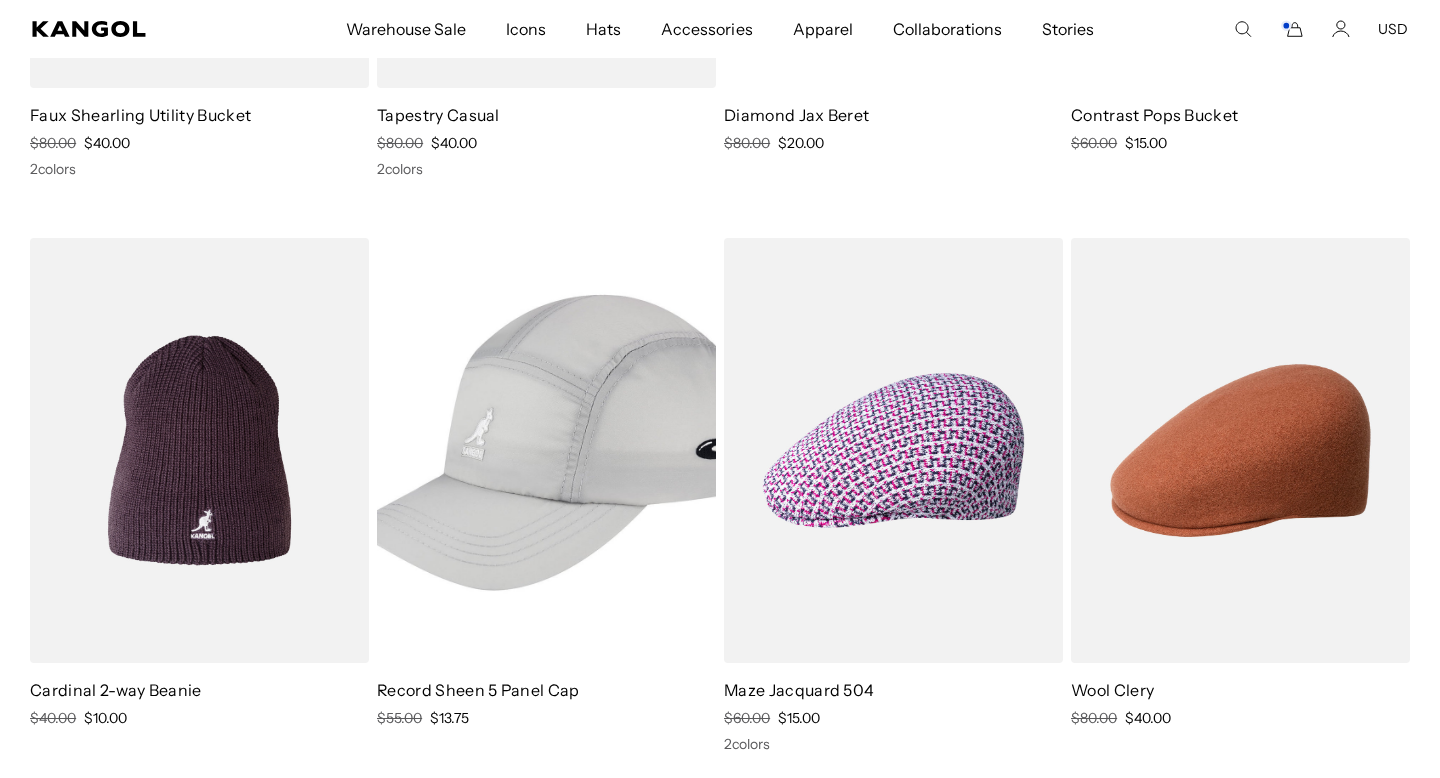 click at bounding box center [199, 451] 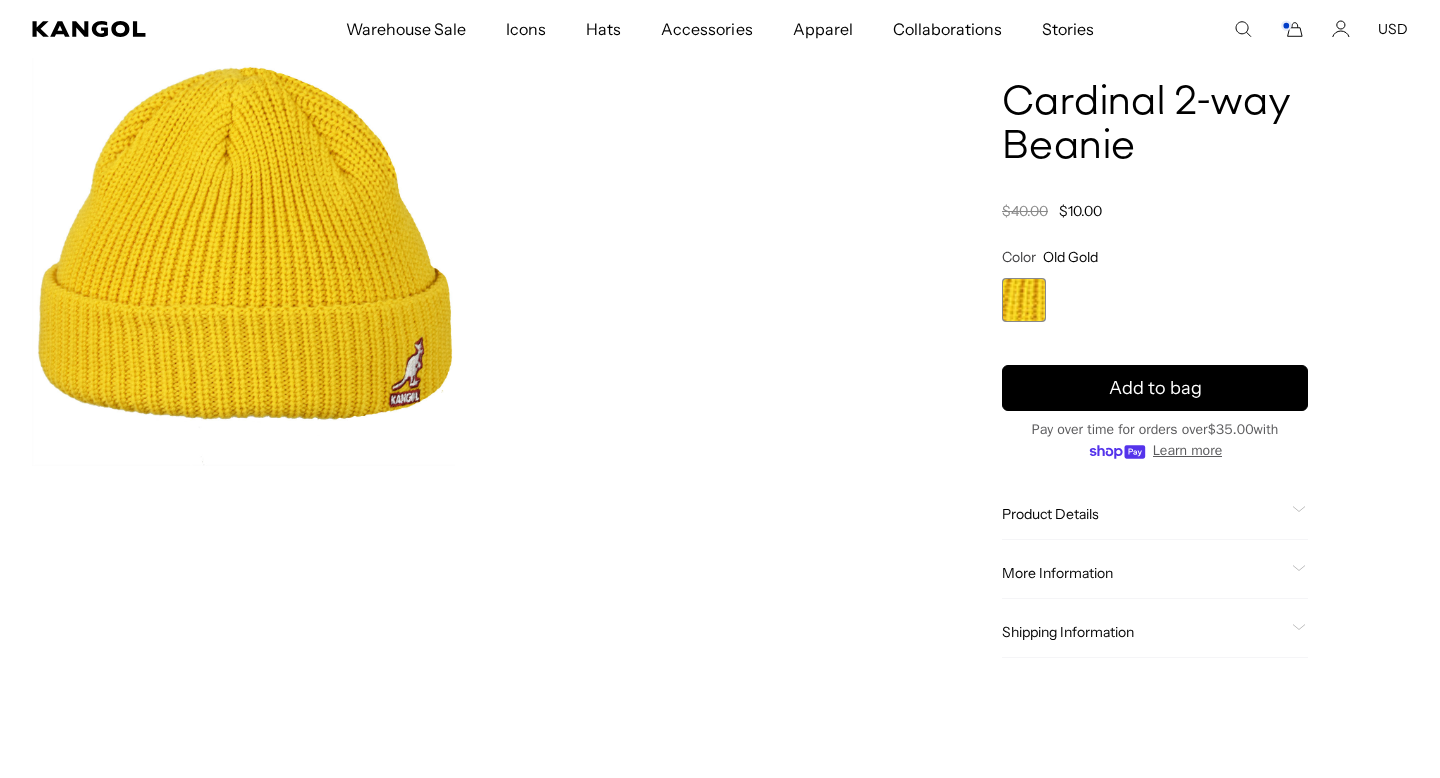 scroll, scrollTop: 0, scrollLeft: 0, axis: both 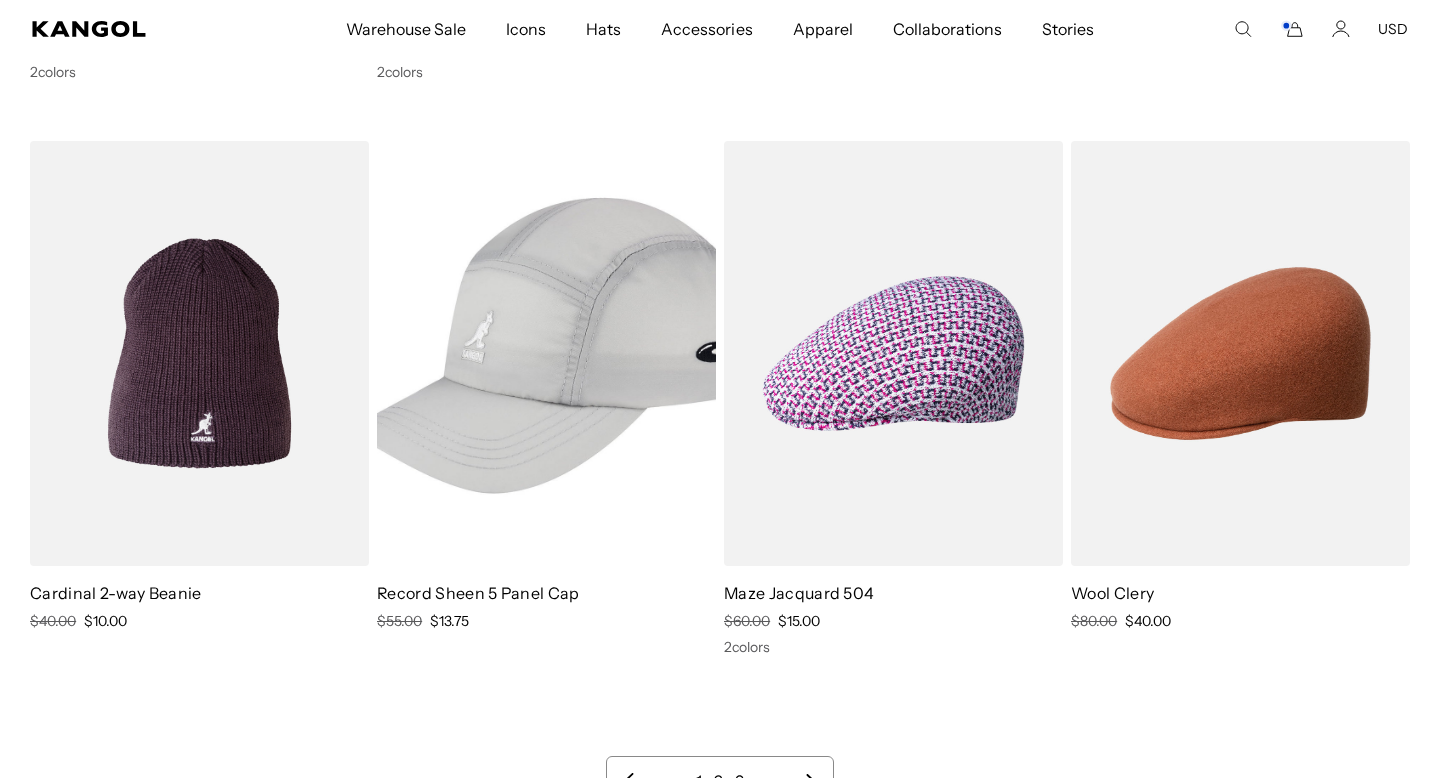 click at bounding box center (199, 354) 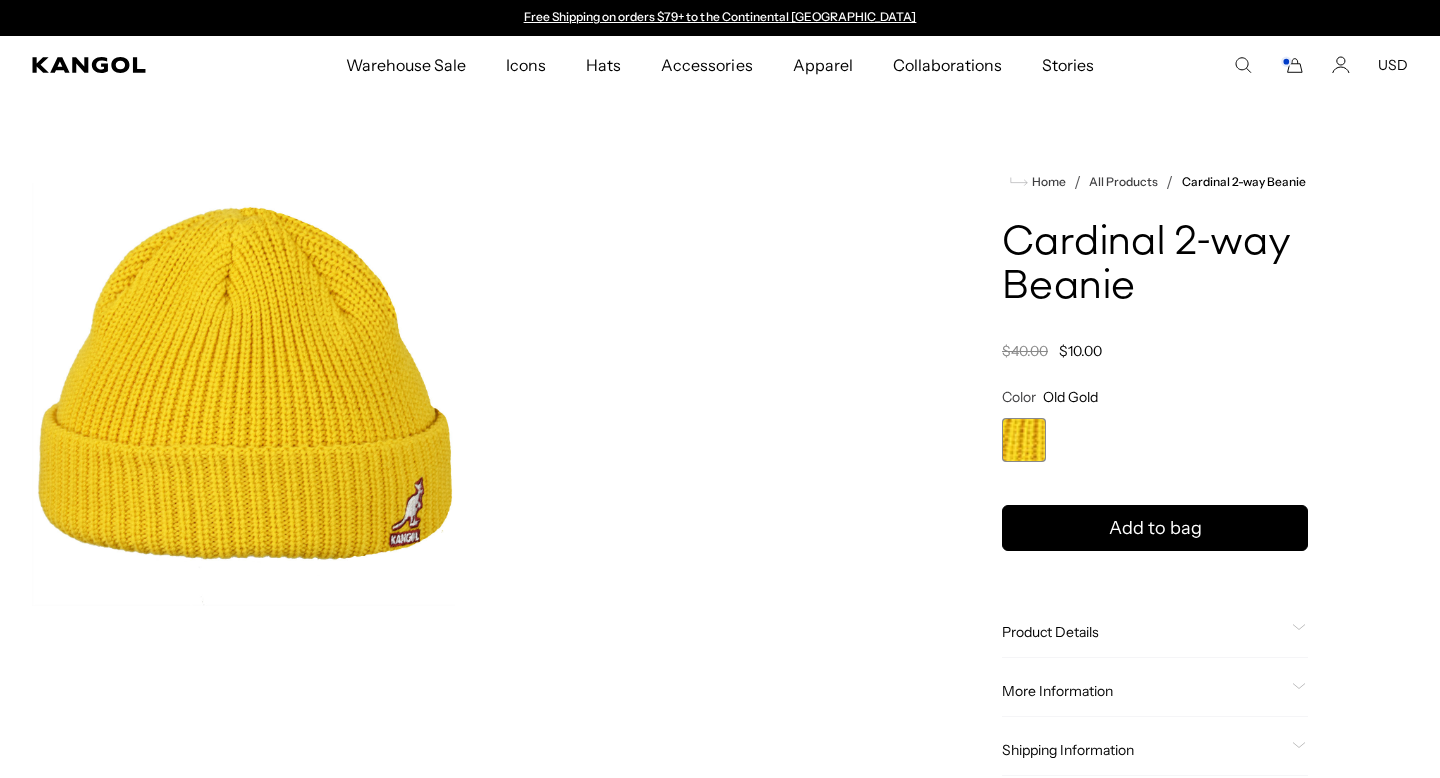 scroll, scrollTop: 0, scrollLeft: 0, axis: both 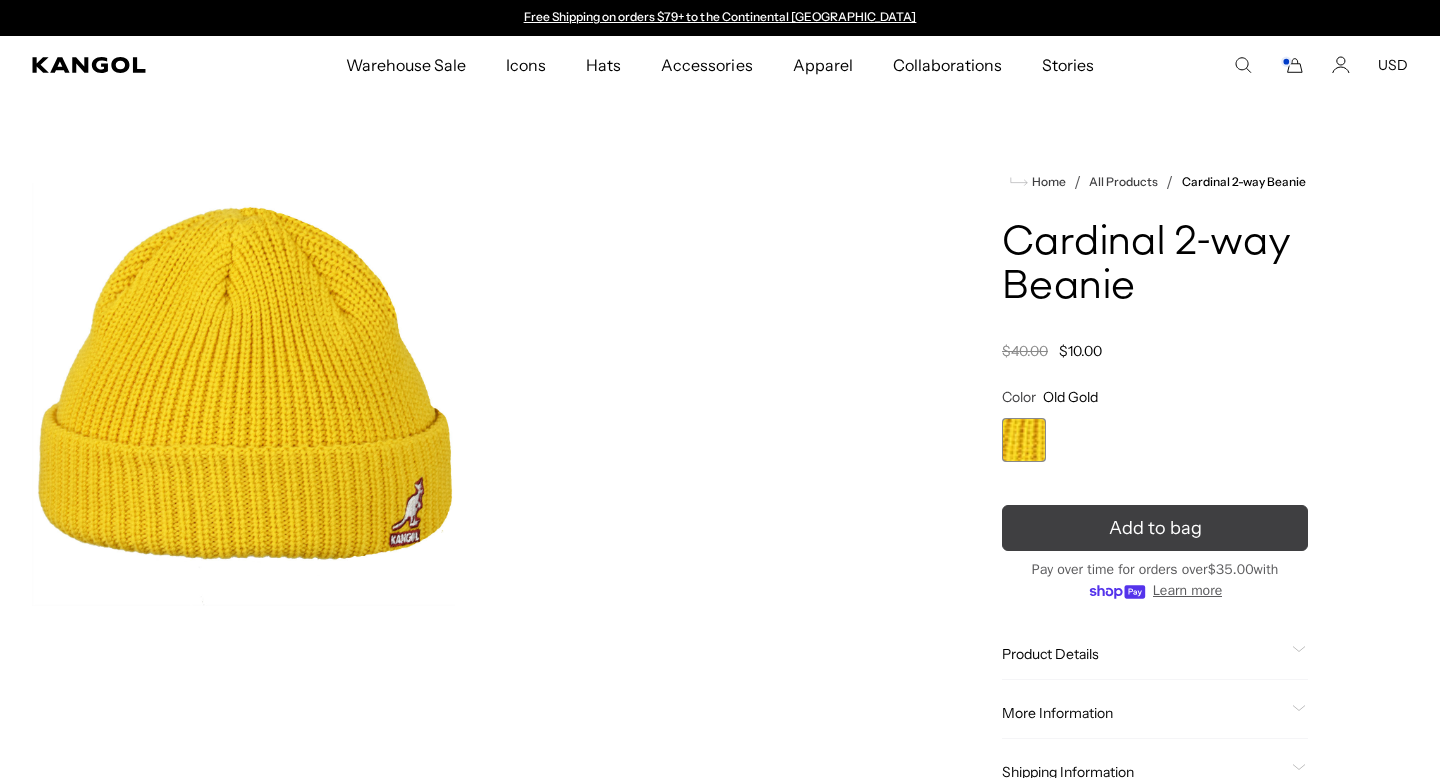 click on "Add to bag" at bounding box center [1155, 528] 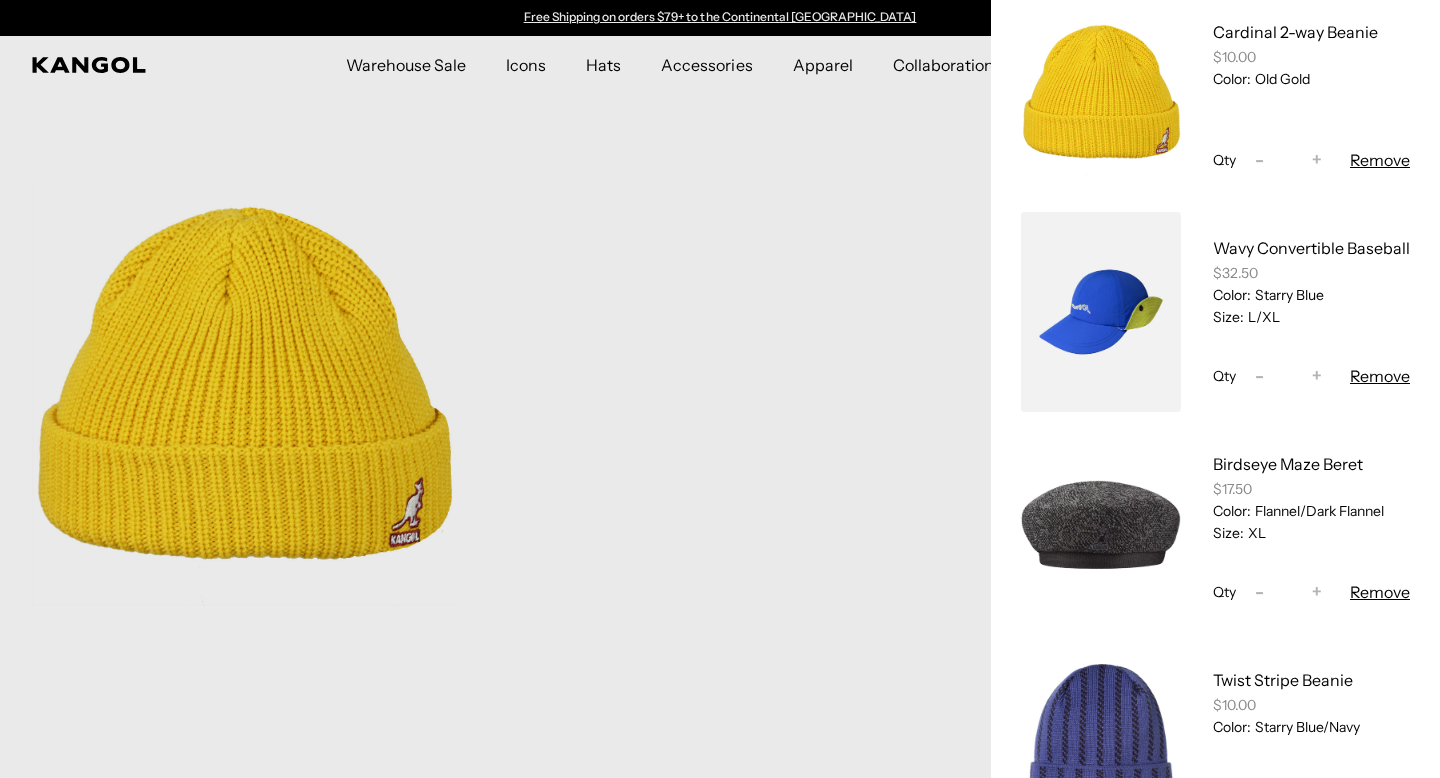 scroll, scrollTop: 180, scrollLeft: 0, axis: vertical 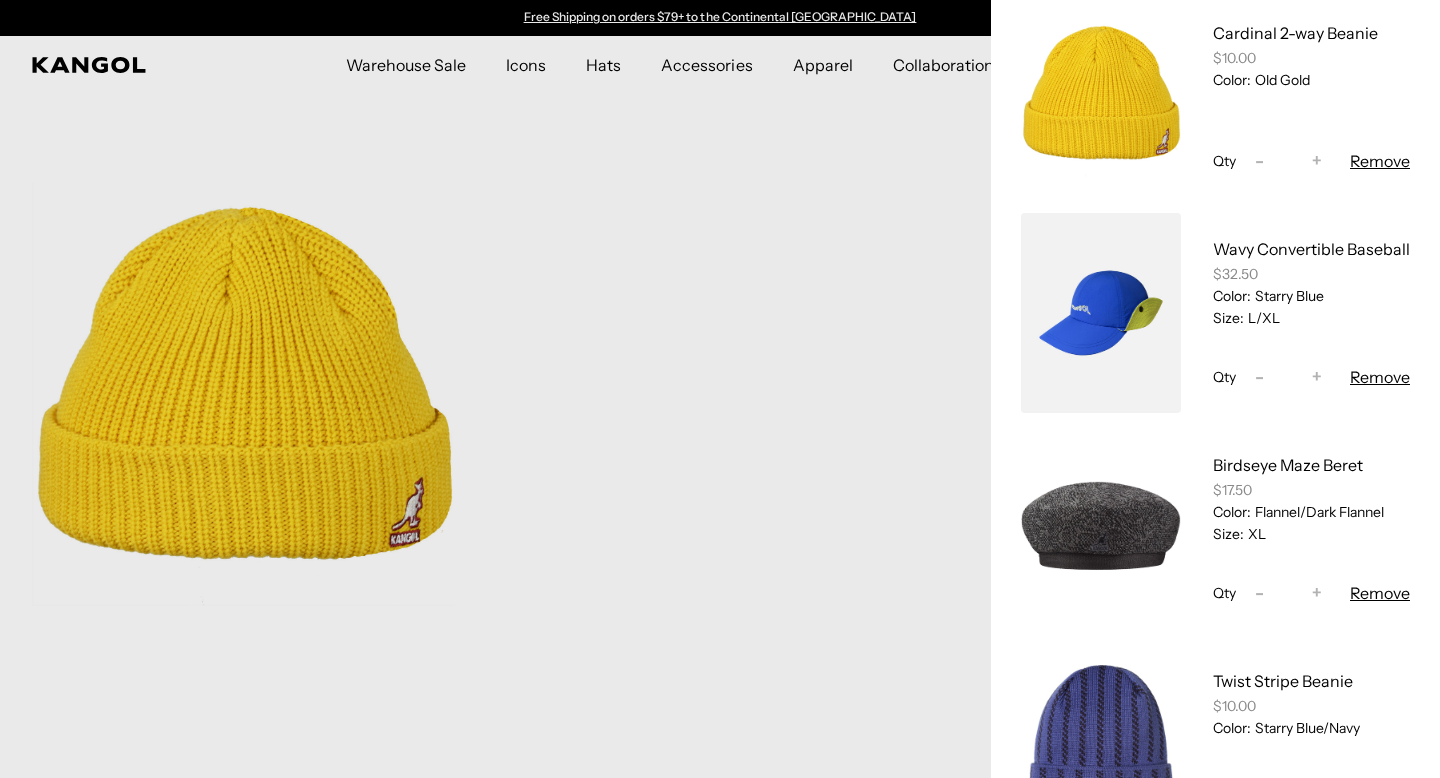 click at bounding box center [720, 389] 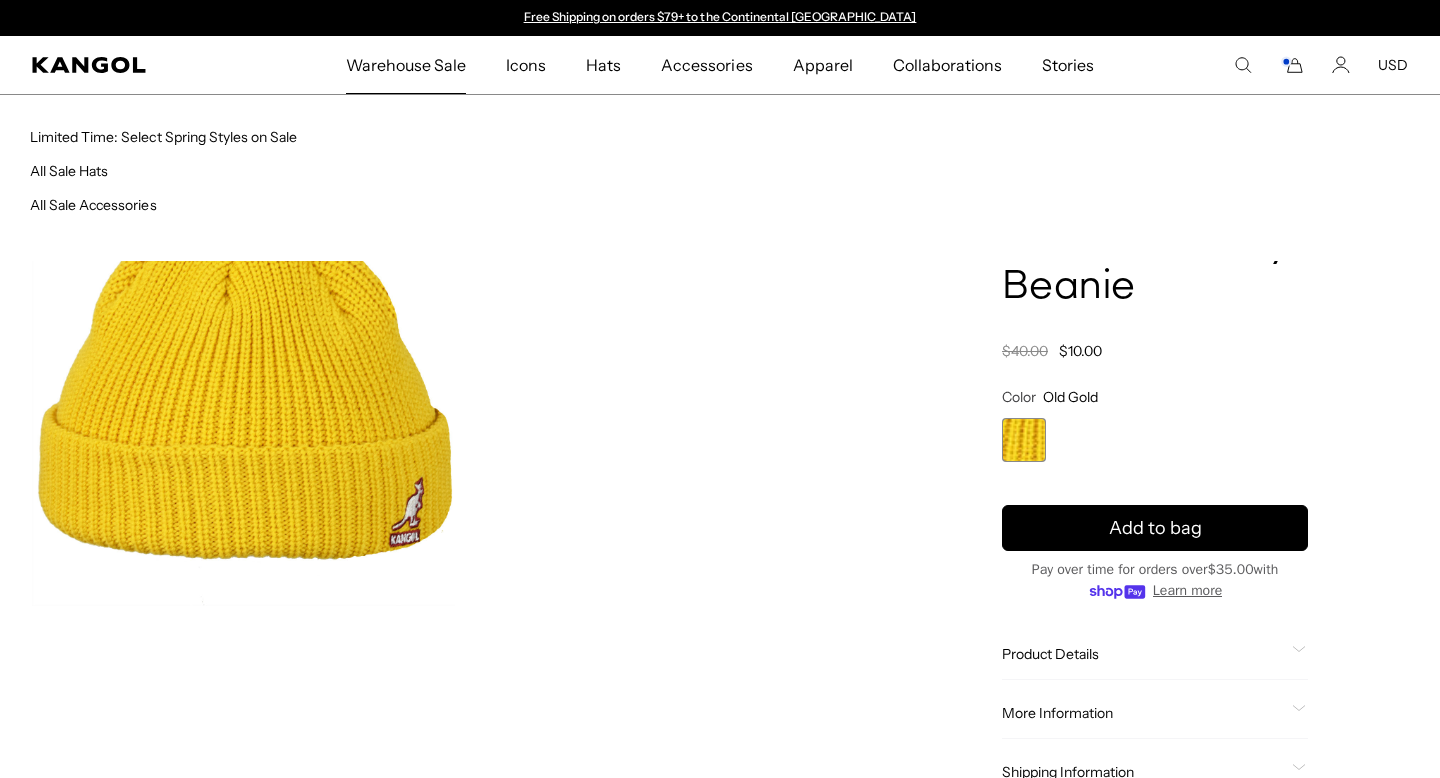 click on "Warehouse Sale" at bounding box center [406, 65] 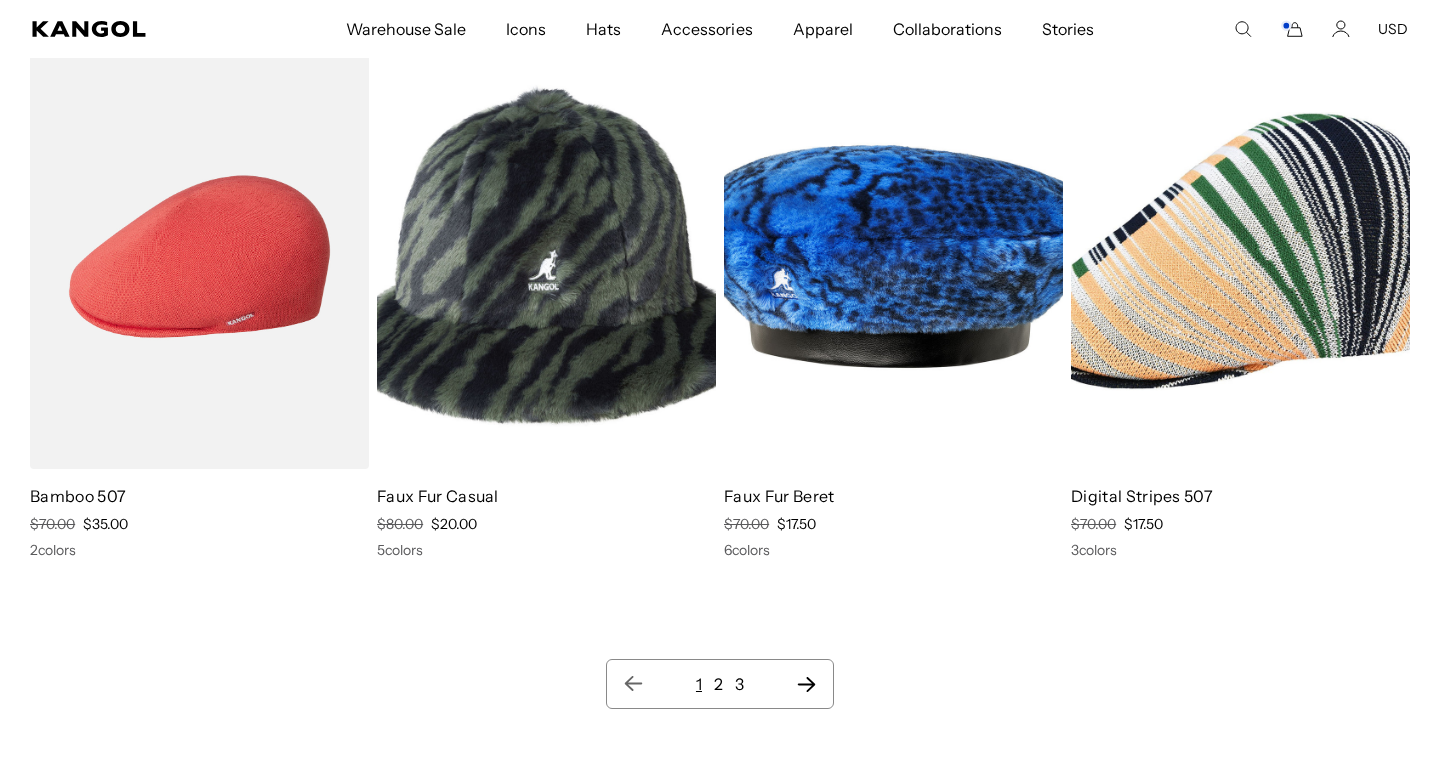 scroll, scrollTop: 13451, scrollLeft: 0, axis: vertical 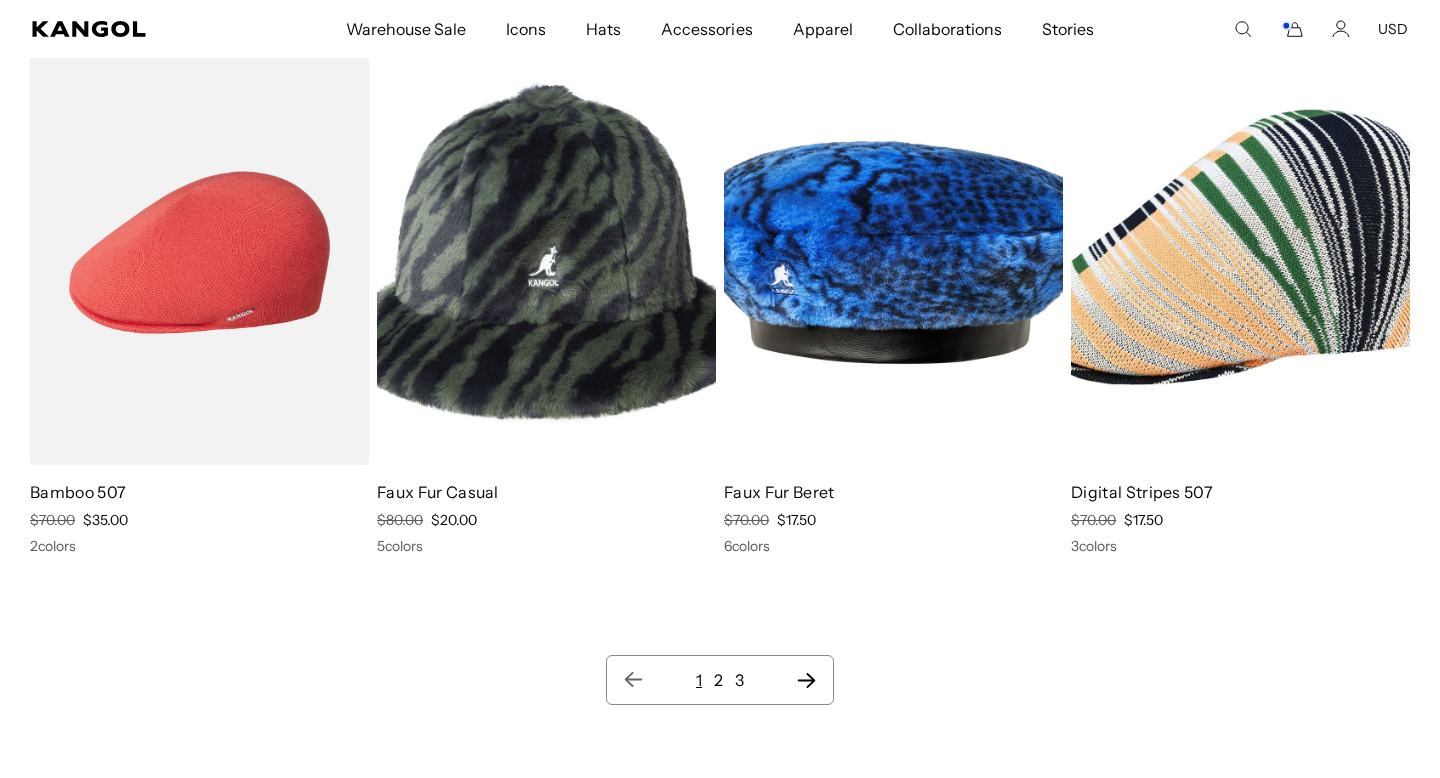 click on "2" at bounding box center [718, 680] 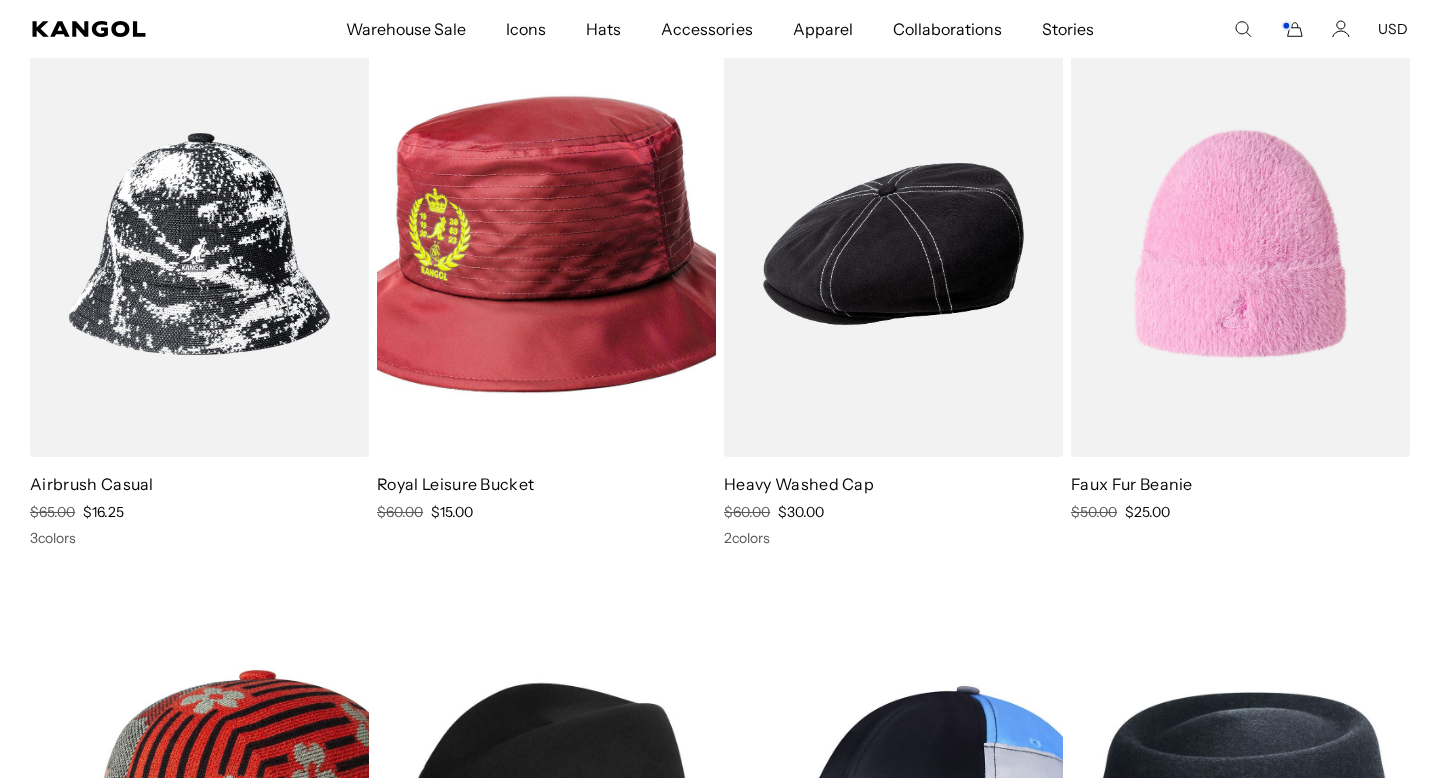 scroll, scrollTop: 11122, scrollLeft: 0, axis: vertical 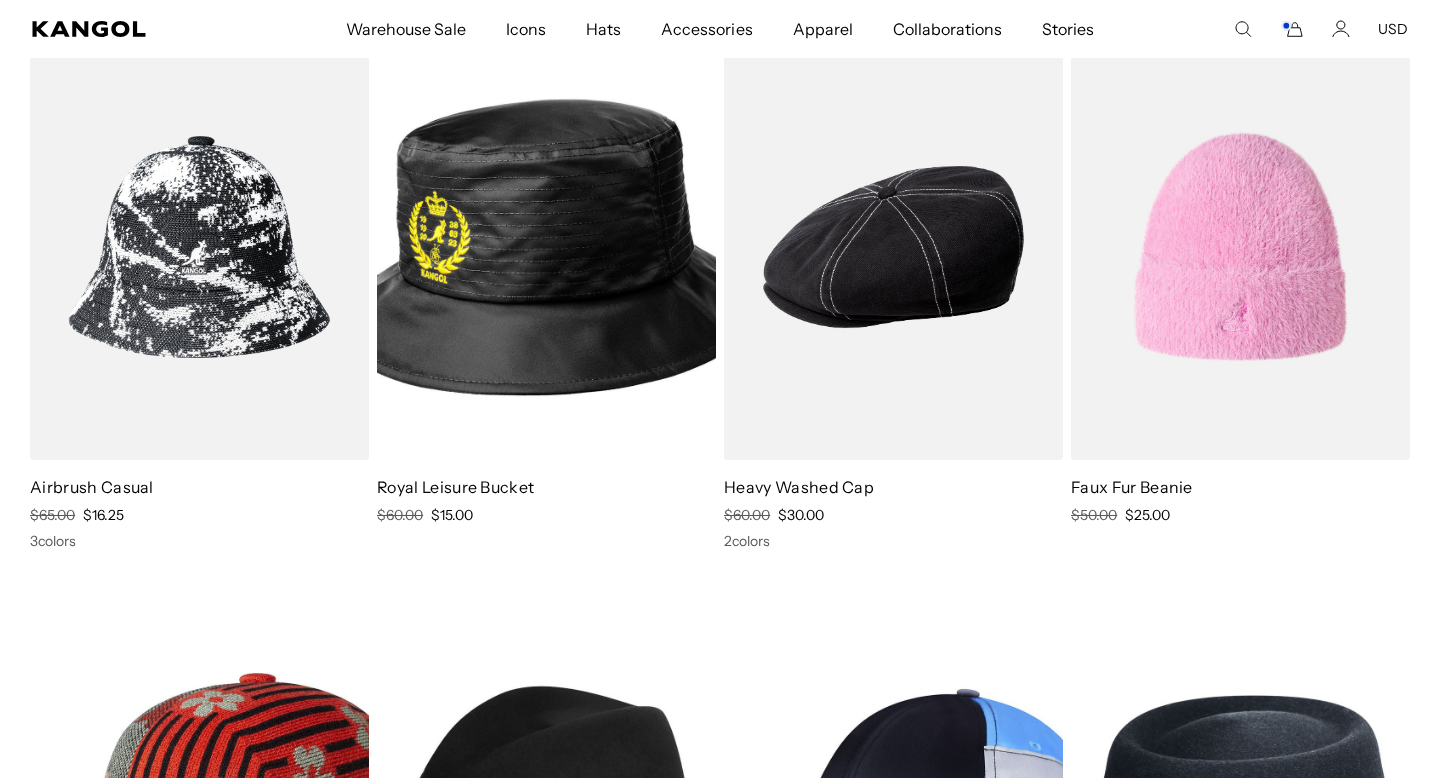 click at bounding box center [546, 247] 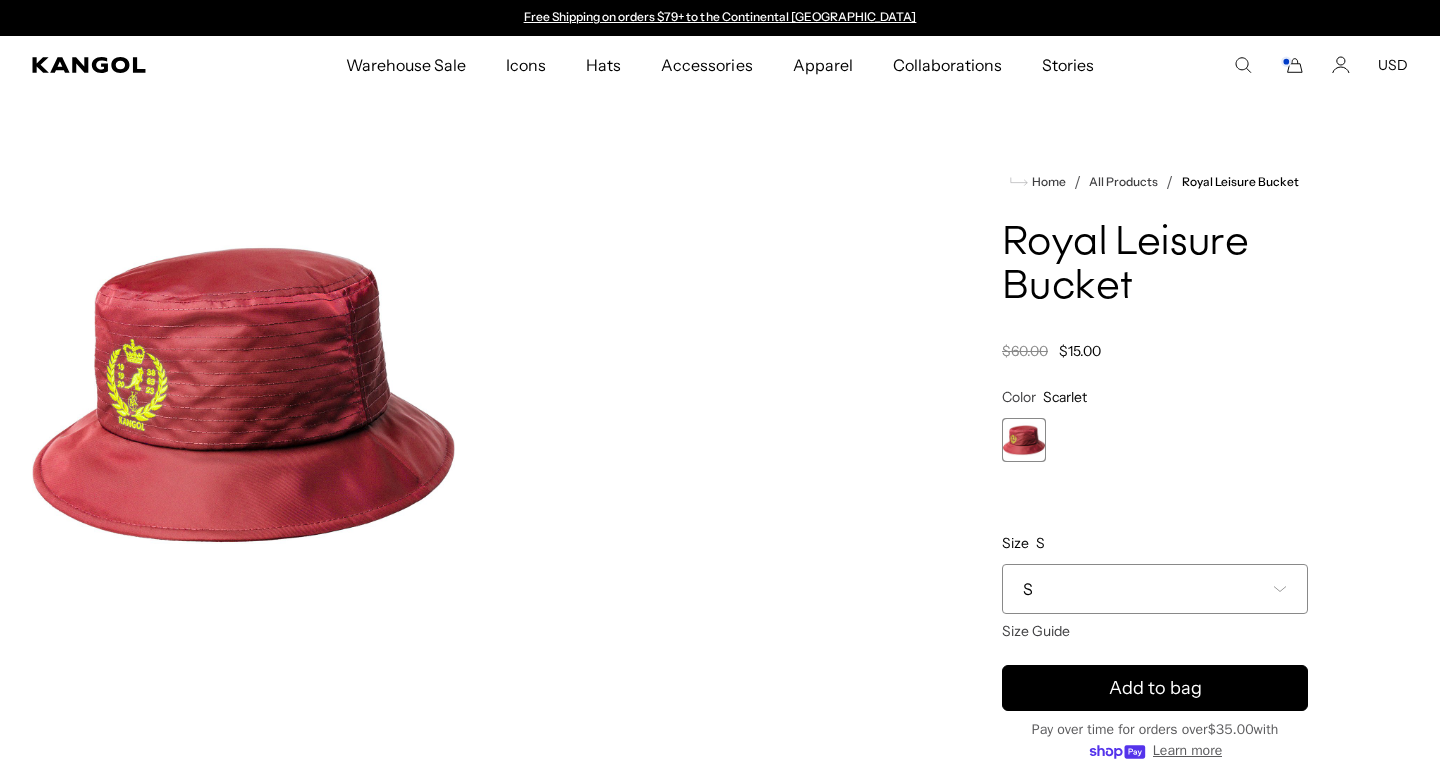 scroll, scrollTop: 0, scrollLeft: 0, axis: both 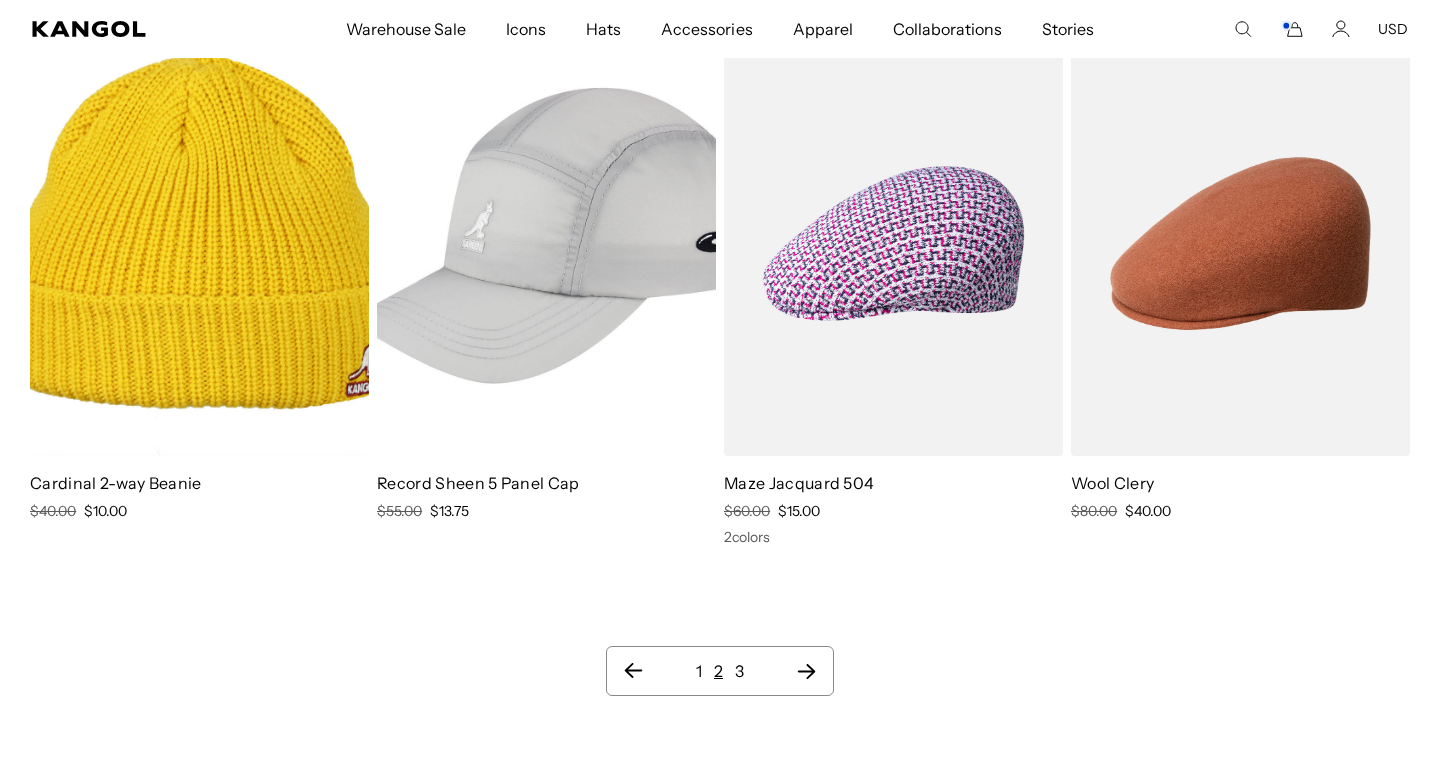 click on "3" at bounding box center [739, 671] 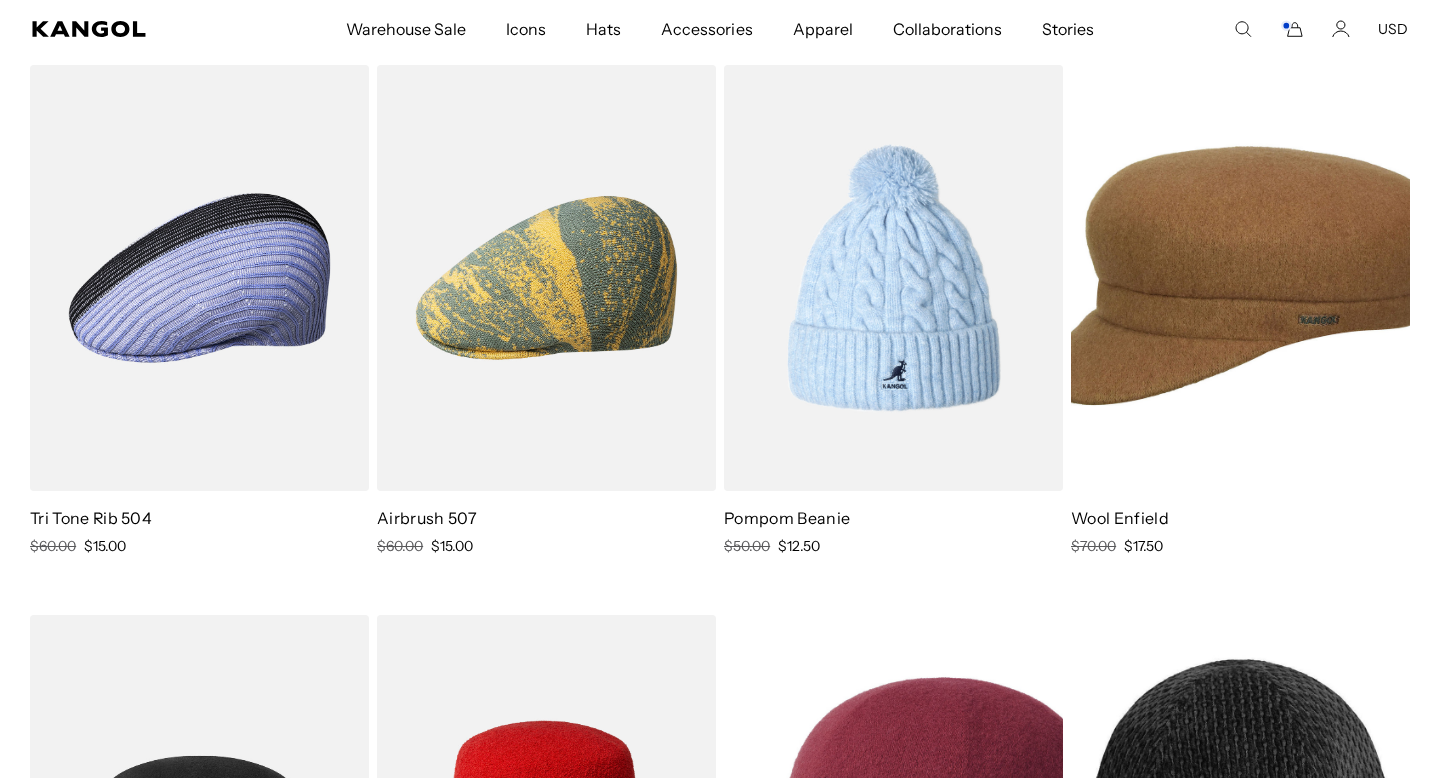 scroll, scrollTop: 1283, scrollLeft: 0, axis: vertical 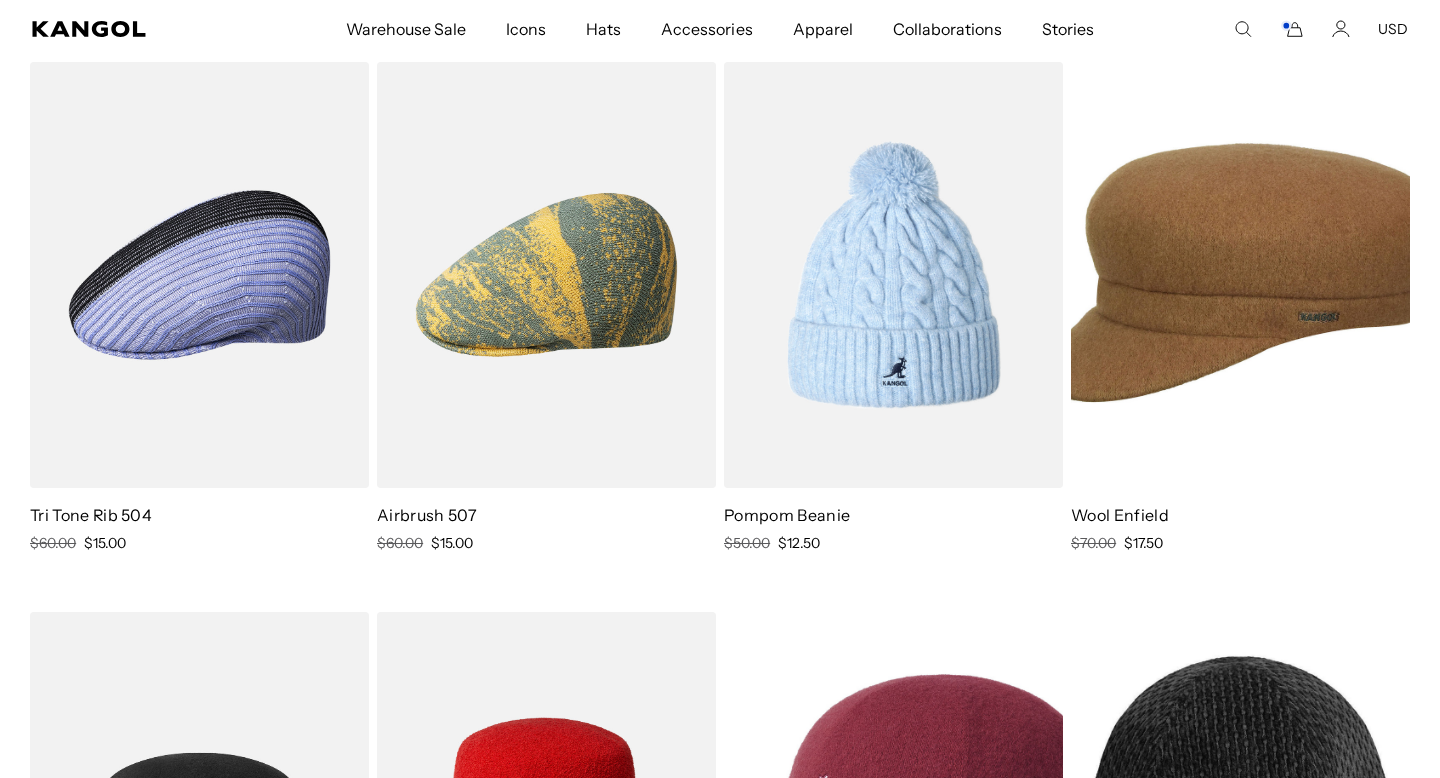 click at bounding box center [1240, 275] 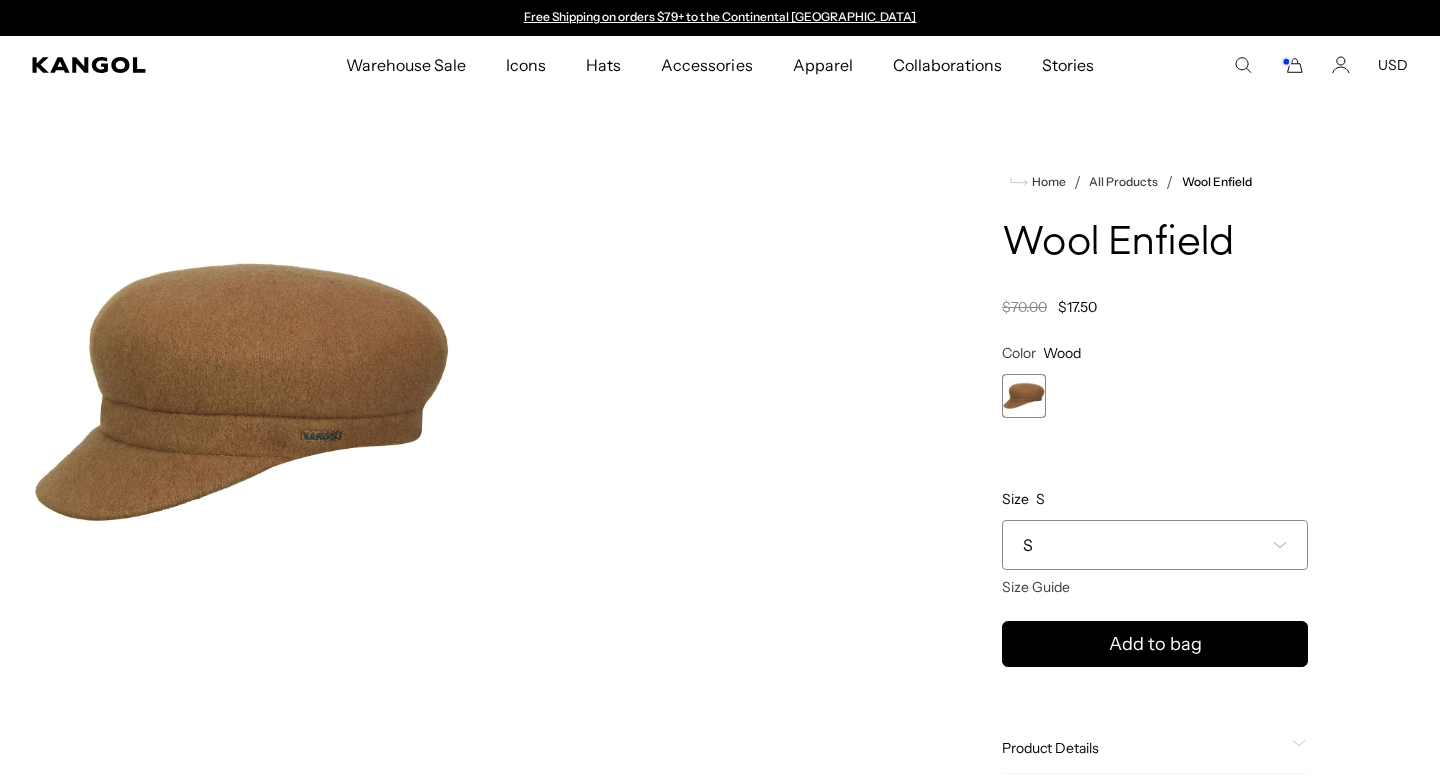 scroll, scrollTop: 0, scrollLeft: 0, axis: both 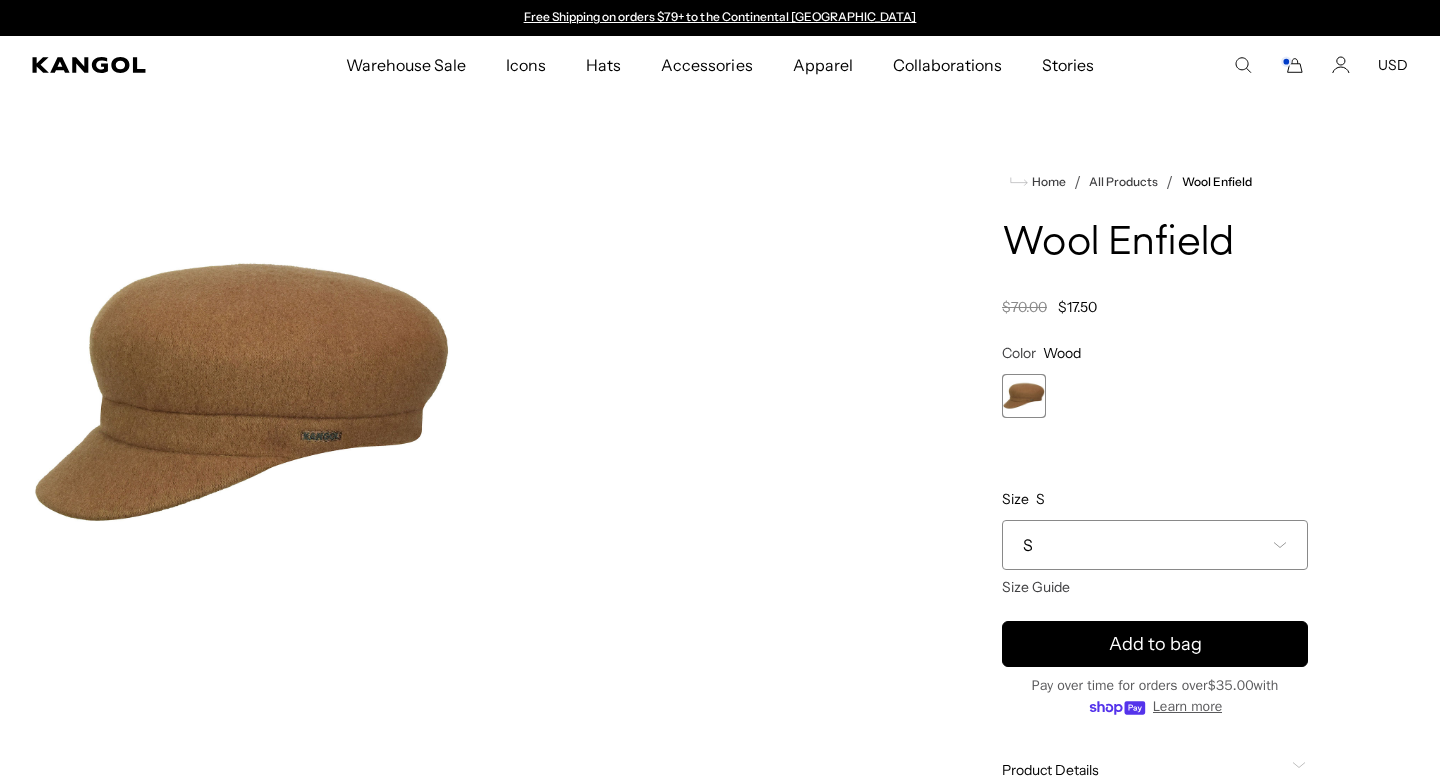 click on "S" at bounding box center (1155, 545) 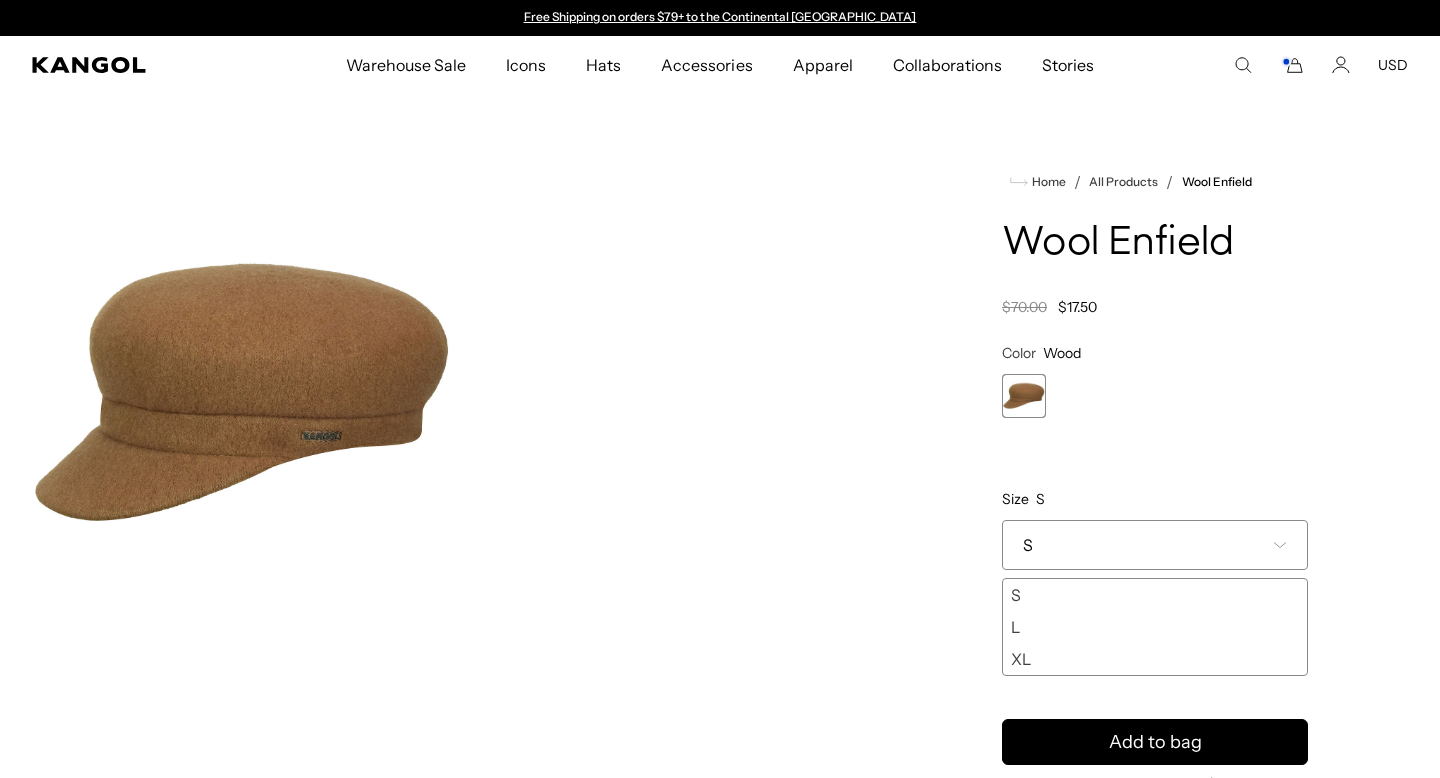 click on "XL" at bounding box center (1155, 659) 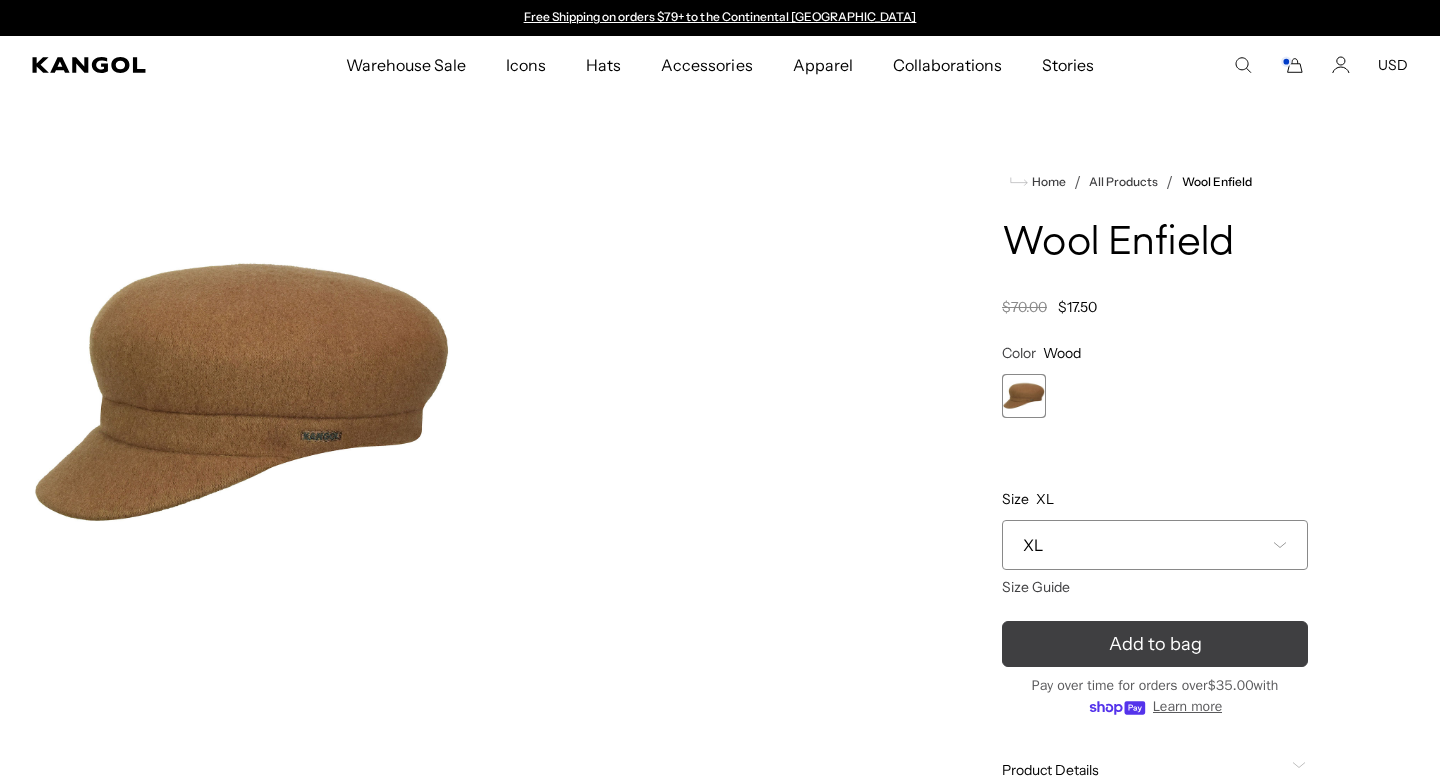 click on "Add to bag" at bounding box center [1155, 644] 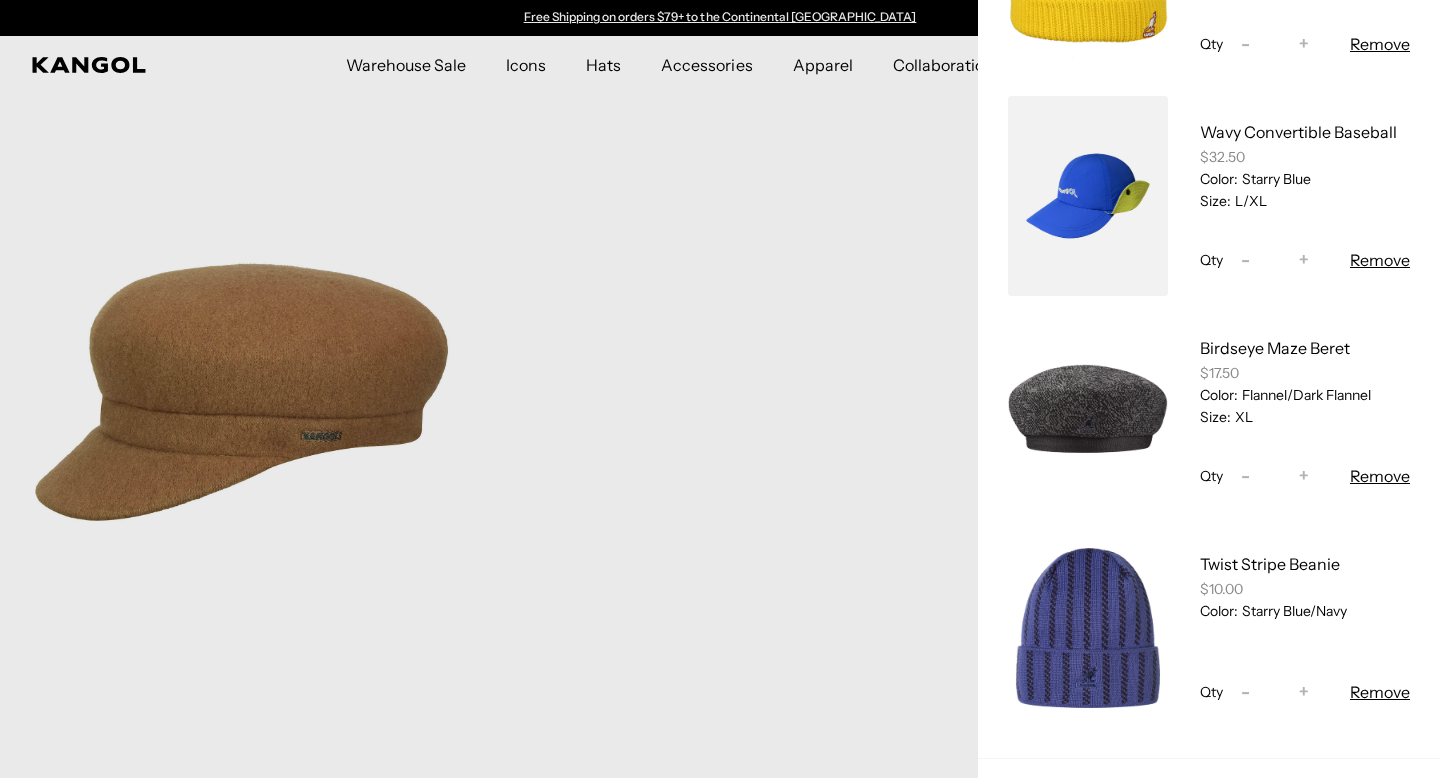 scroll, scrollTop: 485, scrollLeft: 0, axis: vertical 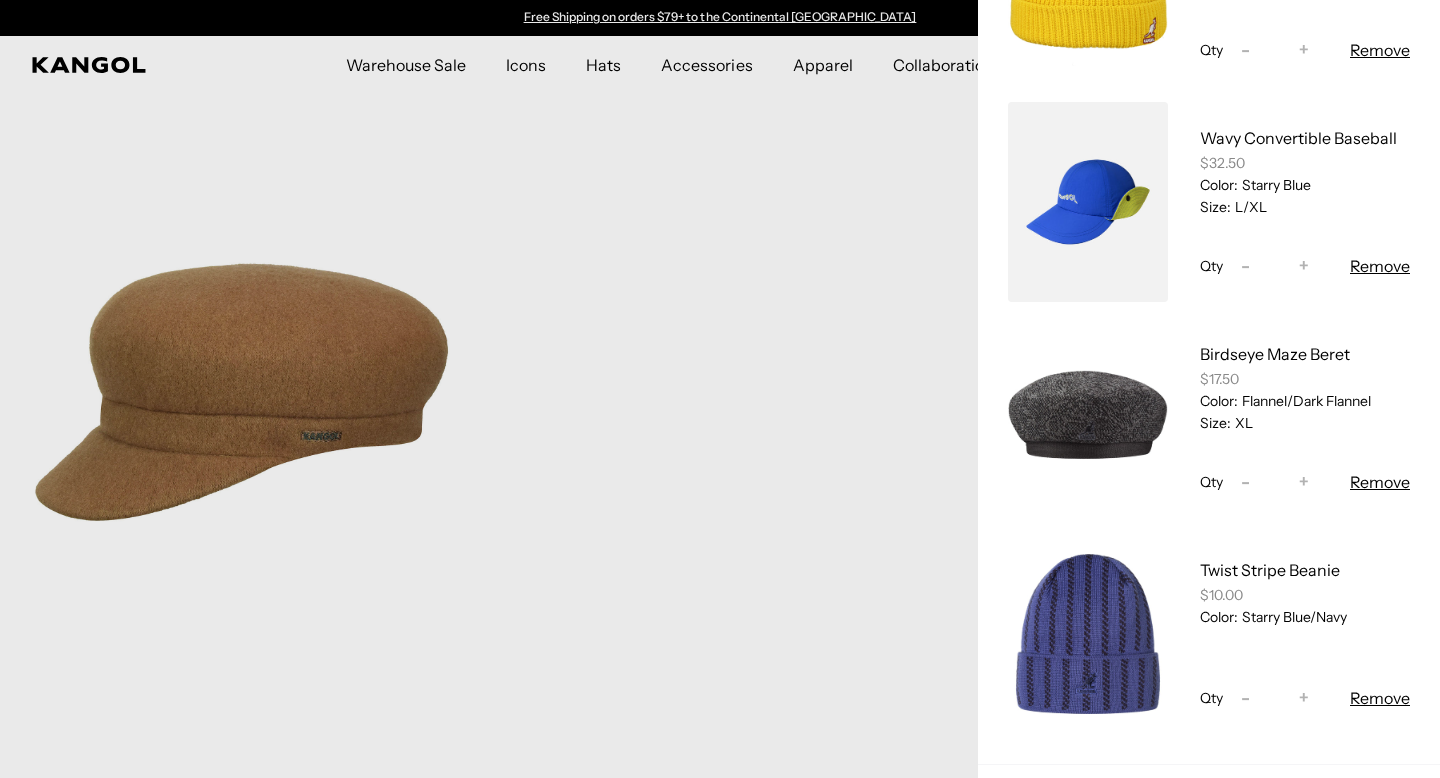 click at bounding box center [720, 389] 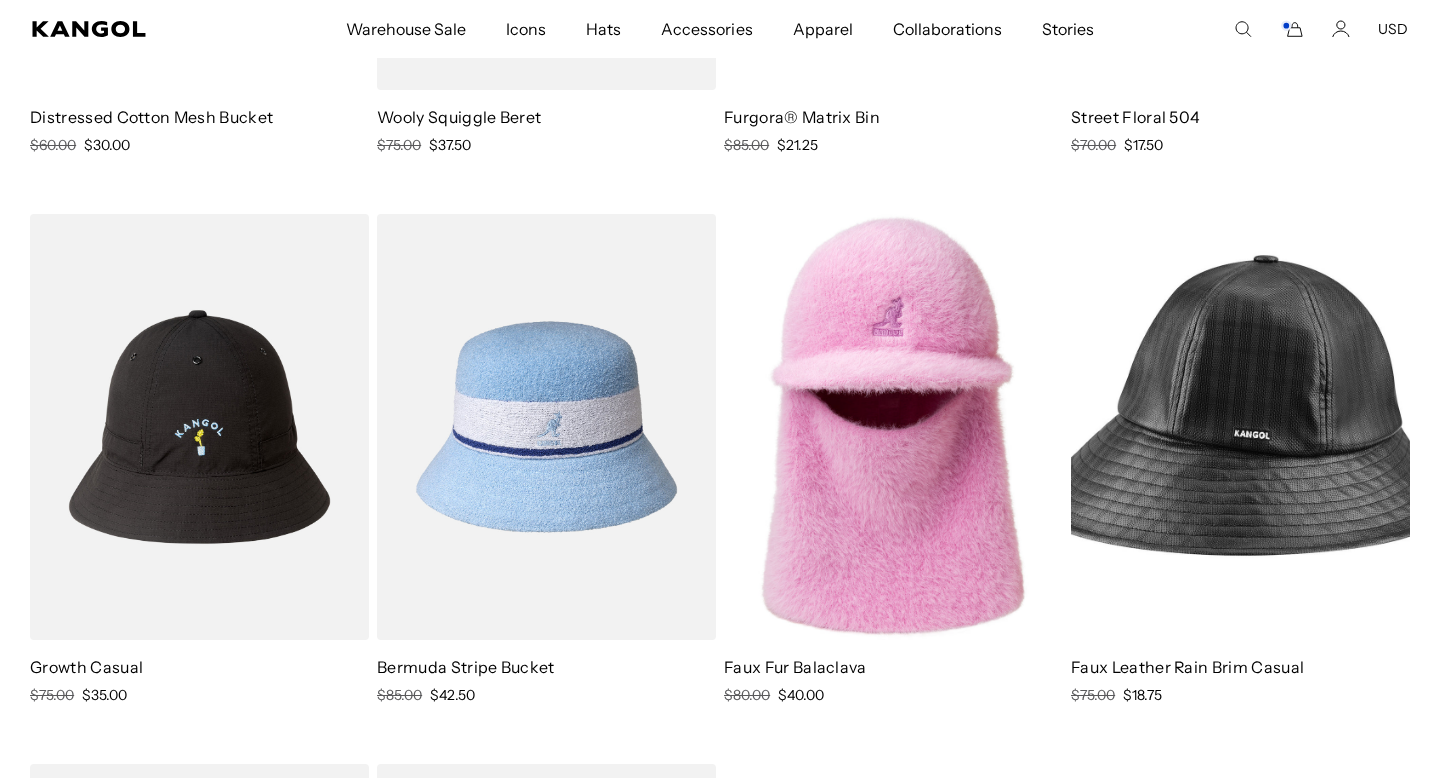 scroll, scrollTop: 5039, scrollLeft: 0, axis: vertical 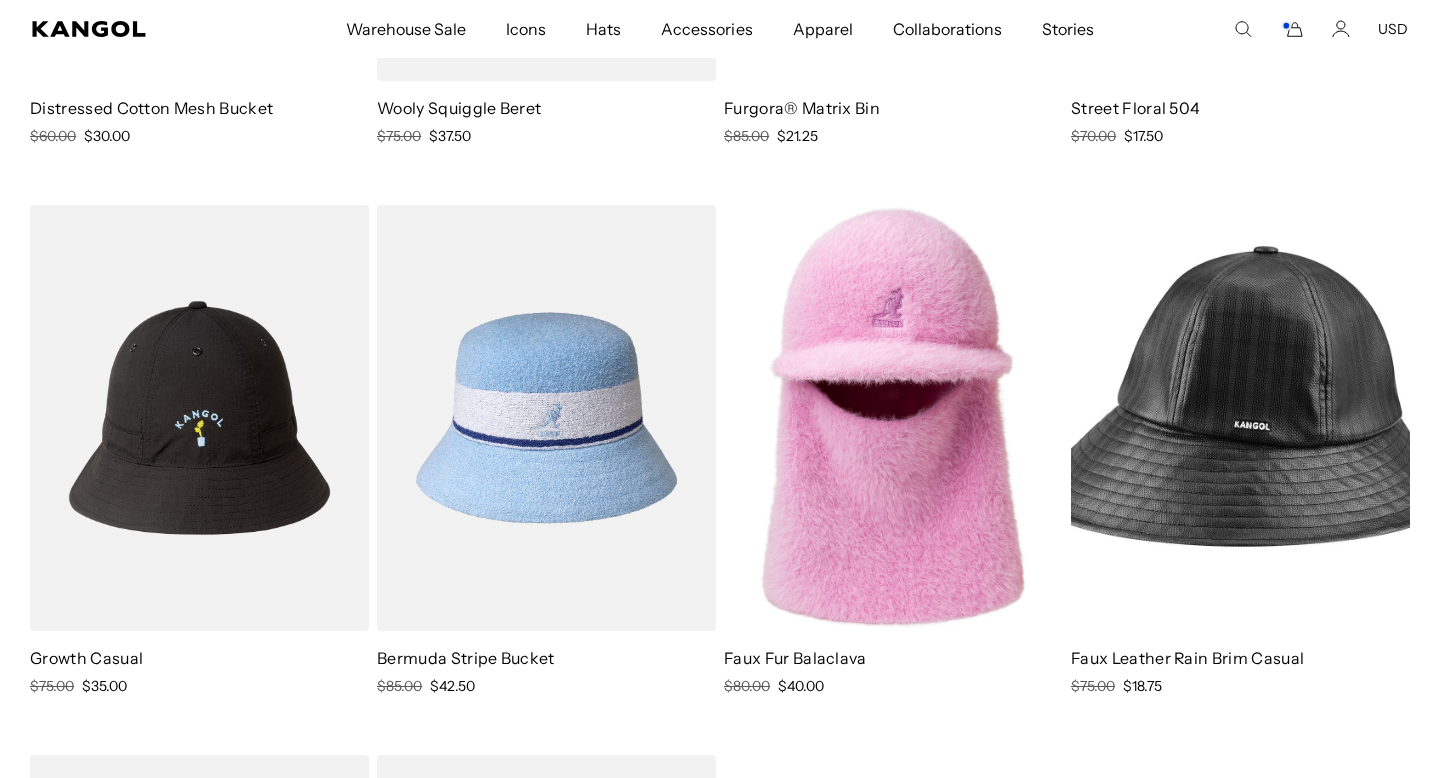 click at bounding box center [1240, 418] 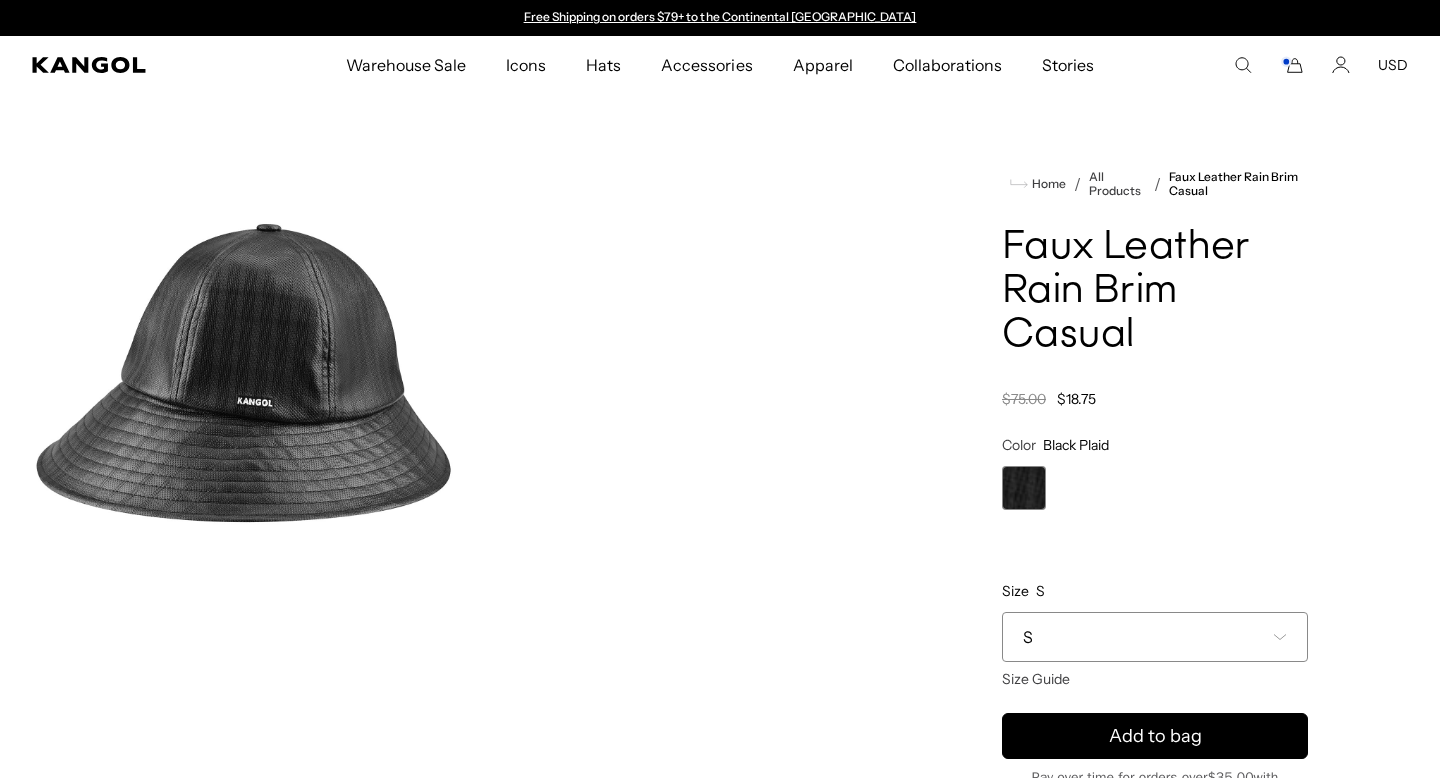 scroll, scrollTop: 0, scrollLeft: 0, axis: both 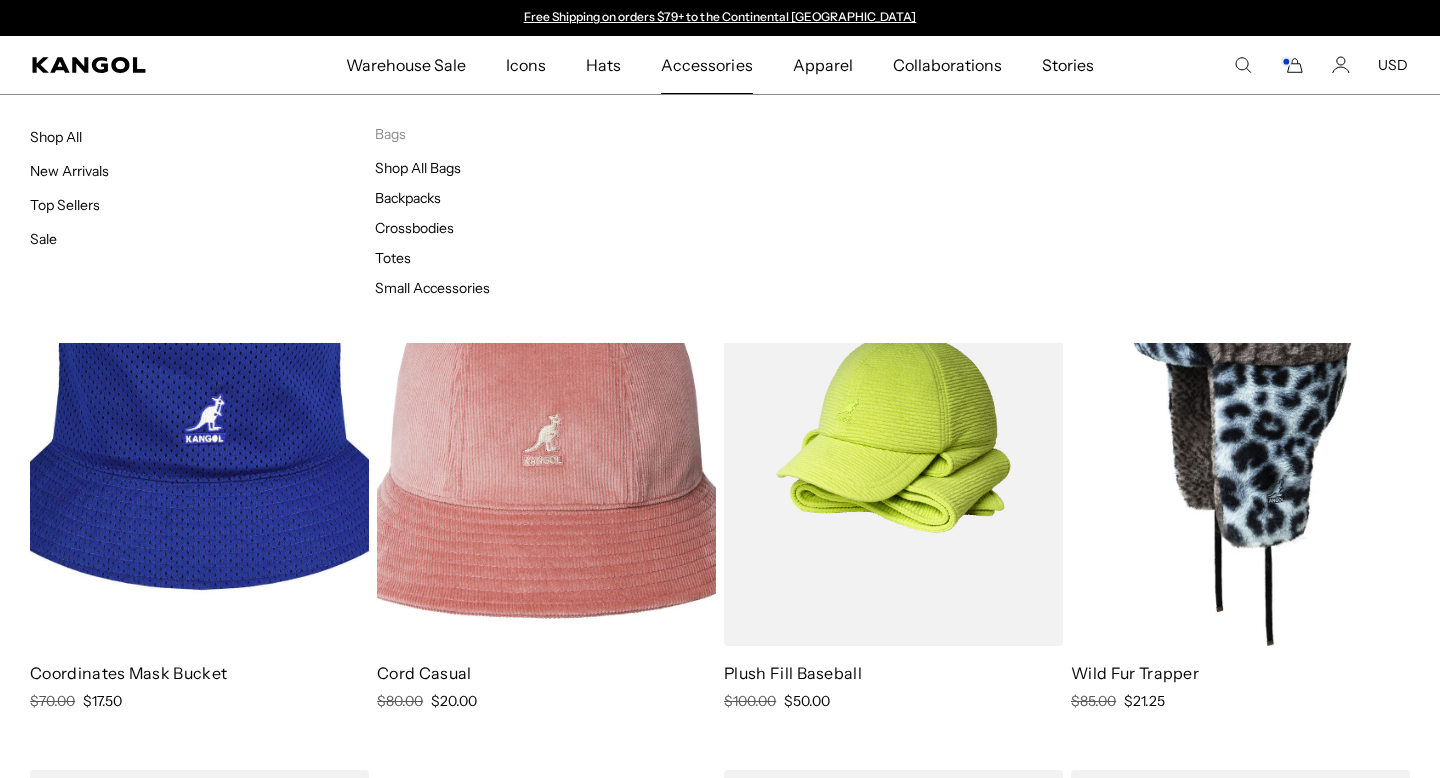 click on "Accessories" at bounding box center [706, 65] 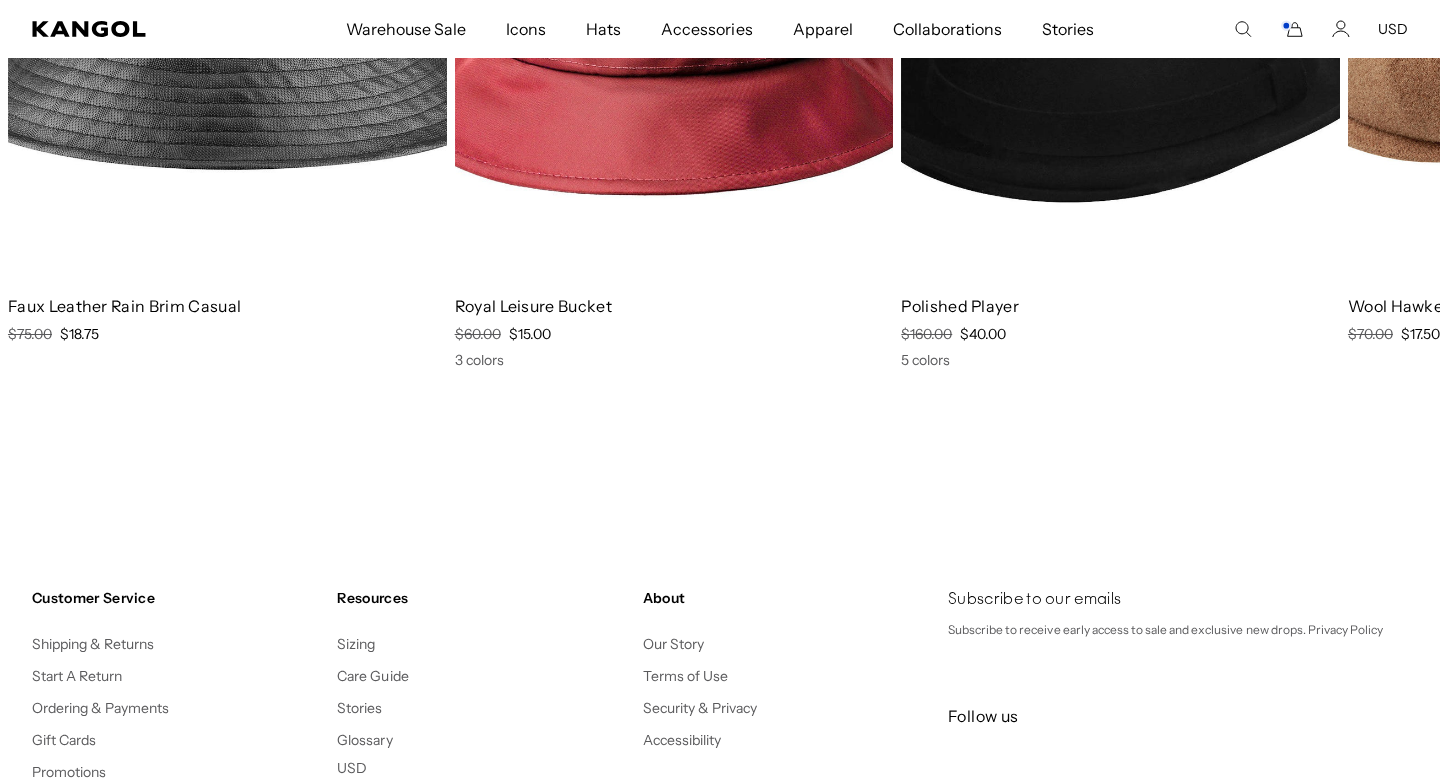 scroll, scrollTop: 6416, scrollLeft: 0, axis: vertical 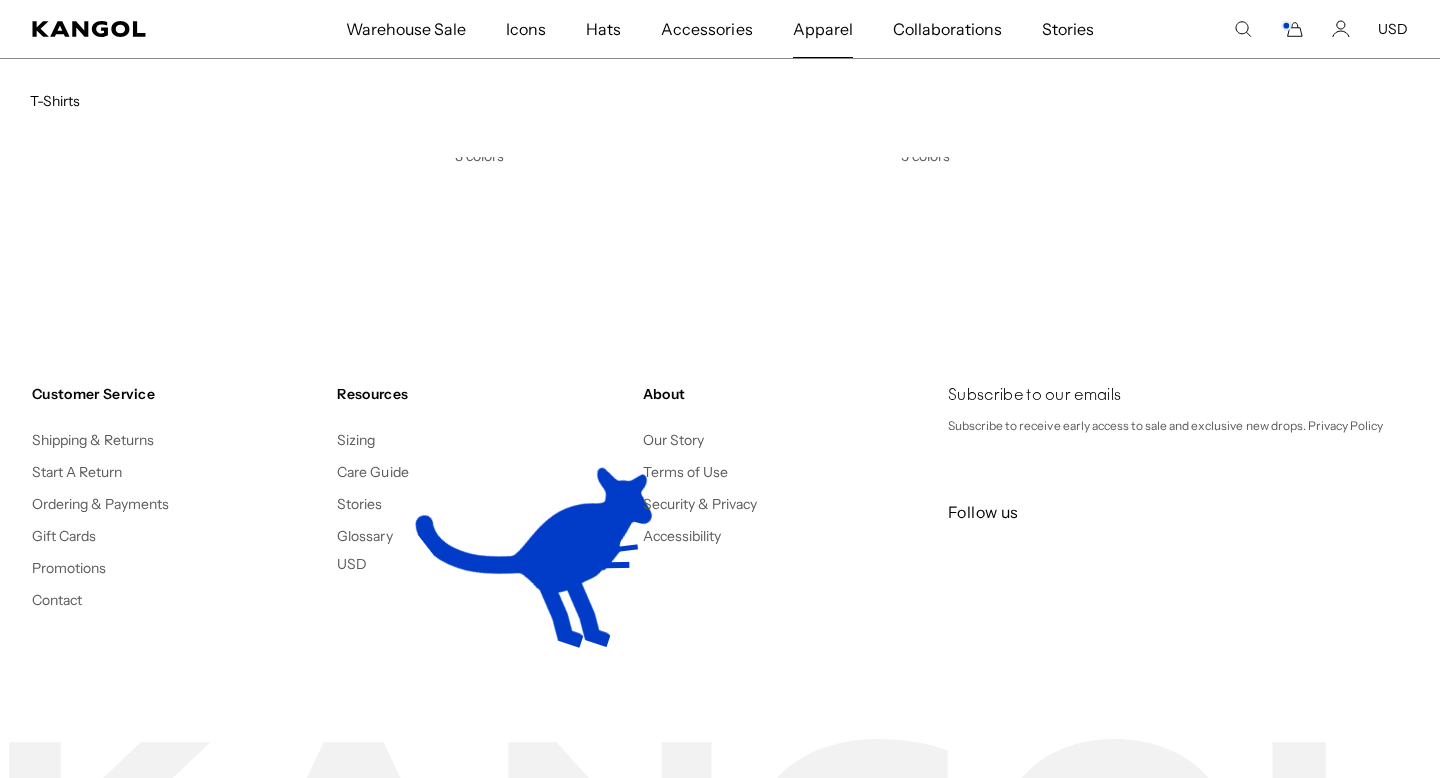 click on "Apparel" at bounding box center (823, 29) 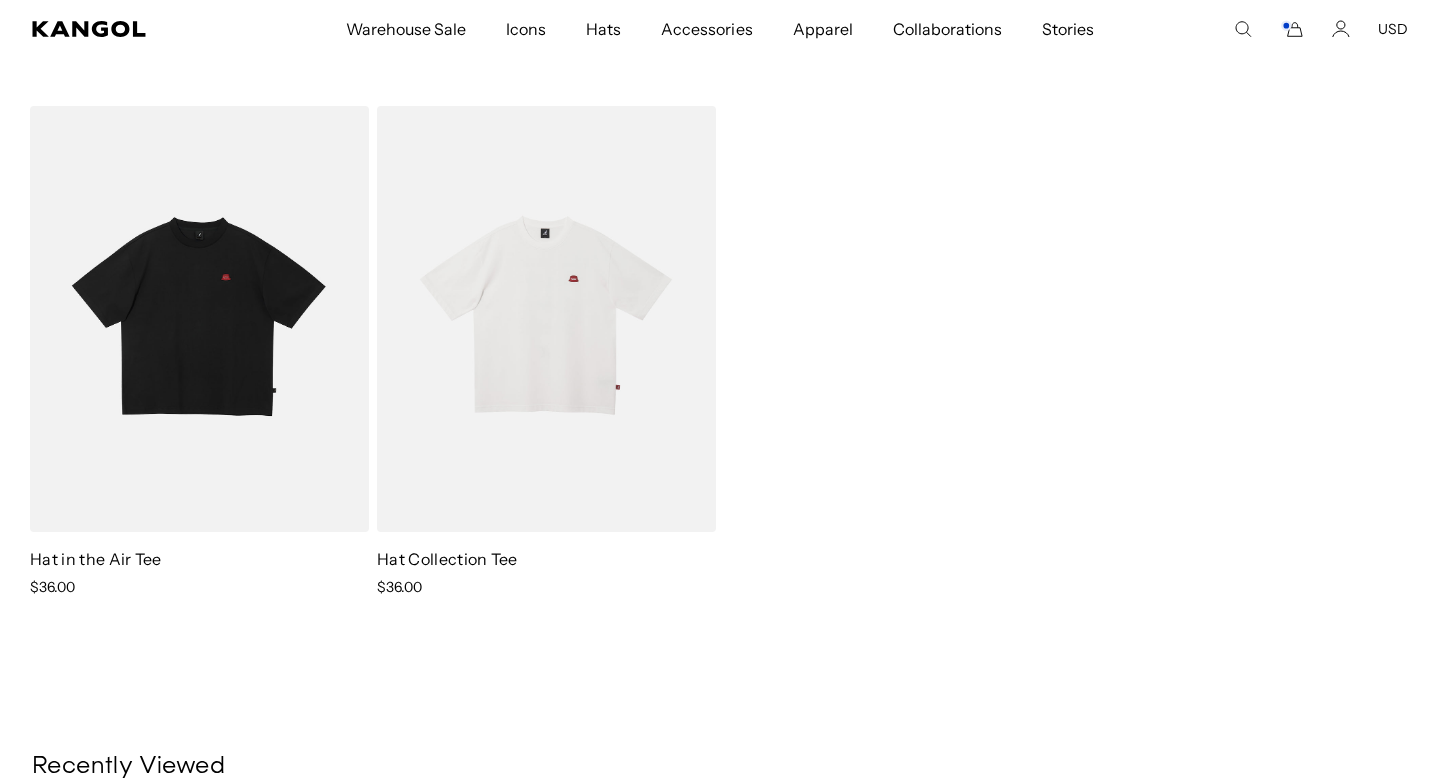 scroll, scrollTop: 1226, scrollLeft: 0, axis: vertical 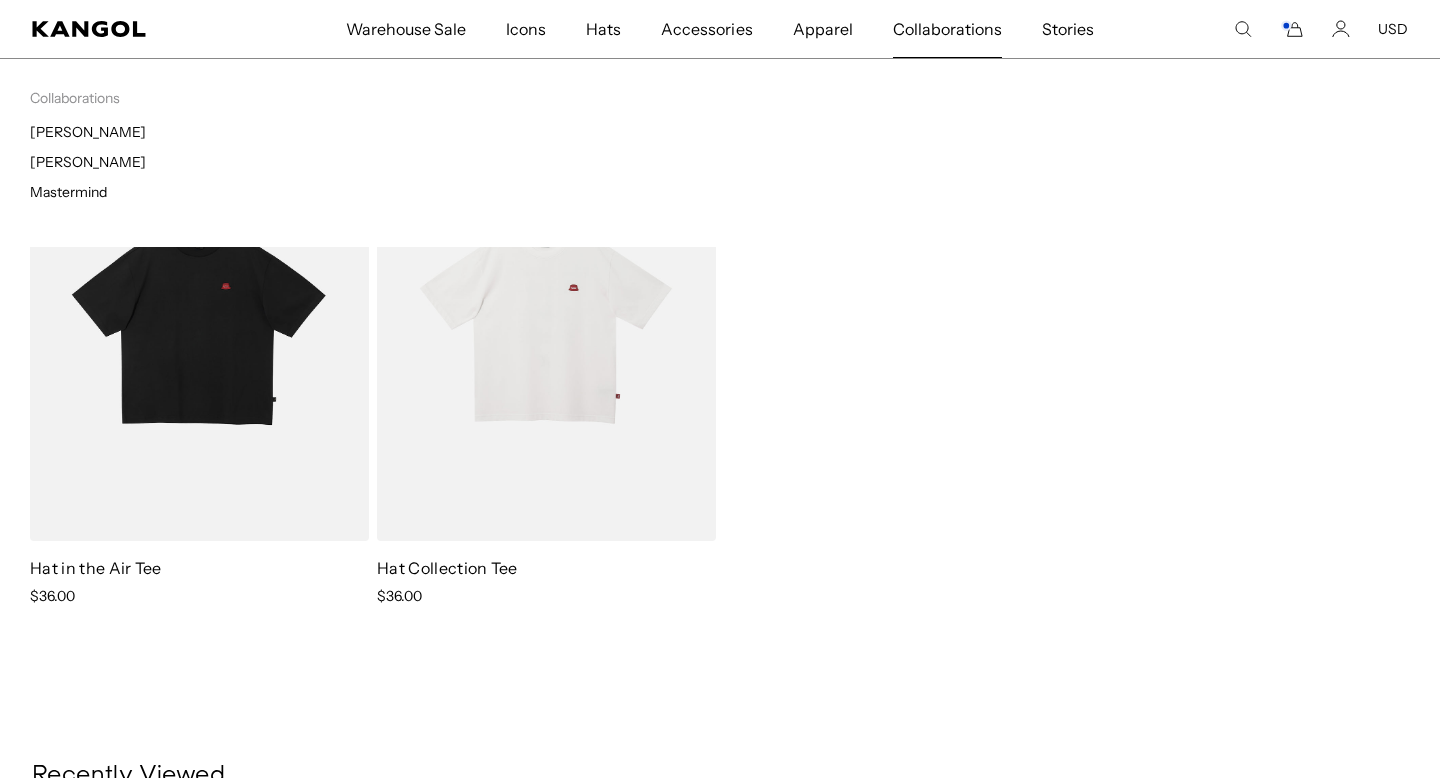 click on "Collaborations" at bounding box center [947, 29] 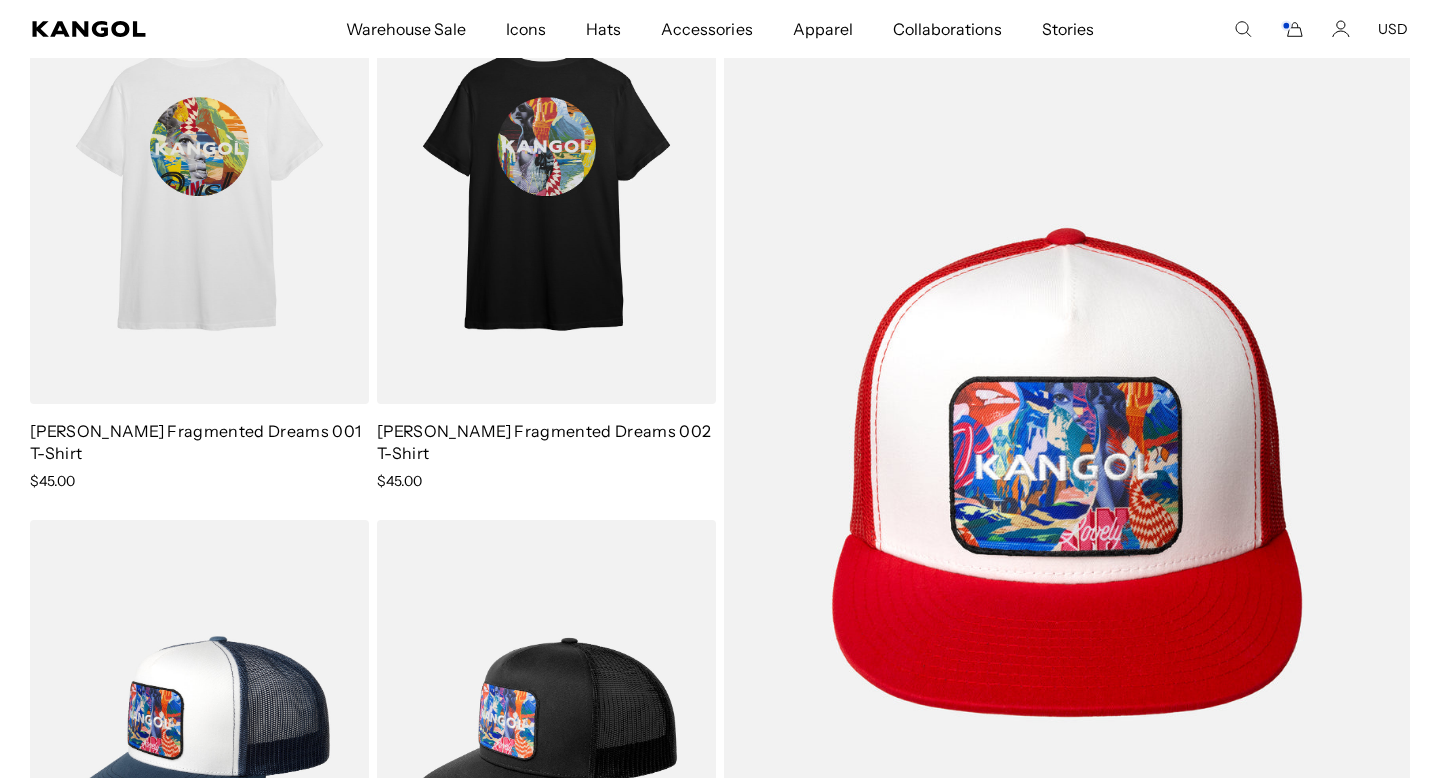 scroll, scrollTop: 1385, scrollLeft: 0, axis: vertical 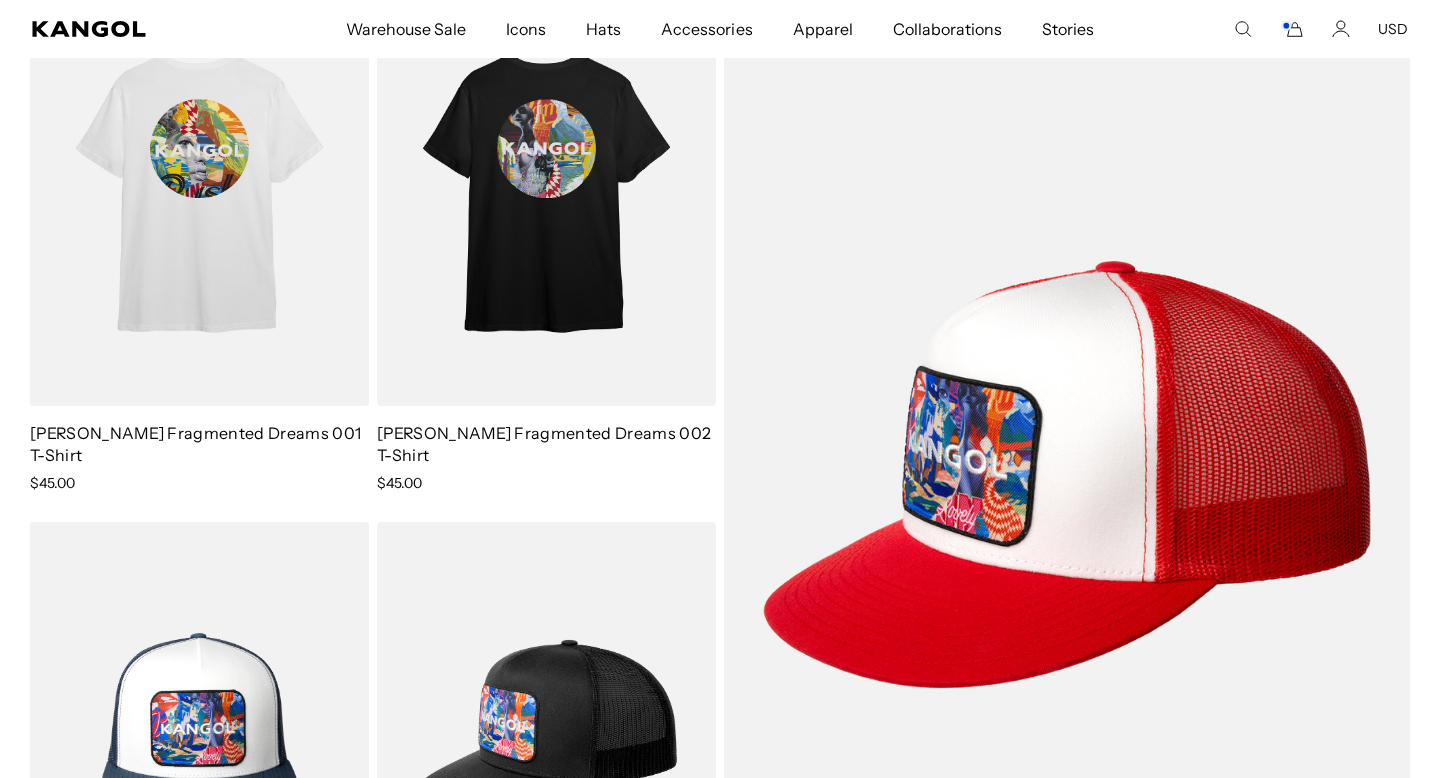 click at bounding box center (199, 735) 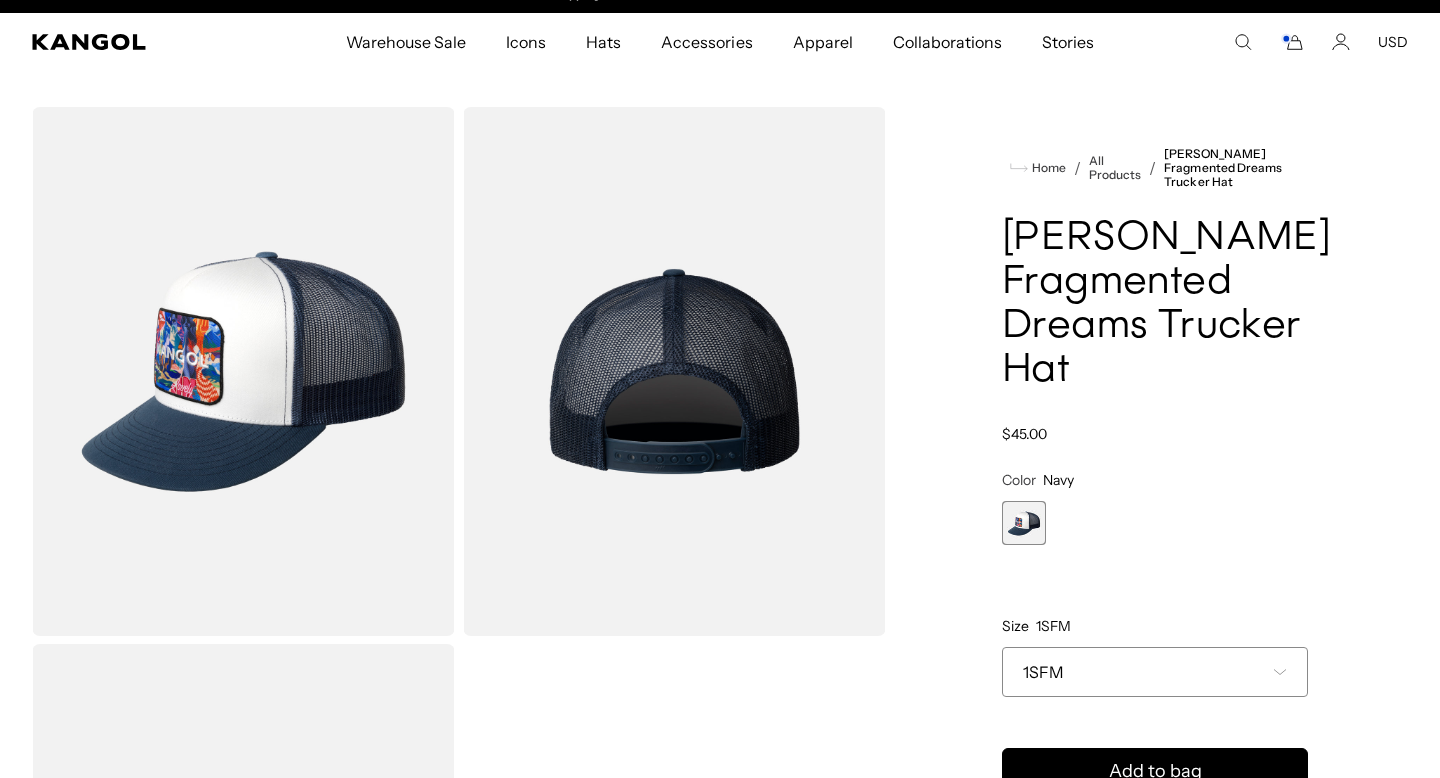 scroll, scrollTop: 0, scrollLeft: 0, axis: both 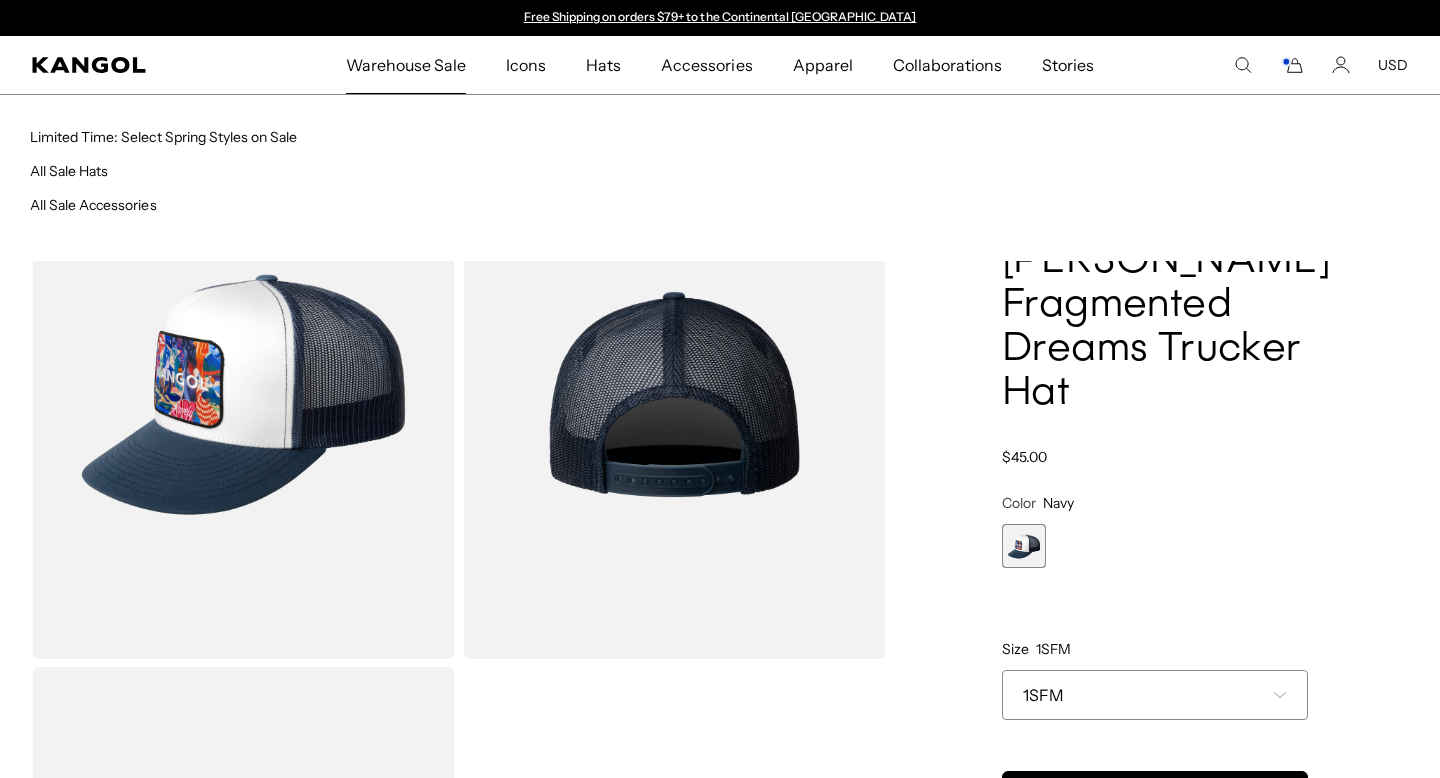 click on "Warehouse Sale" at bounding box center [406, 65] 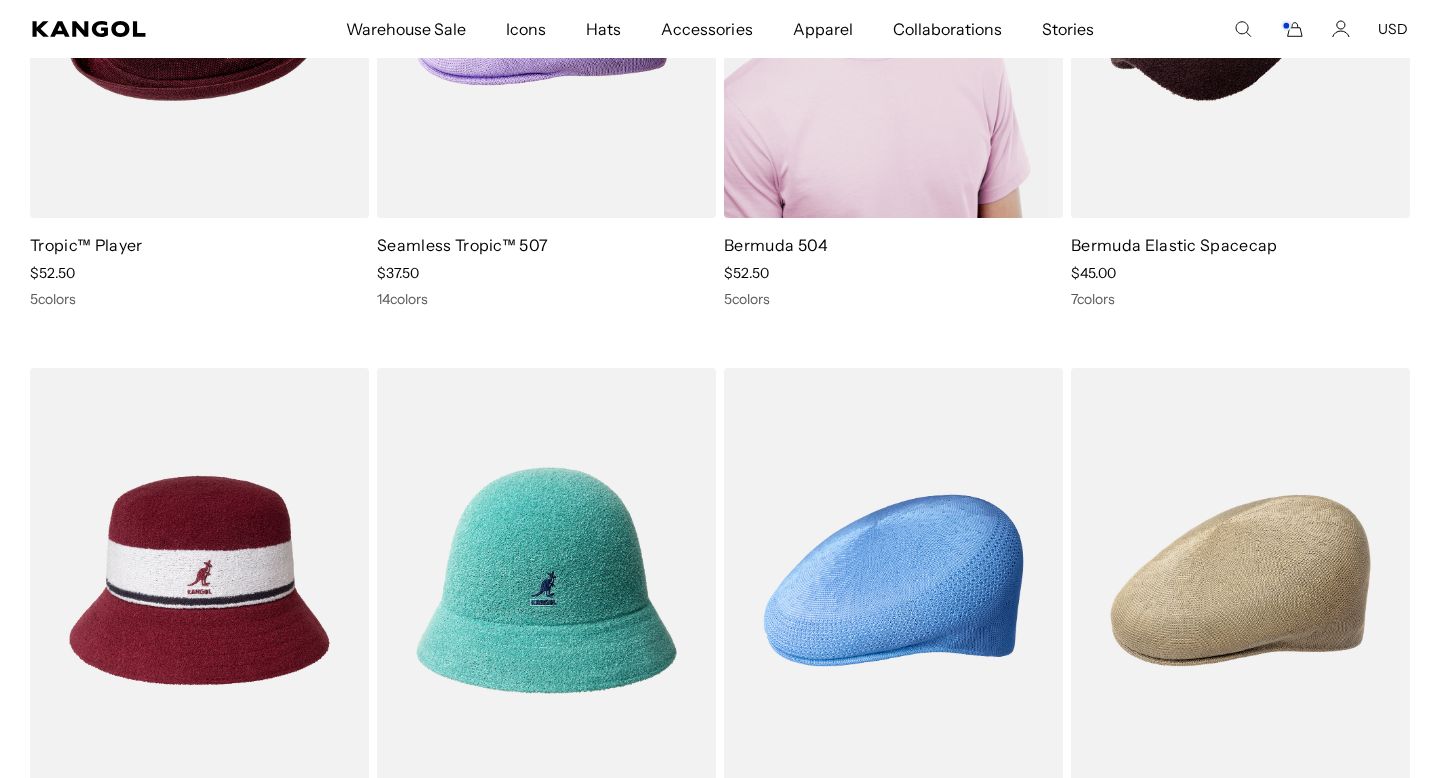 scroll, scrollTop: 795, scrollLeft: 0, axis: vertical 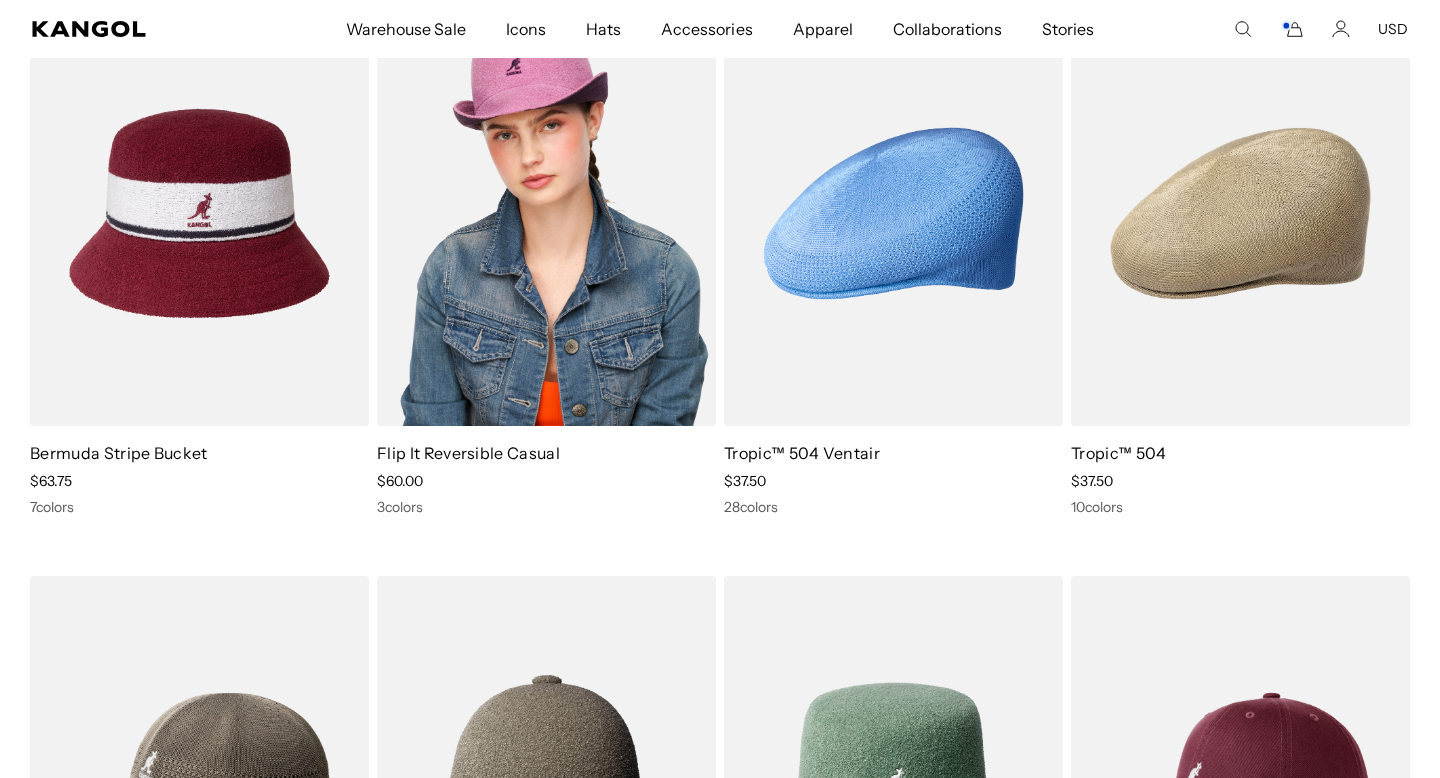 click at bounding box center (546, 214) 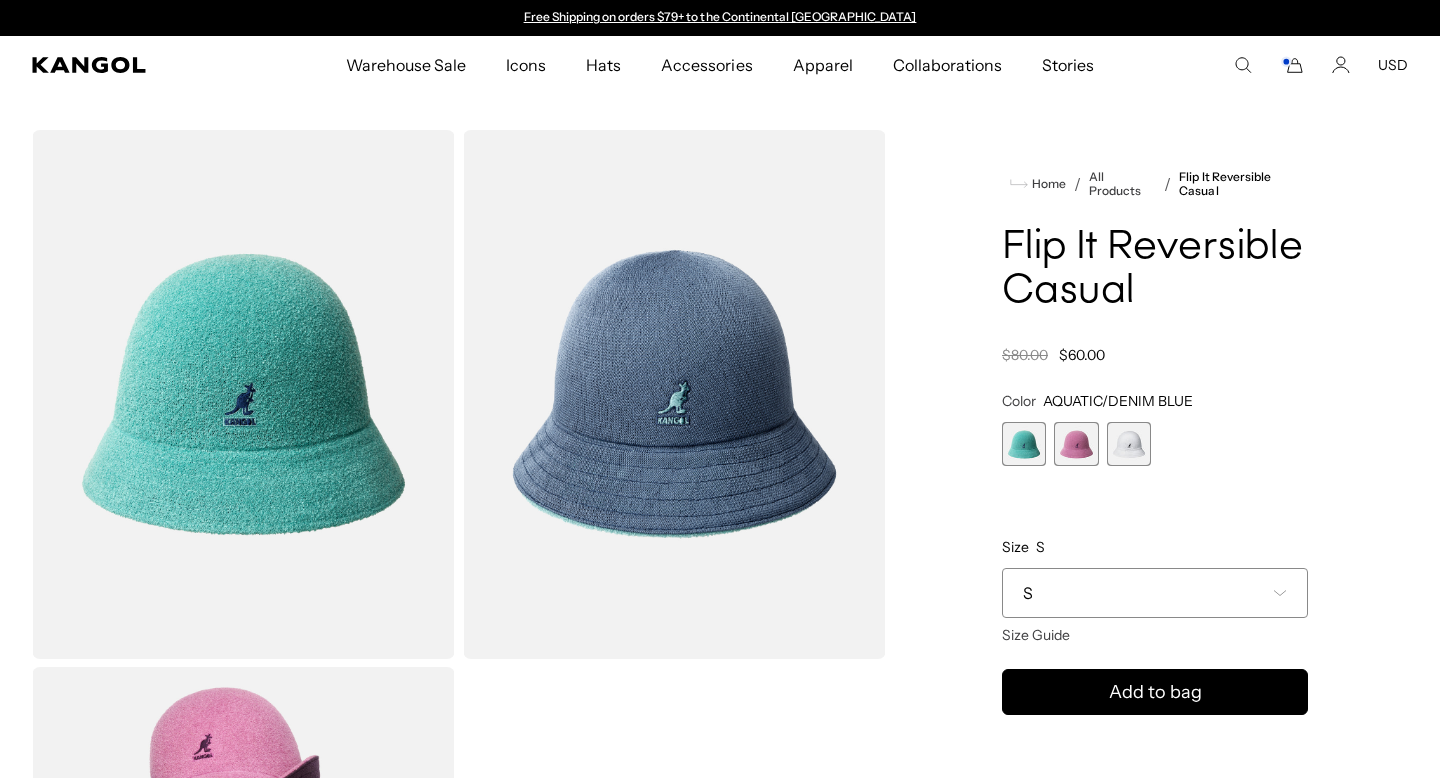 scroll, scrollTop: 0, scrollLeft: 0, axis: both 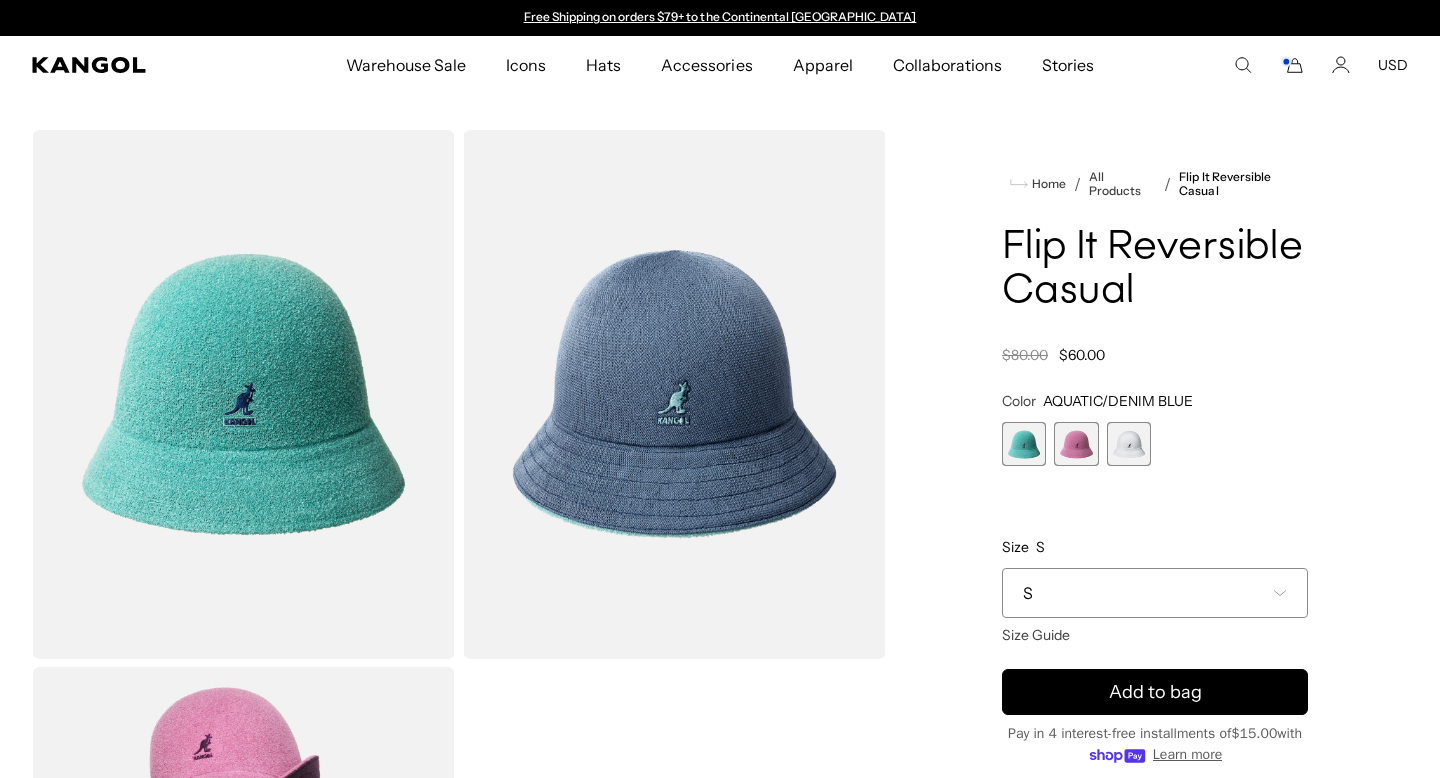 click at bounding box center (1129, 444) 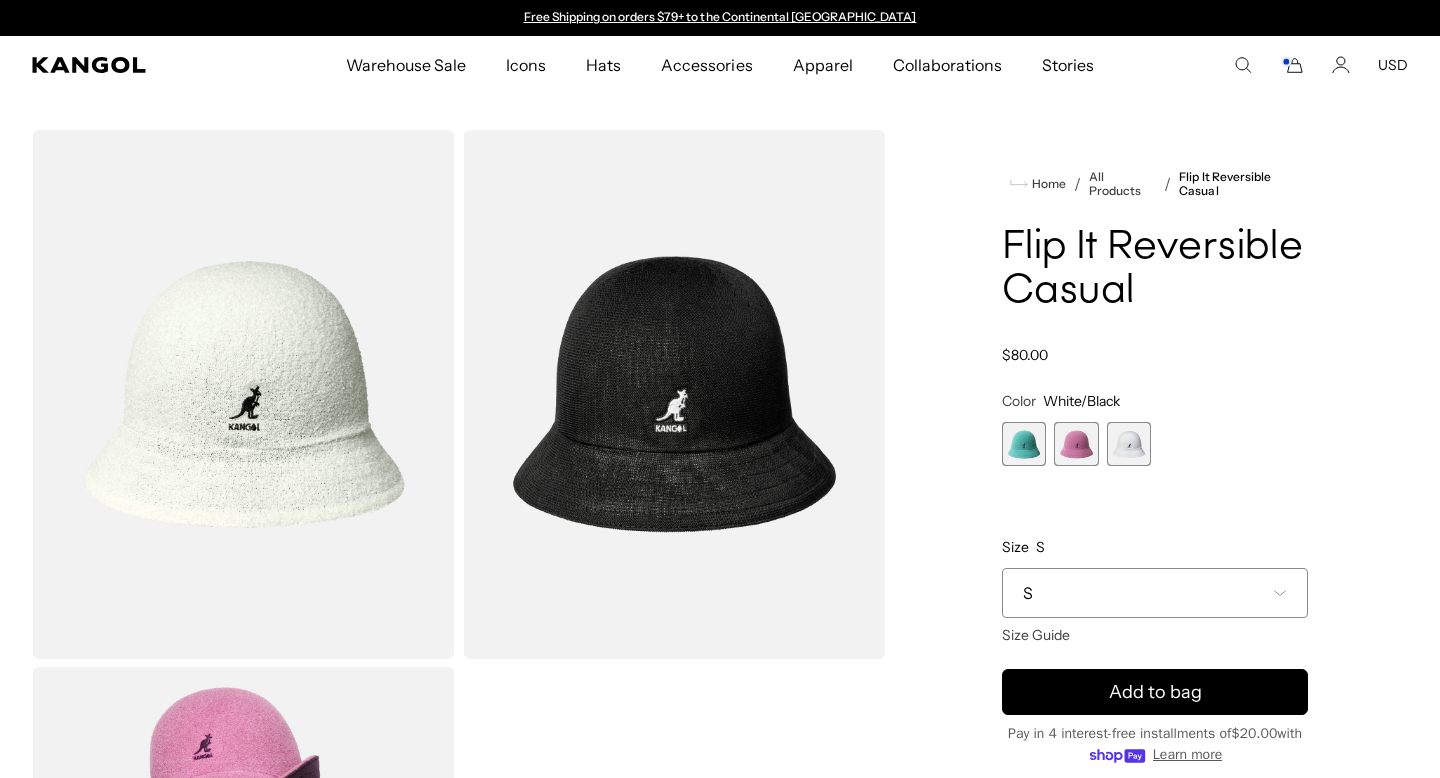 click on "S" at bounding box center (1155, 593) 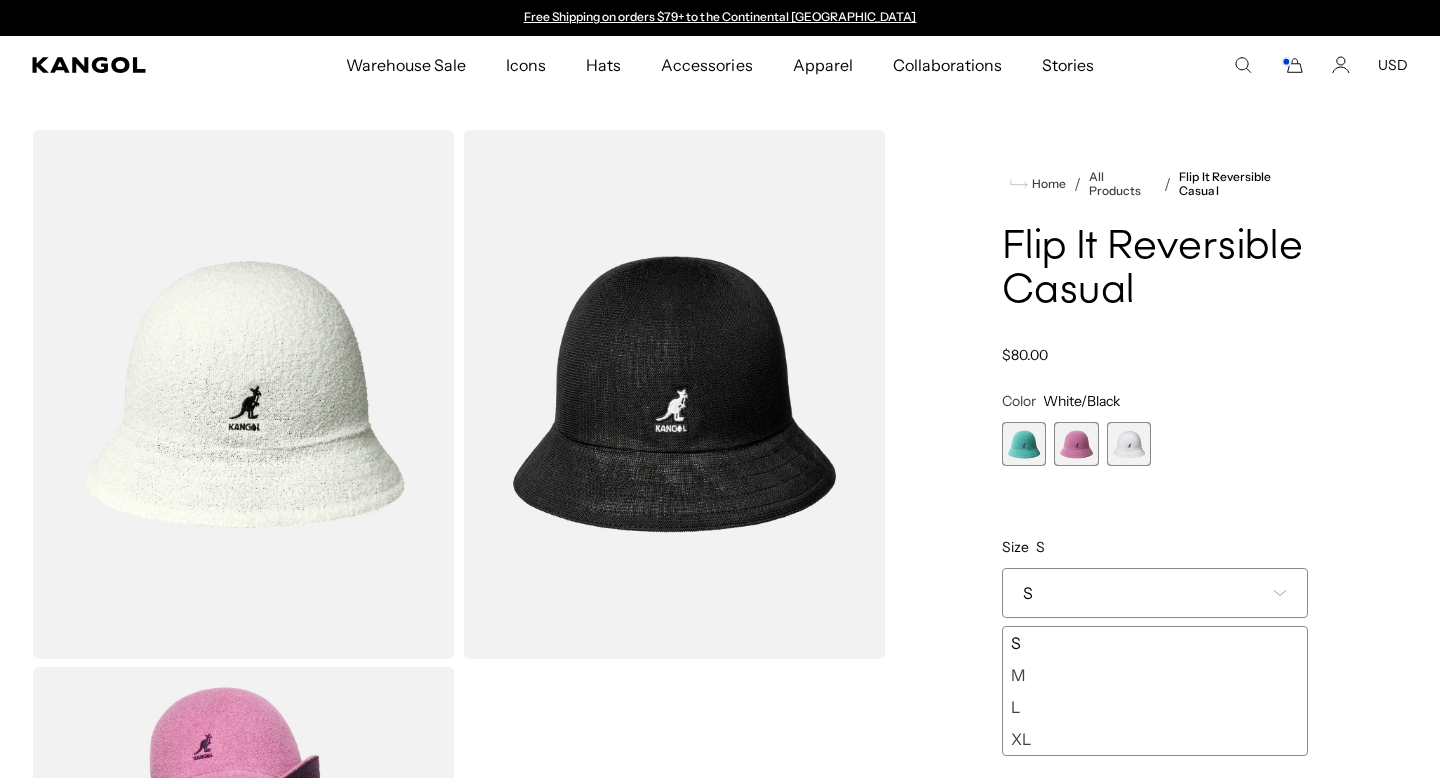 click on "XL" at bounding box center (1155, 739) 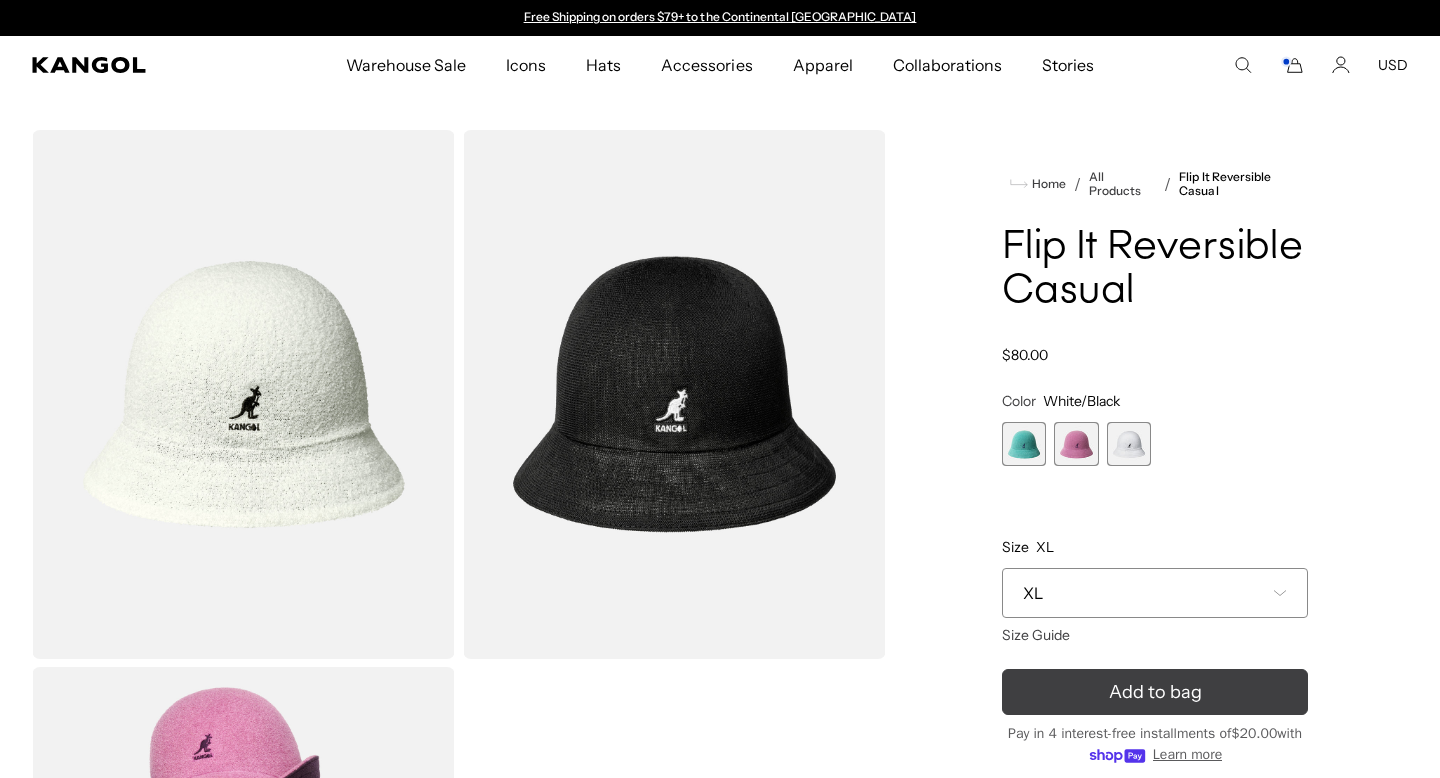 click on "Add to bag" at bounding box center (1155, 692) 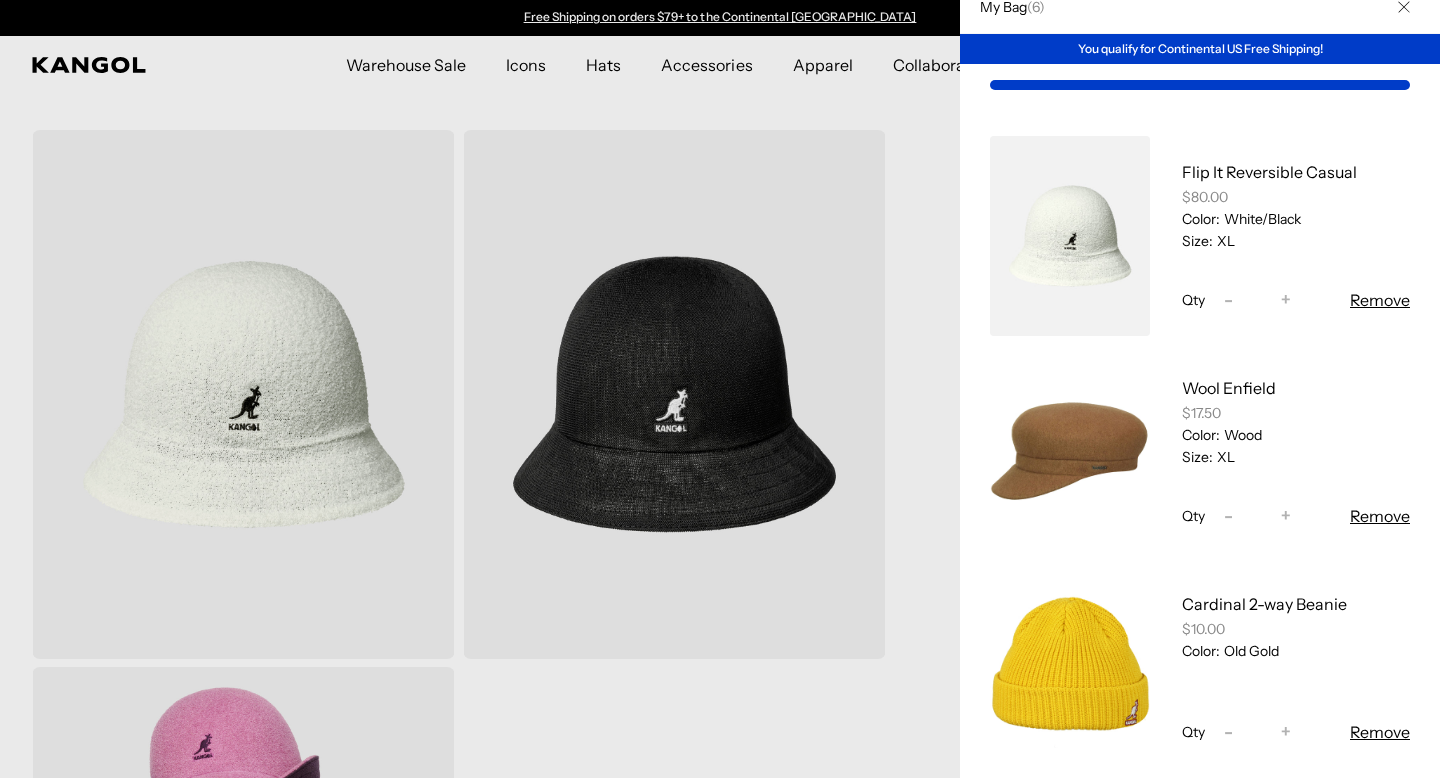 scroll, scrollTop: 0, scrollLeft: 0, axis: both 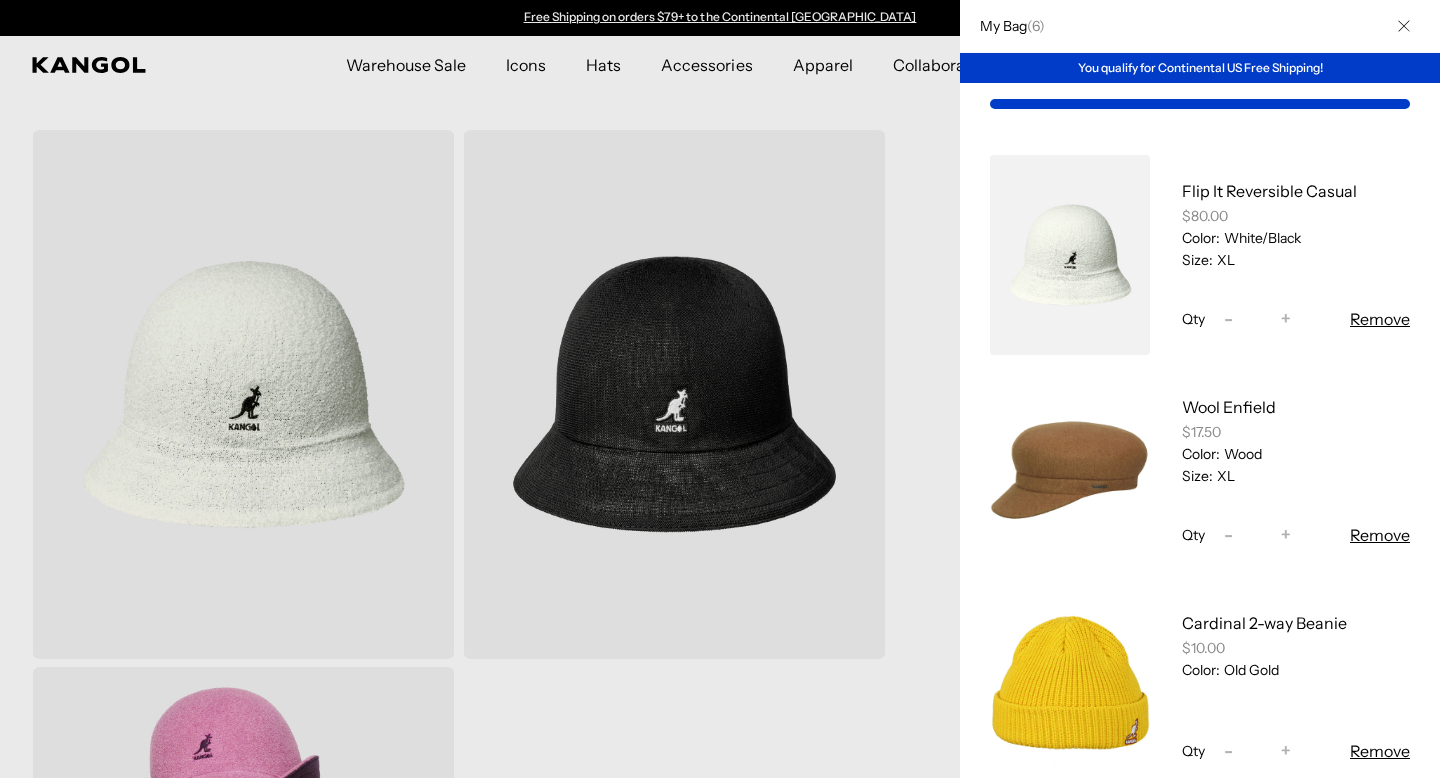 click at bounding box center (1070, 255) 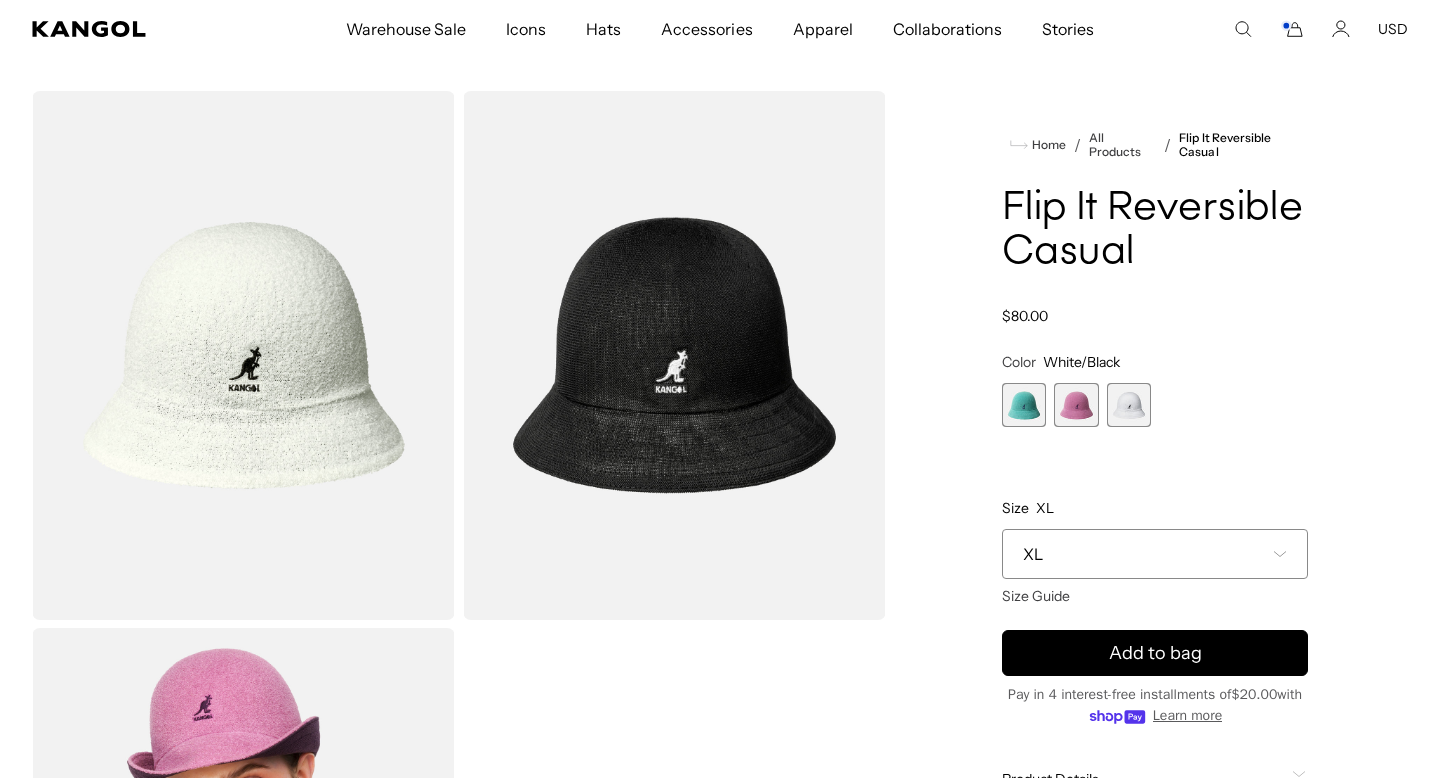 scroll, scrollTop: 63, scrollLeft: 0, axis: vertical 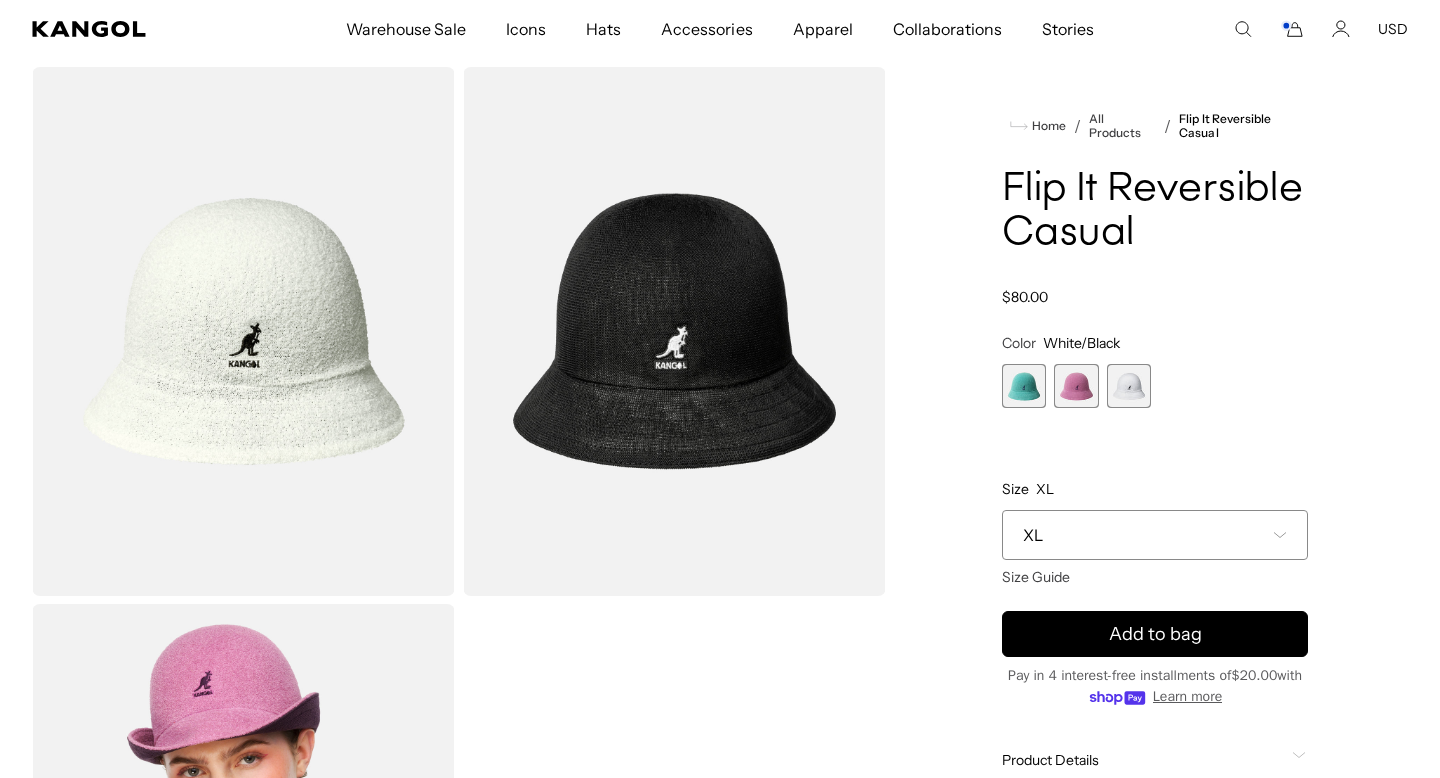click 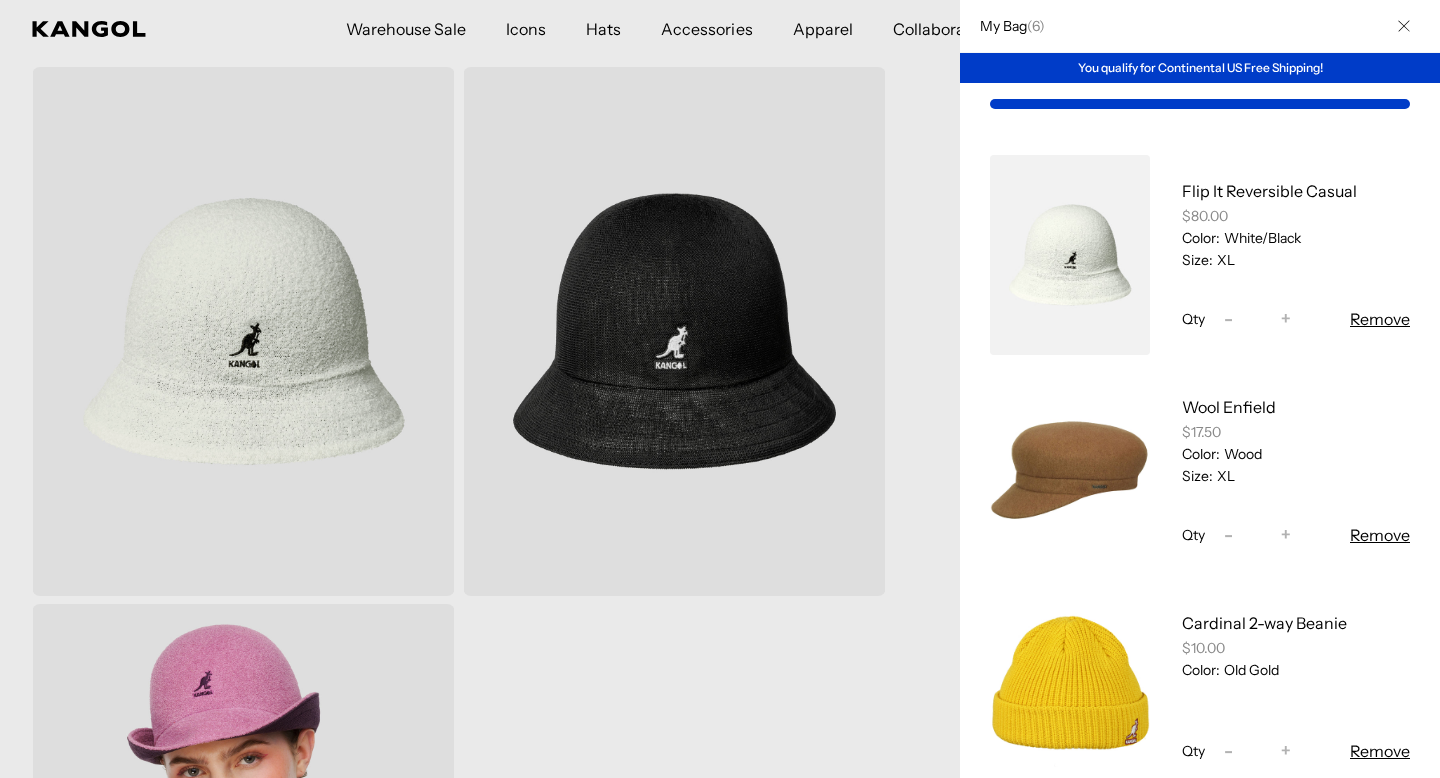 click on "Remove" at bounding box center (1380, 319) 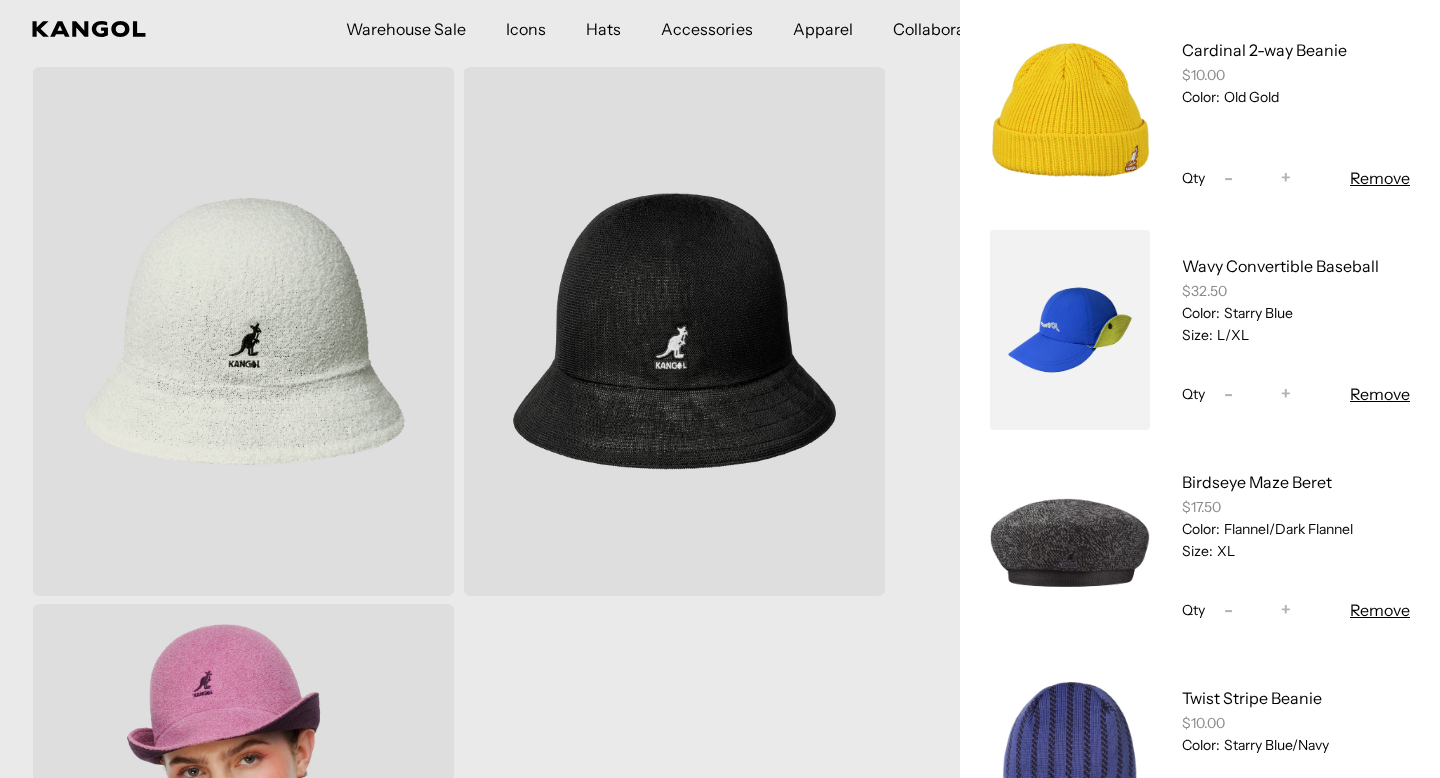 scroll, scrollTop: 351, scrollLeft: 0, axis: vertical 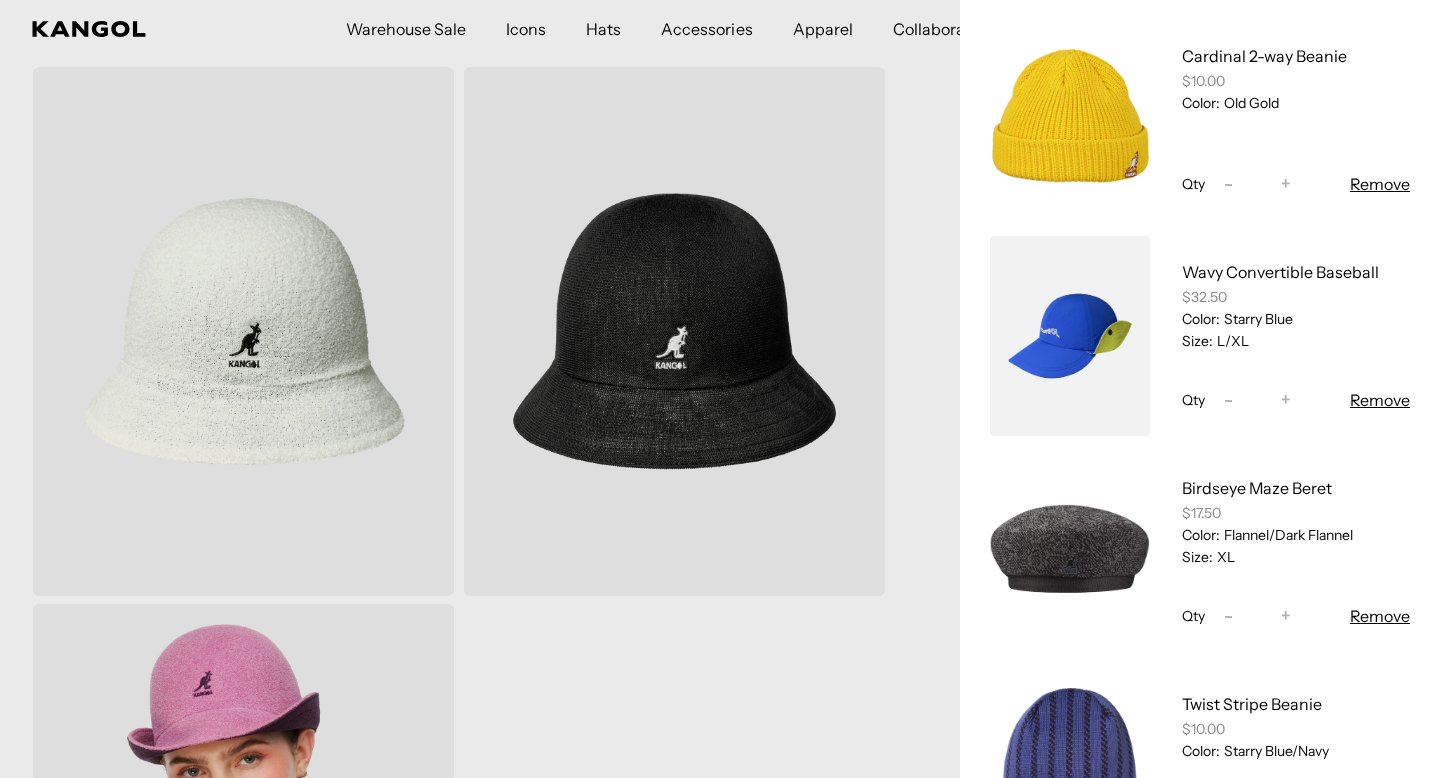 click at bounding box center (1070, 120) 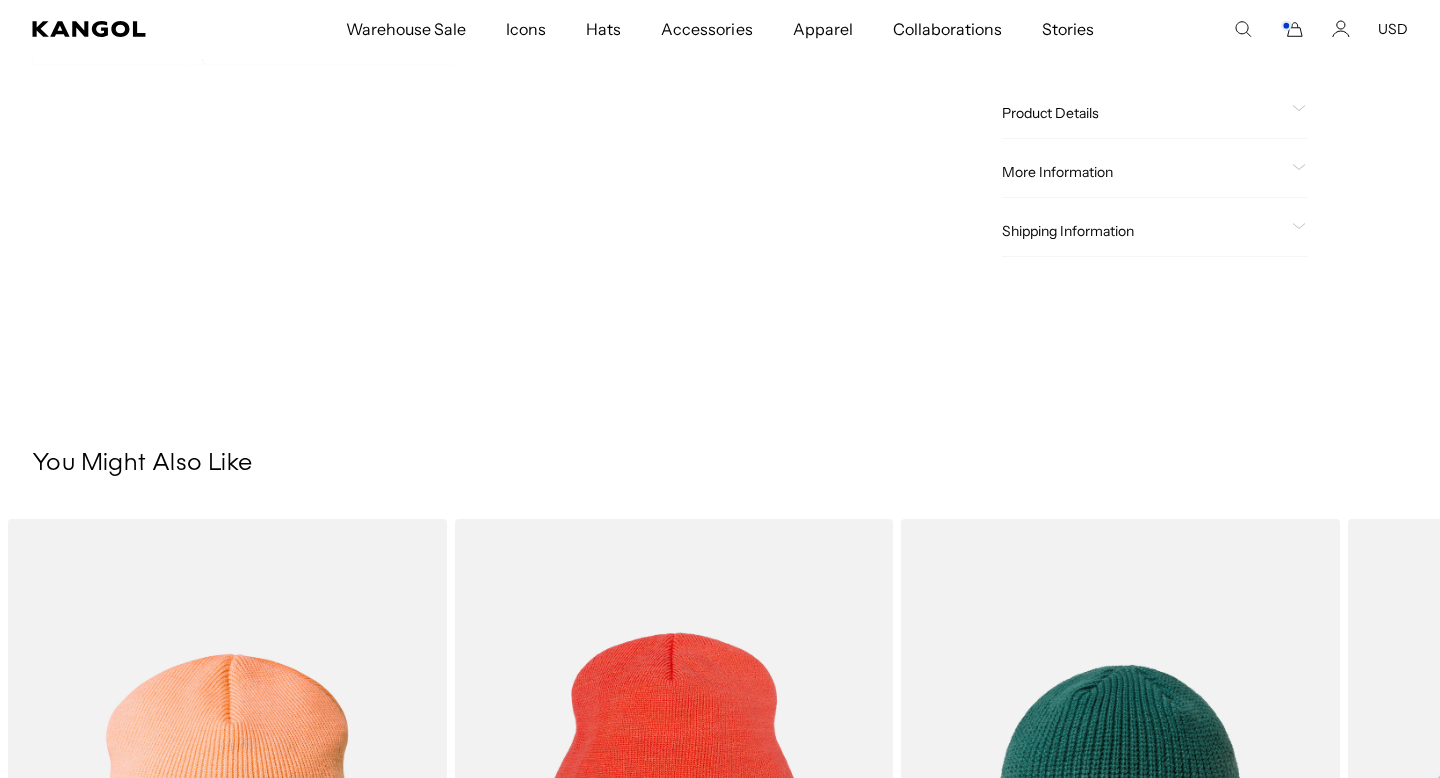 scroll, scrollTop: 0, scrollLeft: 0, axis: both 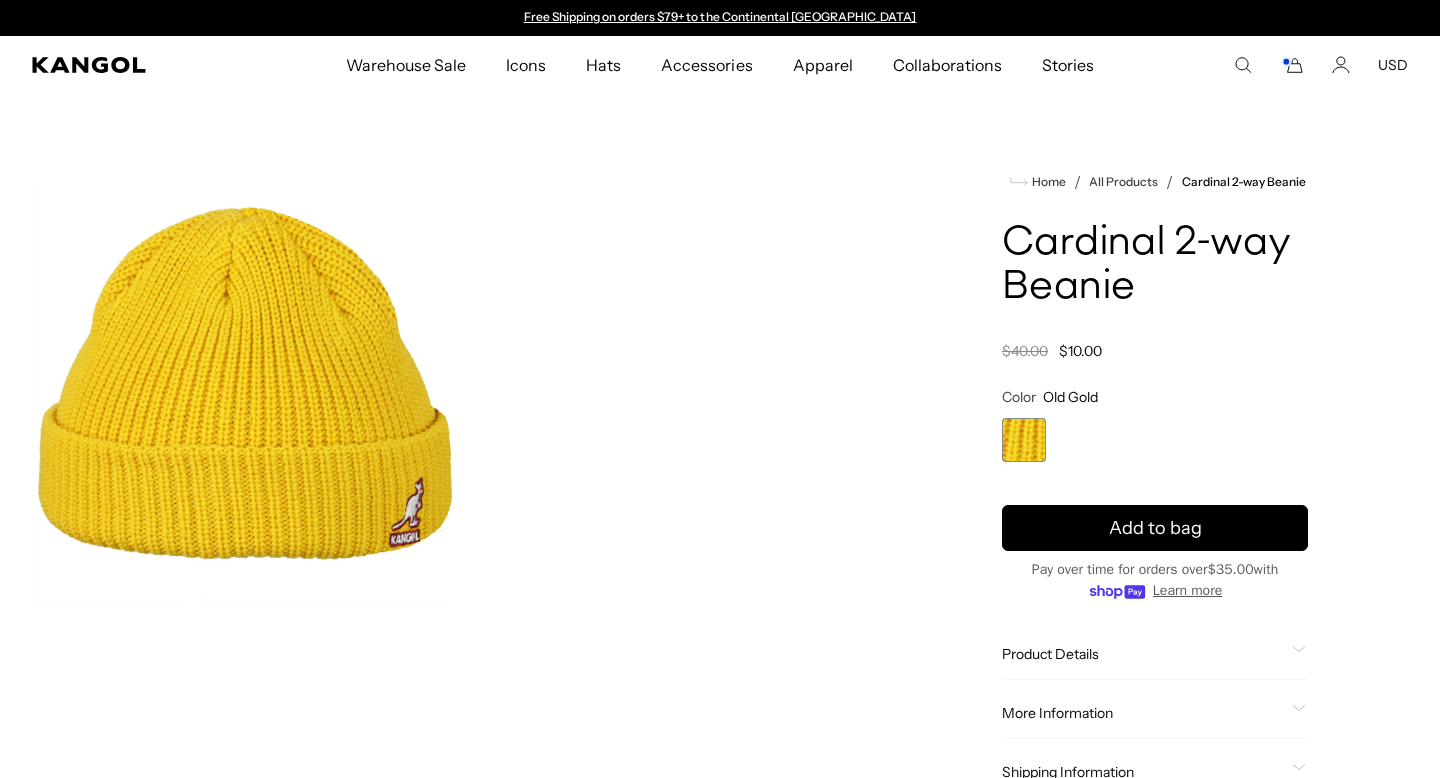 click at bounding box center (1024, 440) 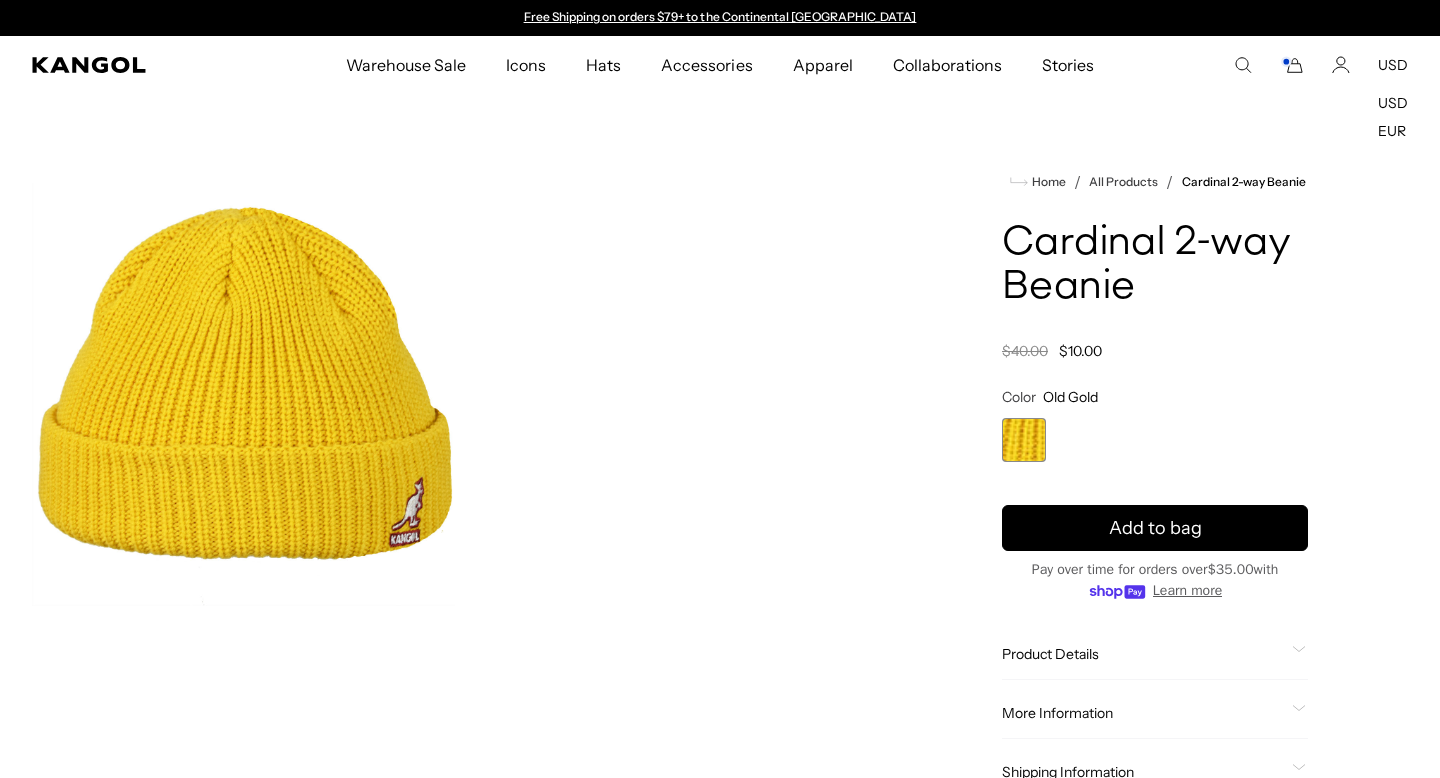 click 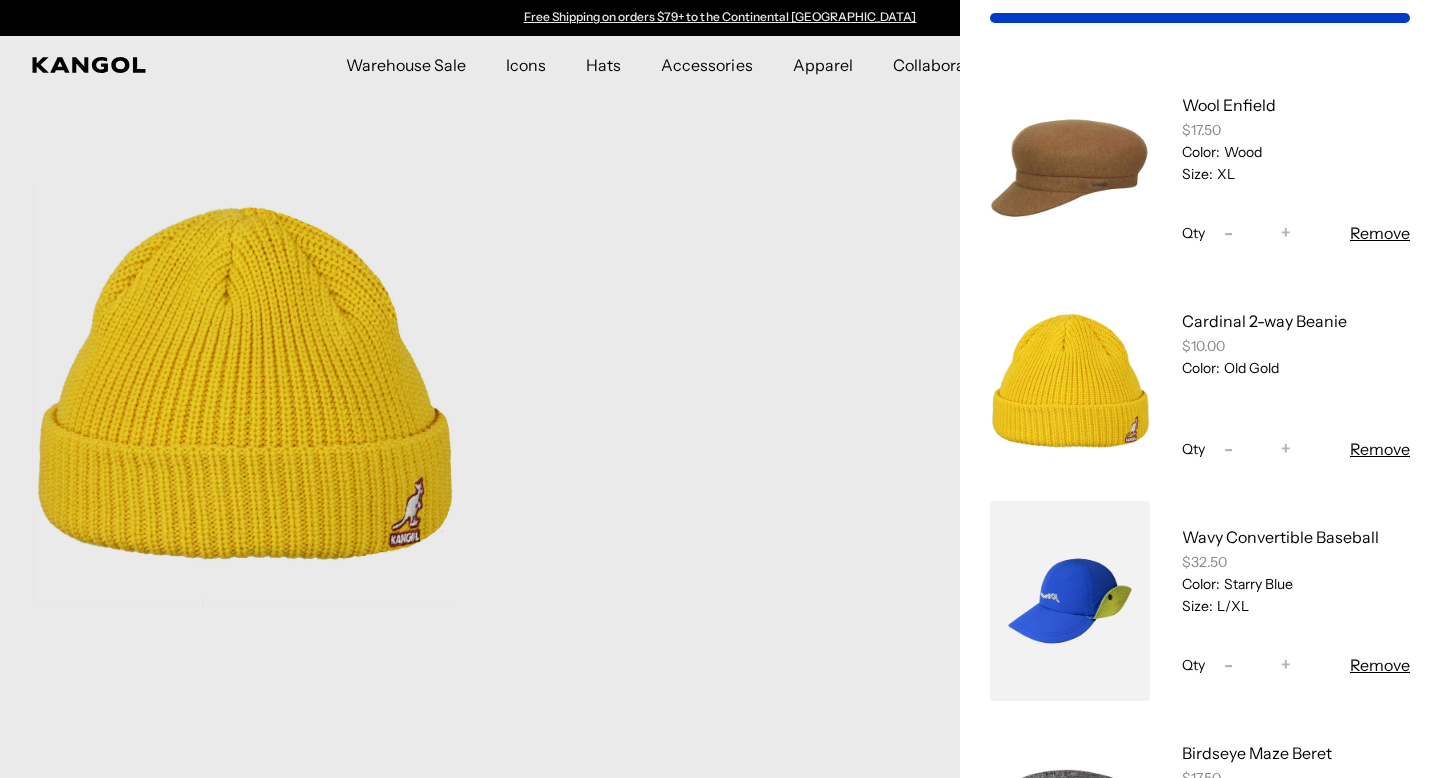 scroll, scrollTop: 69, scrollLeft: 0, axis: vertical 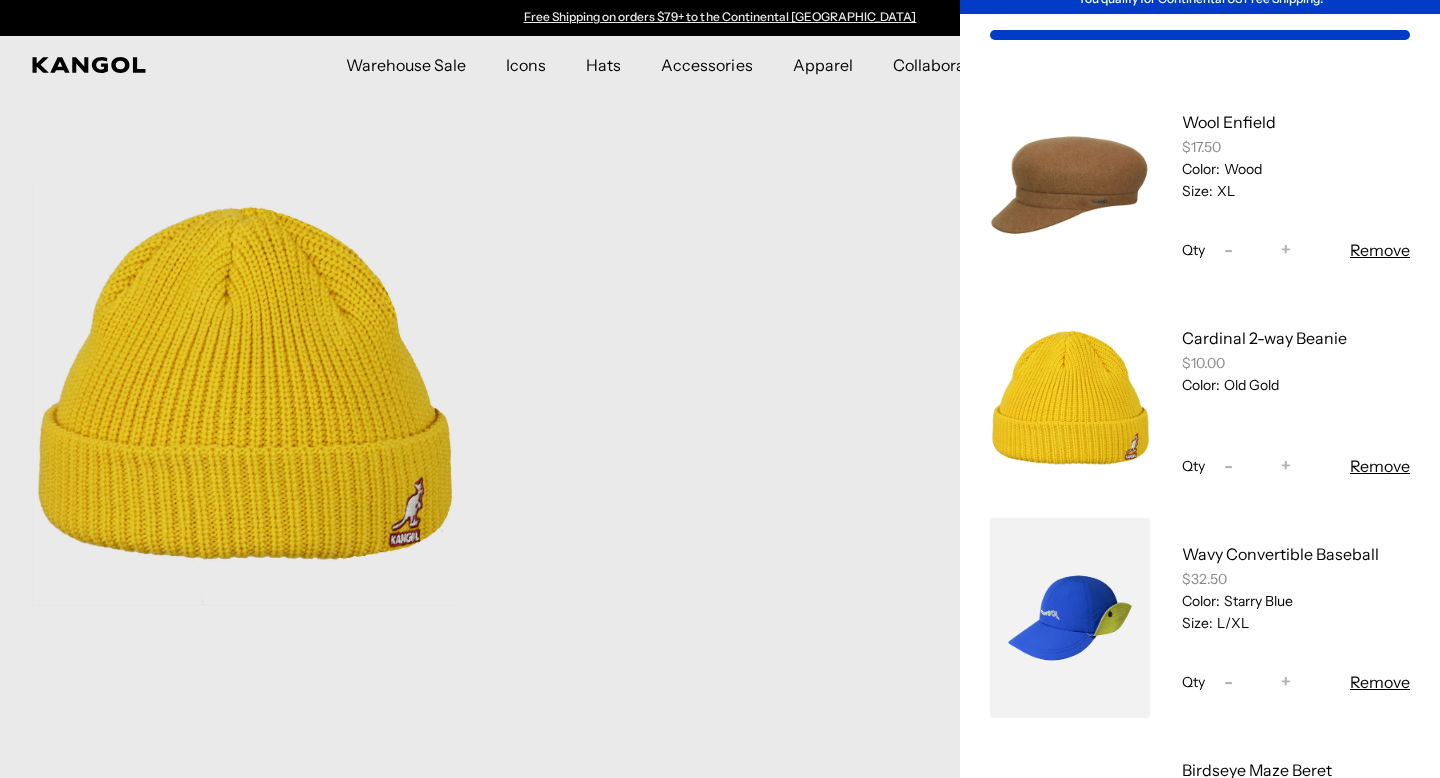 click on "Remove" at bounding box center [1380, 466] 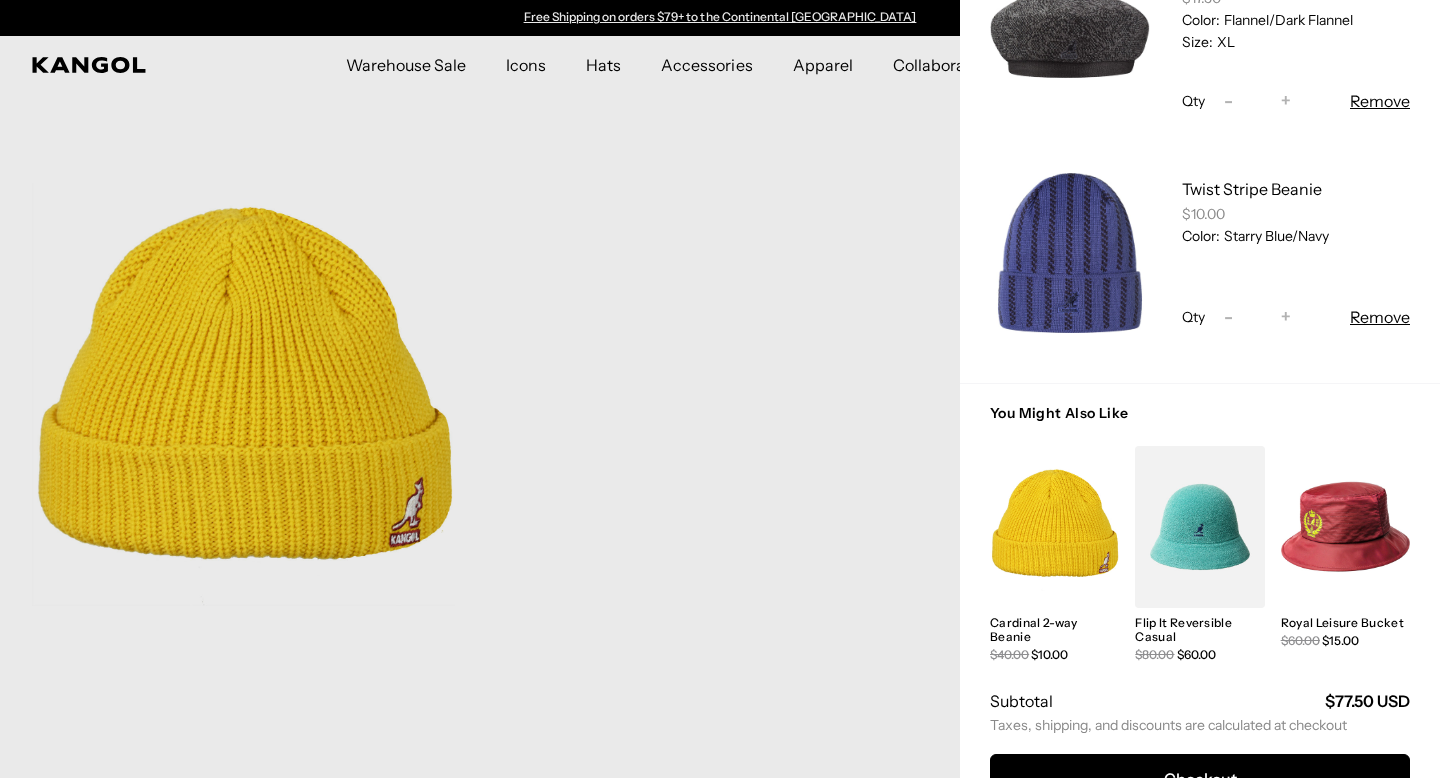 scroll, scrollTop: 754, scrollLeft: 0, axis: vertical 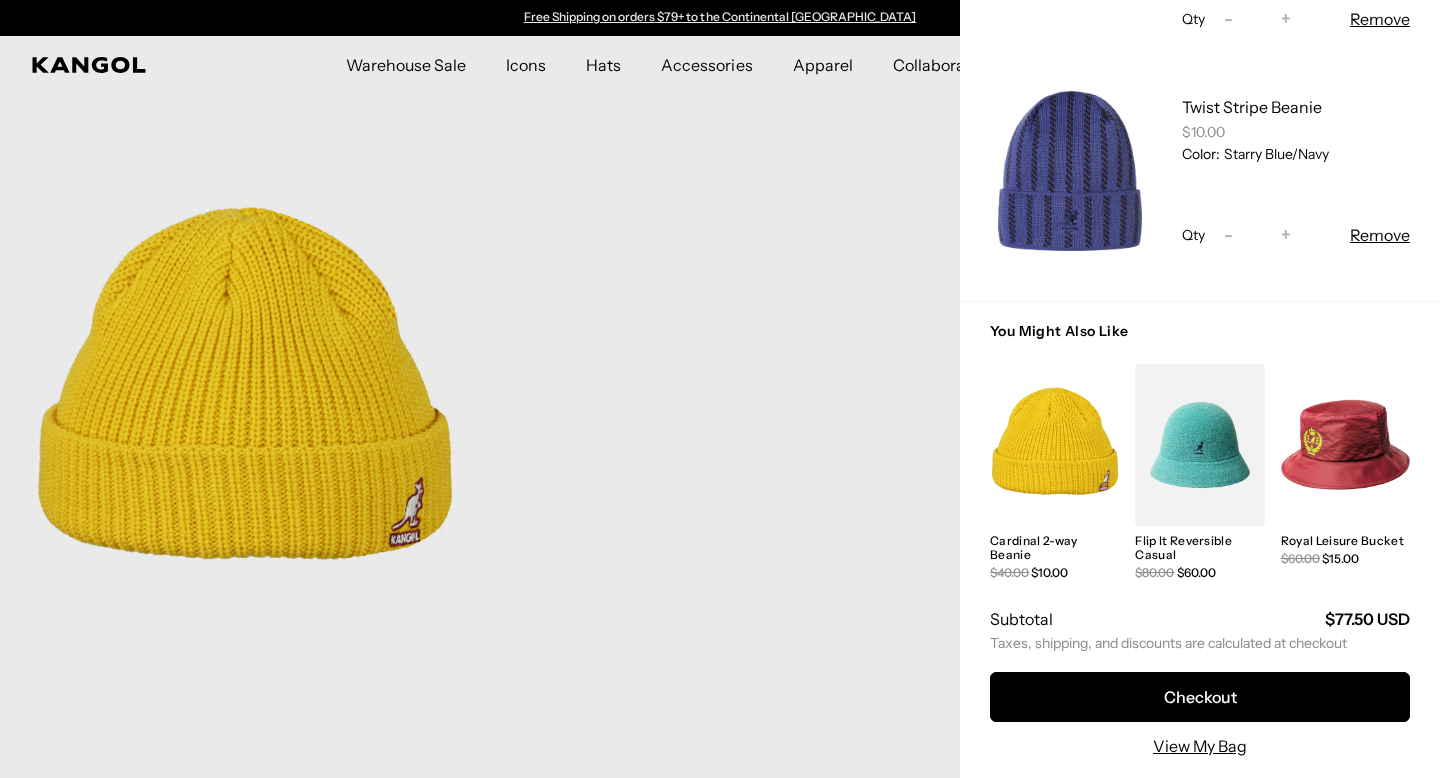 click at bounding box center (720, 389) 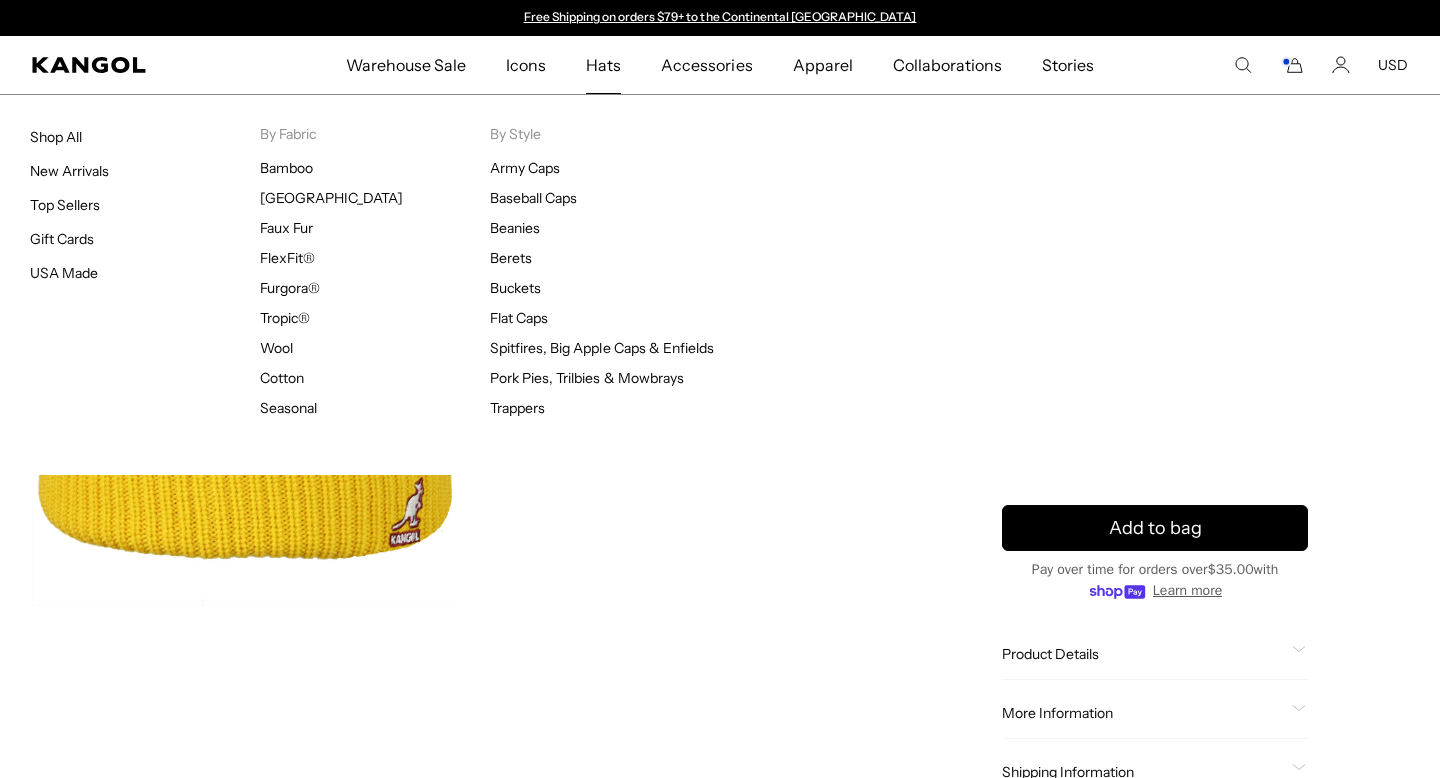 click on "Hats" at bounding box center (603, 65) 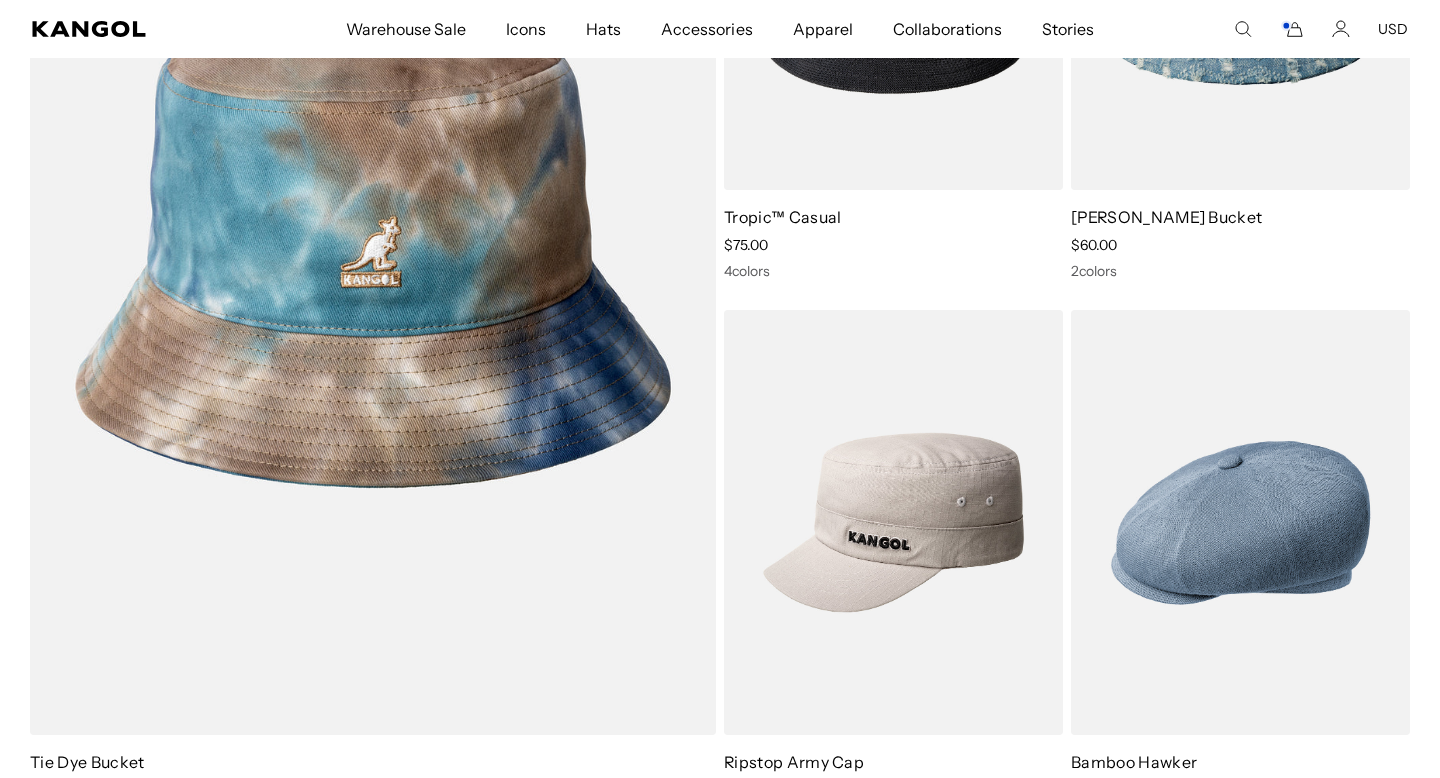 scroll, scrollTop: 1633, scrollLeft: 0, axis: vertical 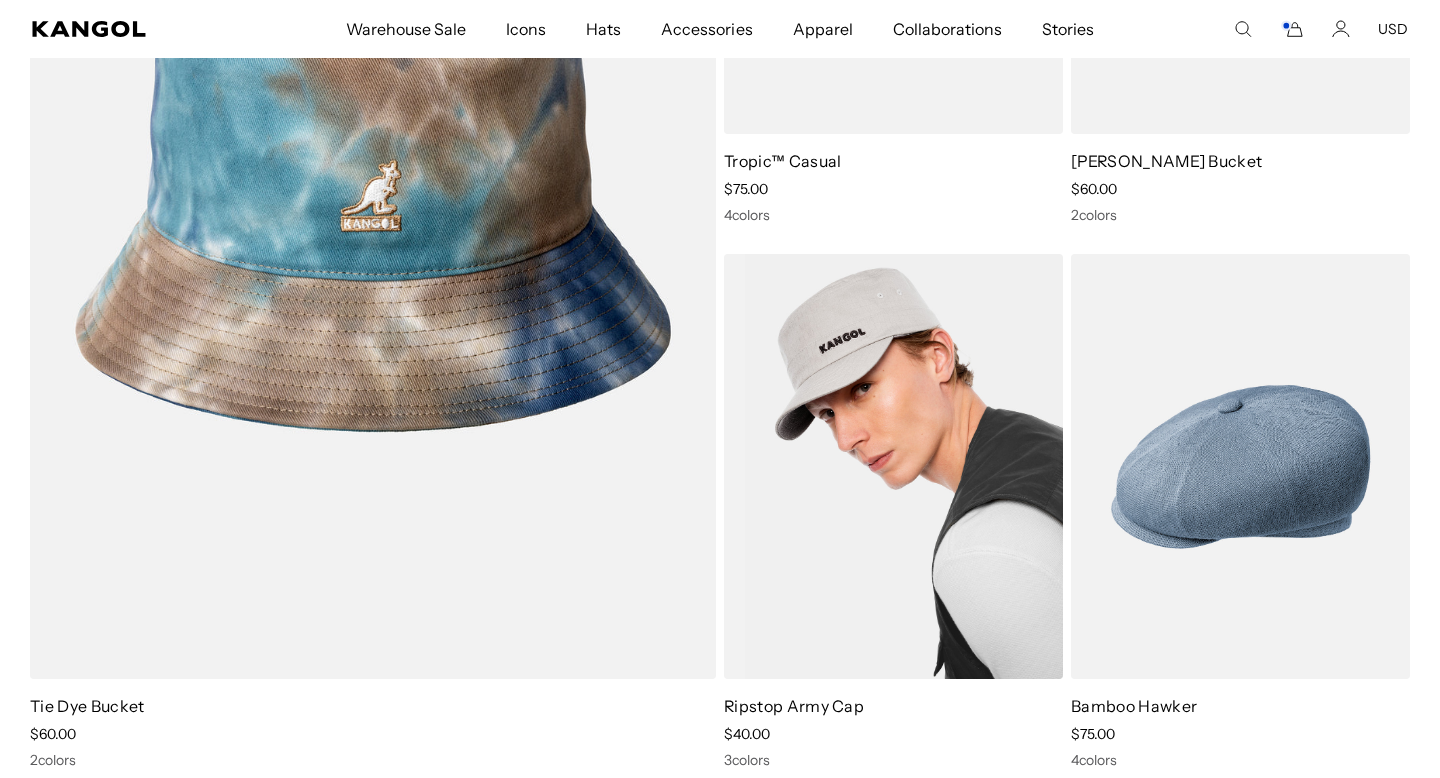 click at bounding box center [893, 467] 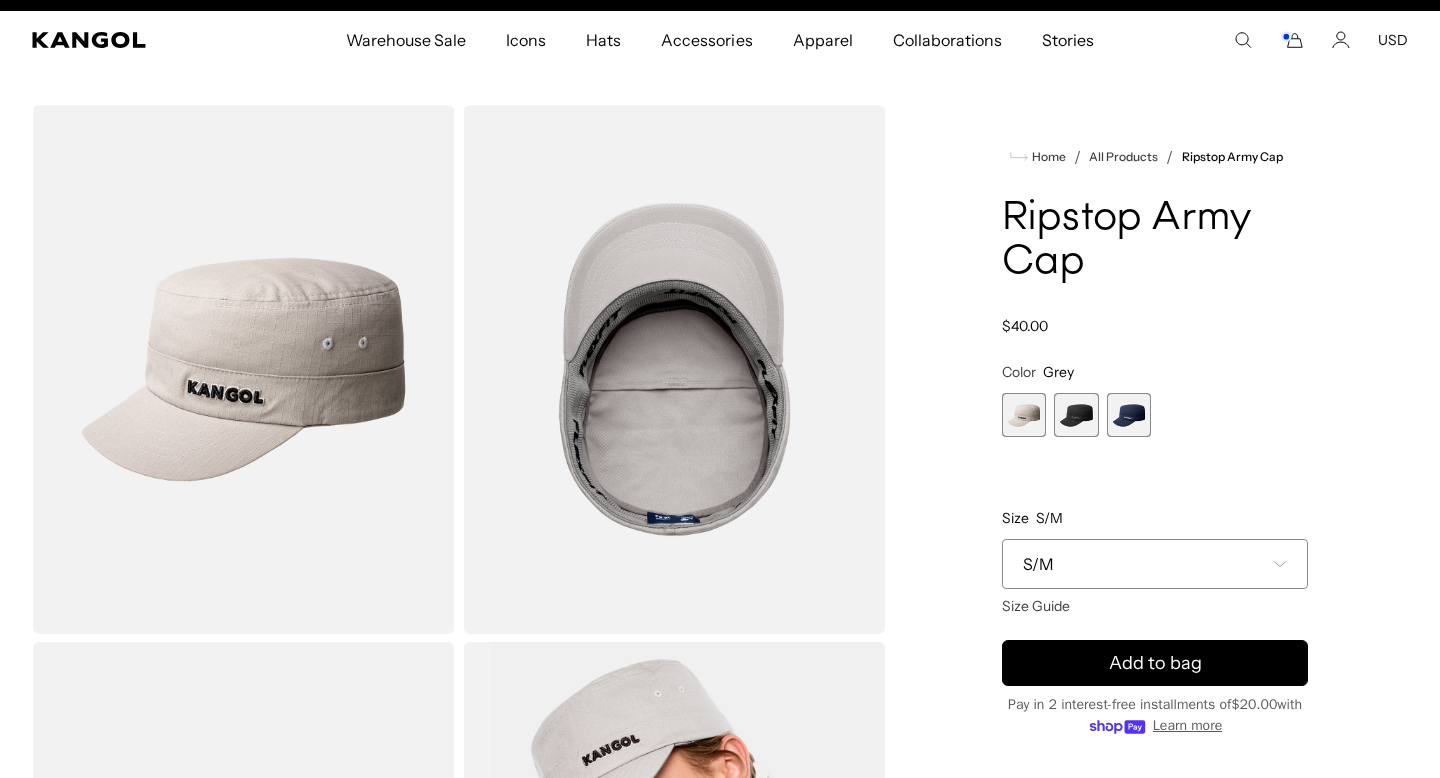 scroll, scrollTop: 22, scrollLeft: 0, axis: vertical 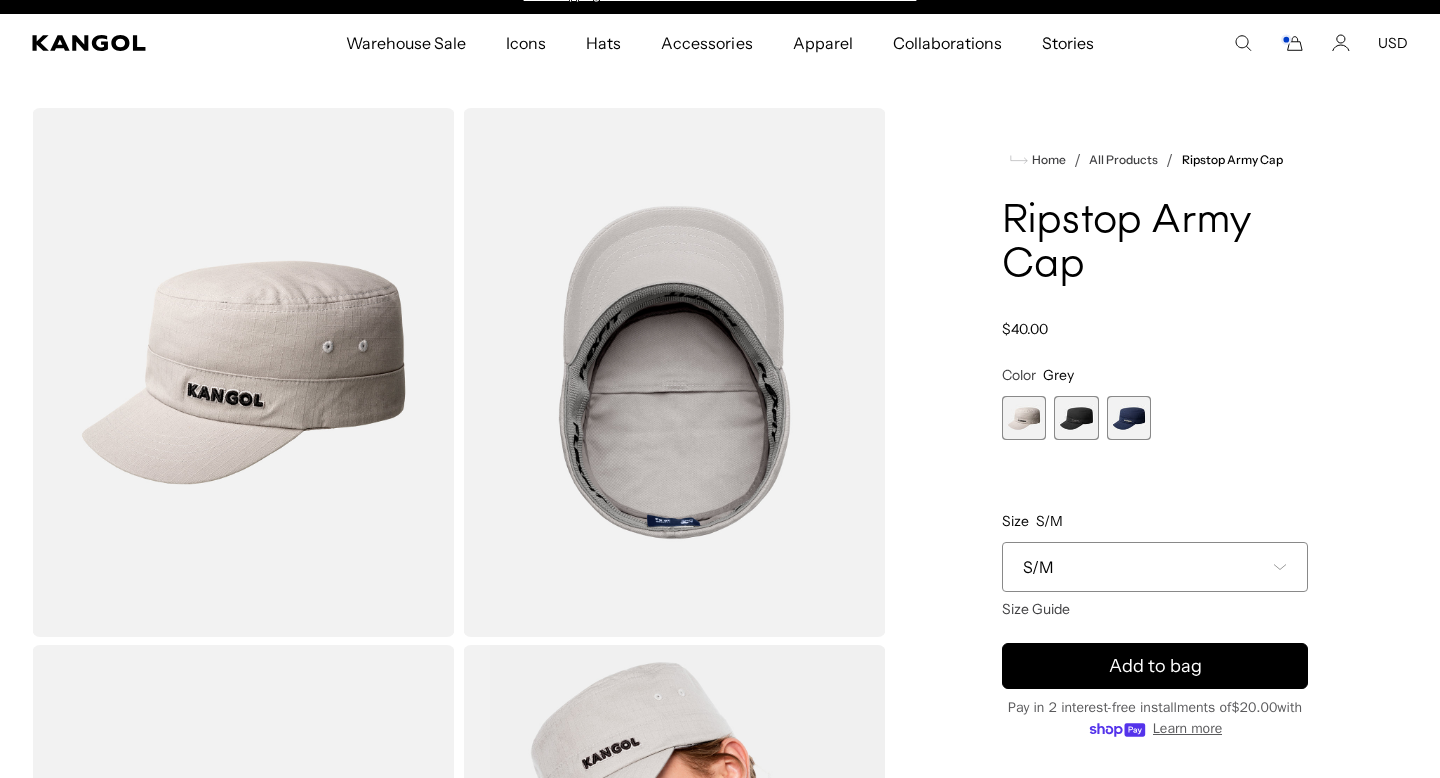 click at bounding box center [1076, 418] 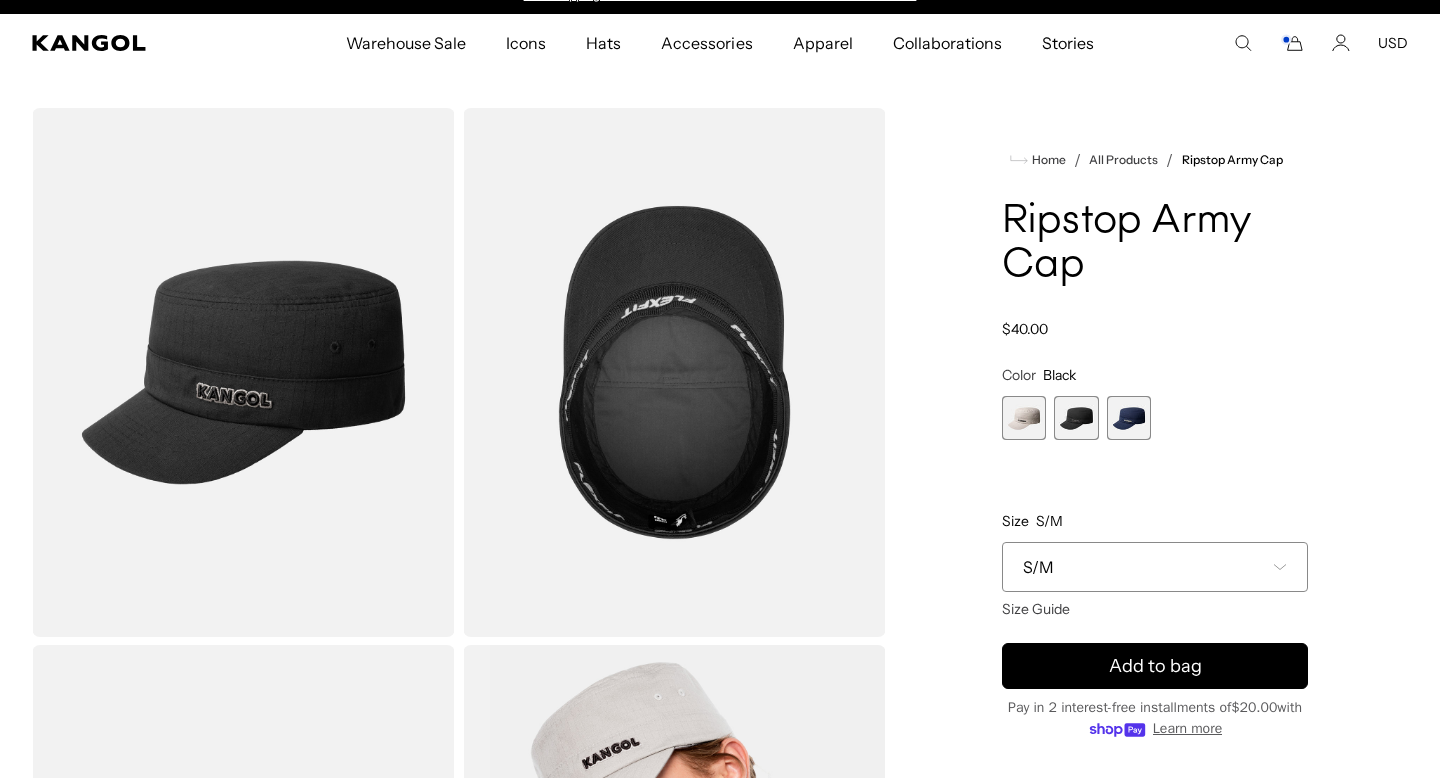 click at bounding box center (1129, 418) 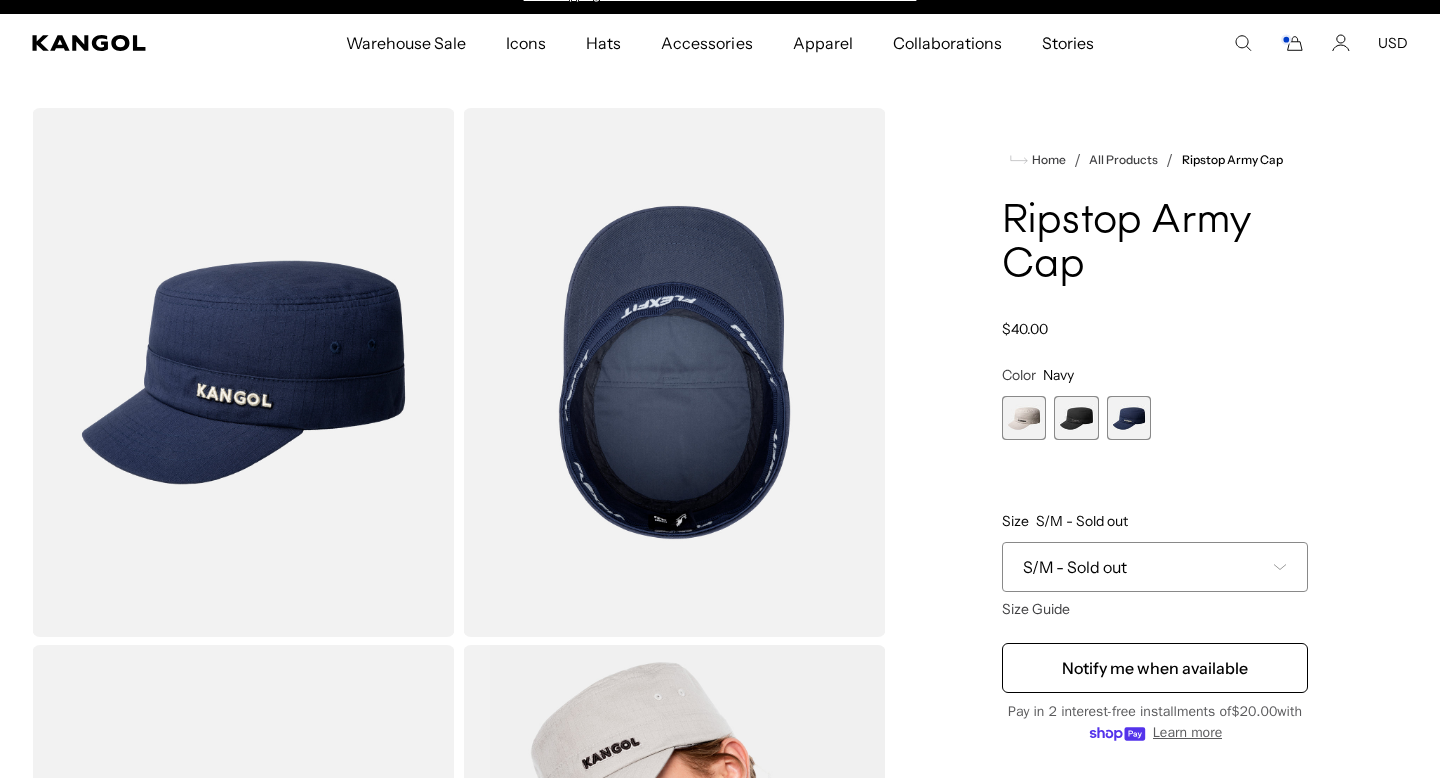 click at bounding box center (1024, 418) 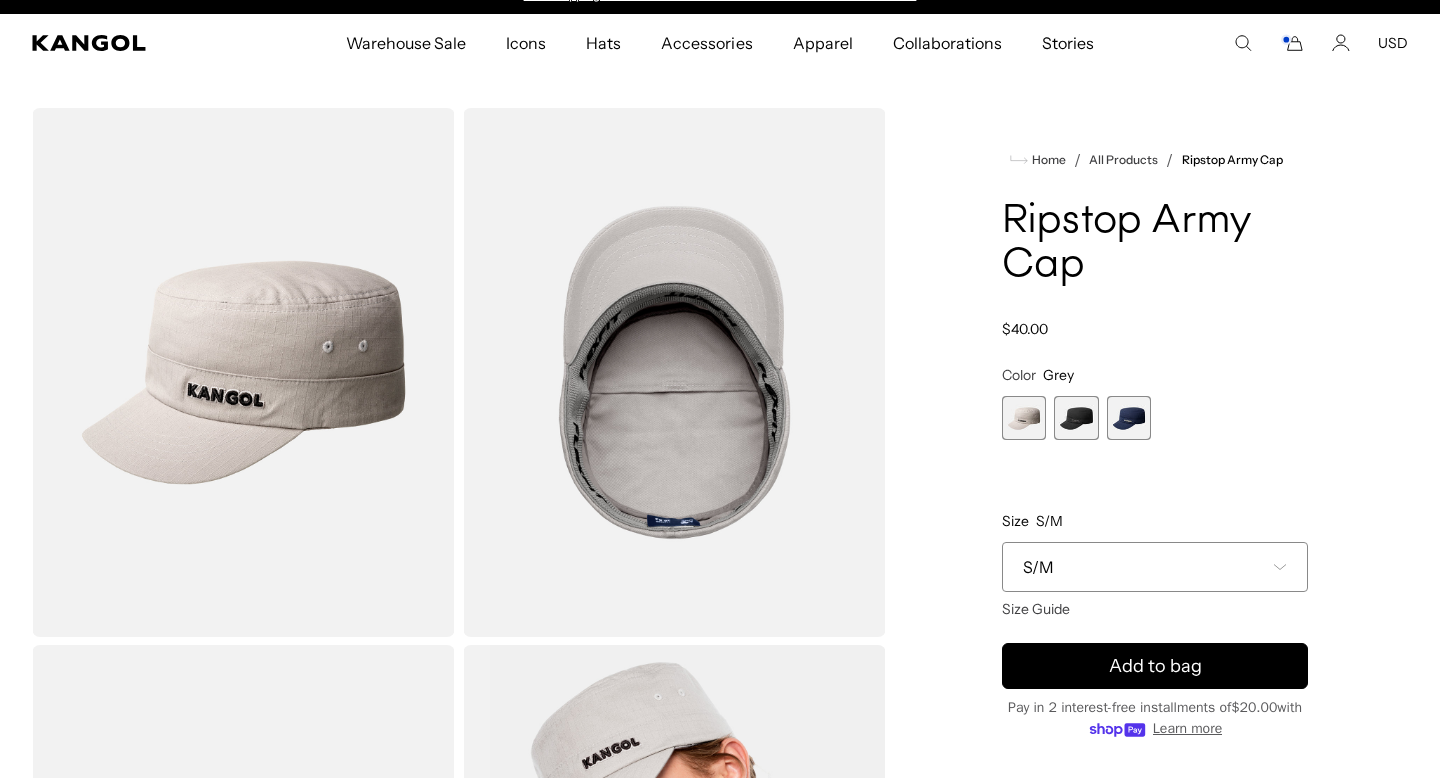 click at bounding box center (1076, 418) 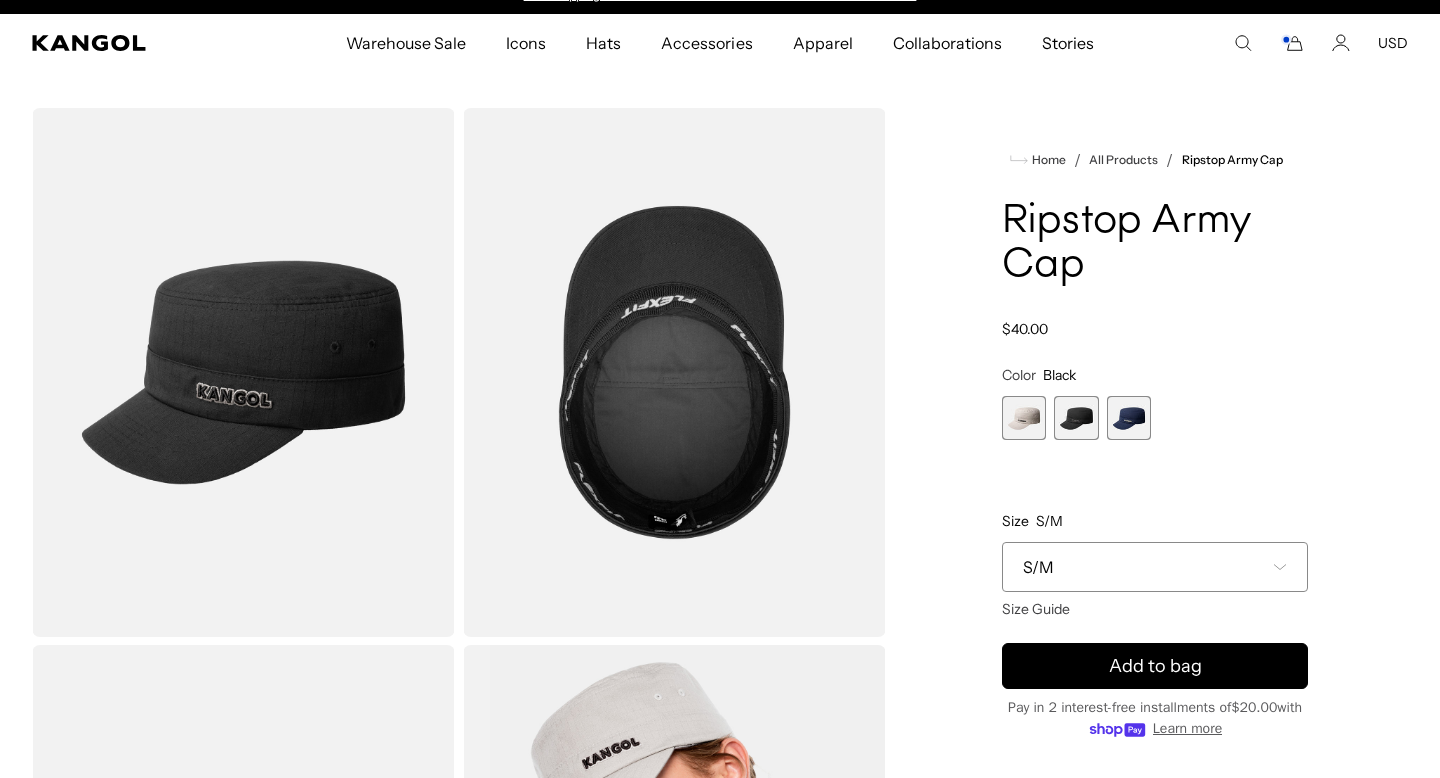 click on "S/M" at bounding box center [1155, 567] 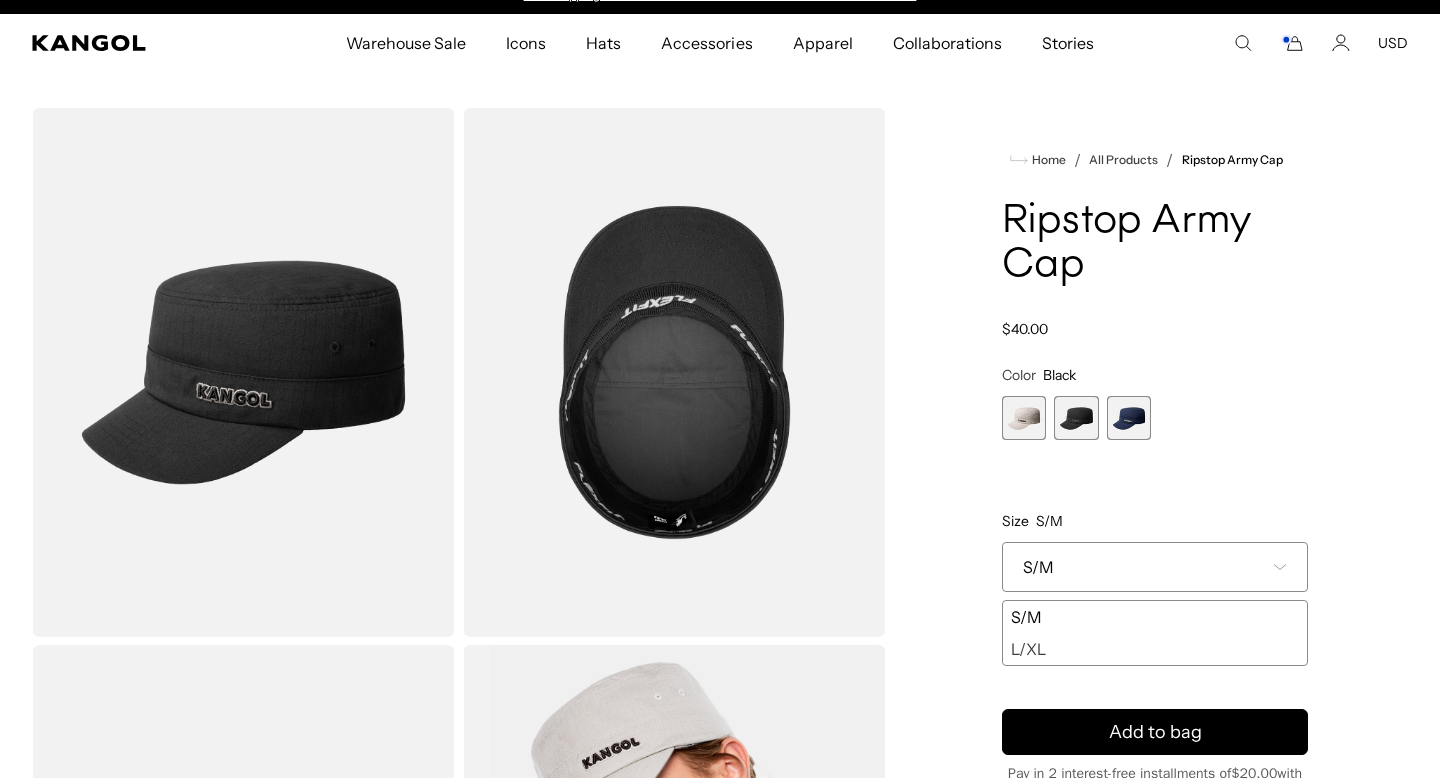 click on "L/XL" at bounding box center (1155, 649) 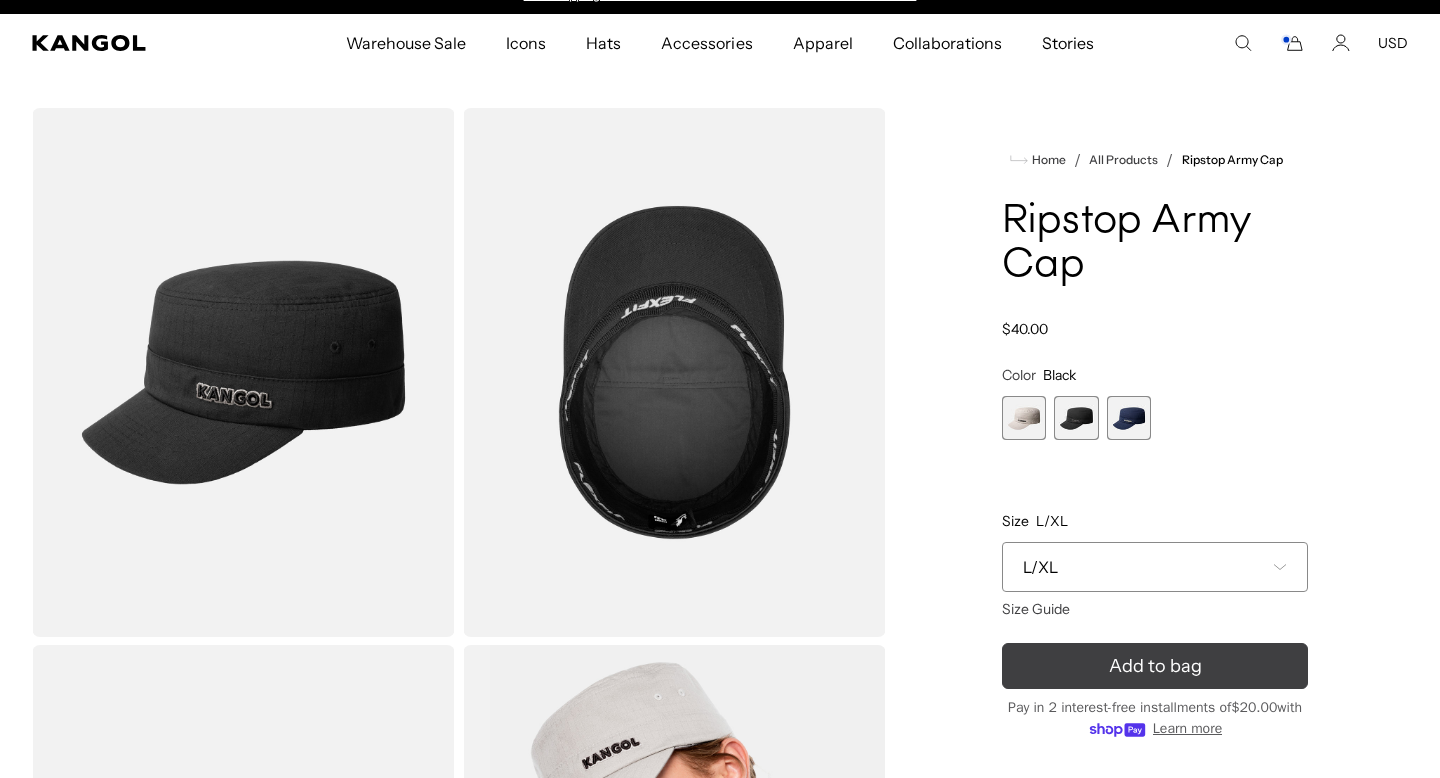 click on "Add to bag" at bounding box center [1155, 666] 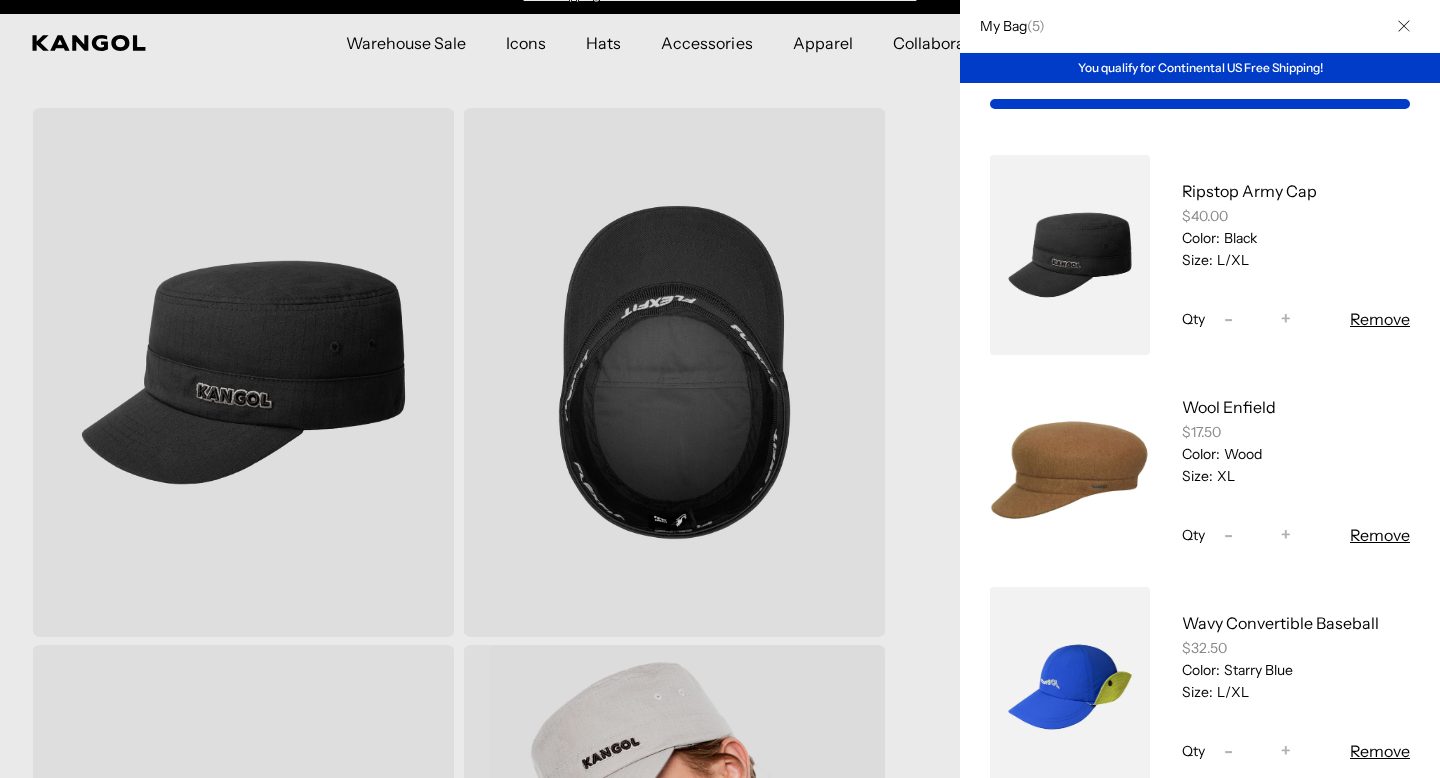 click at bounding box center (720, 389) 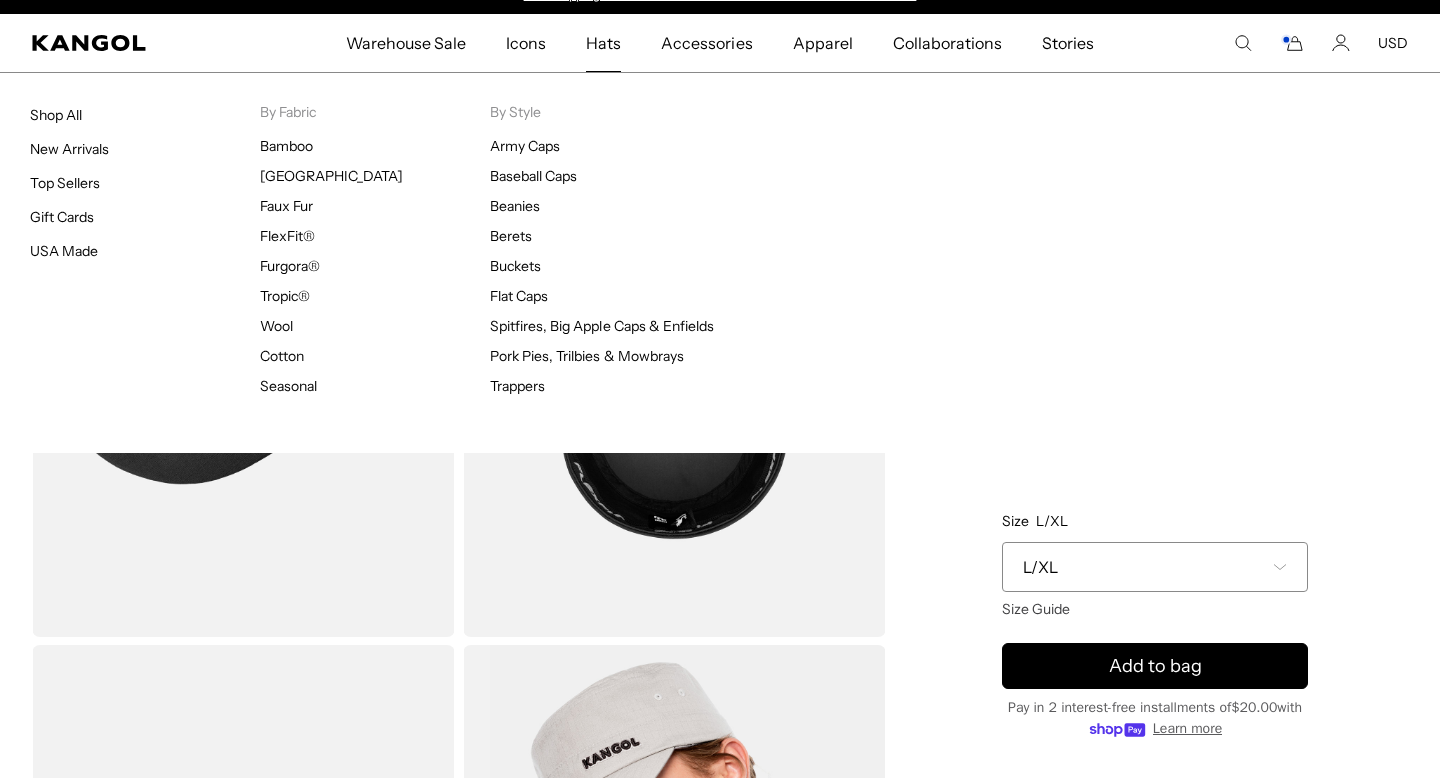 click on "Hats" at bounding box center [603, 43] 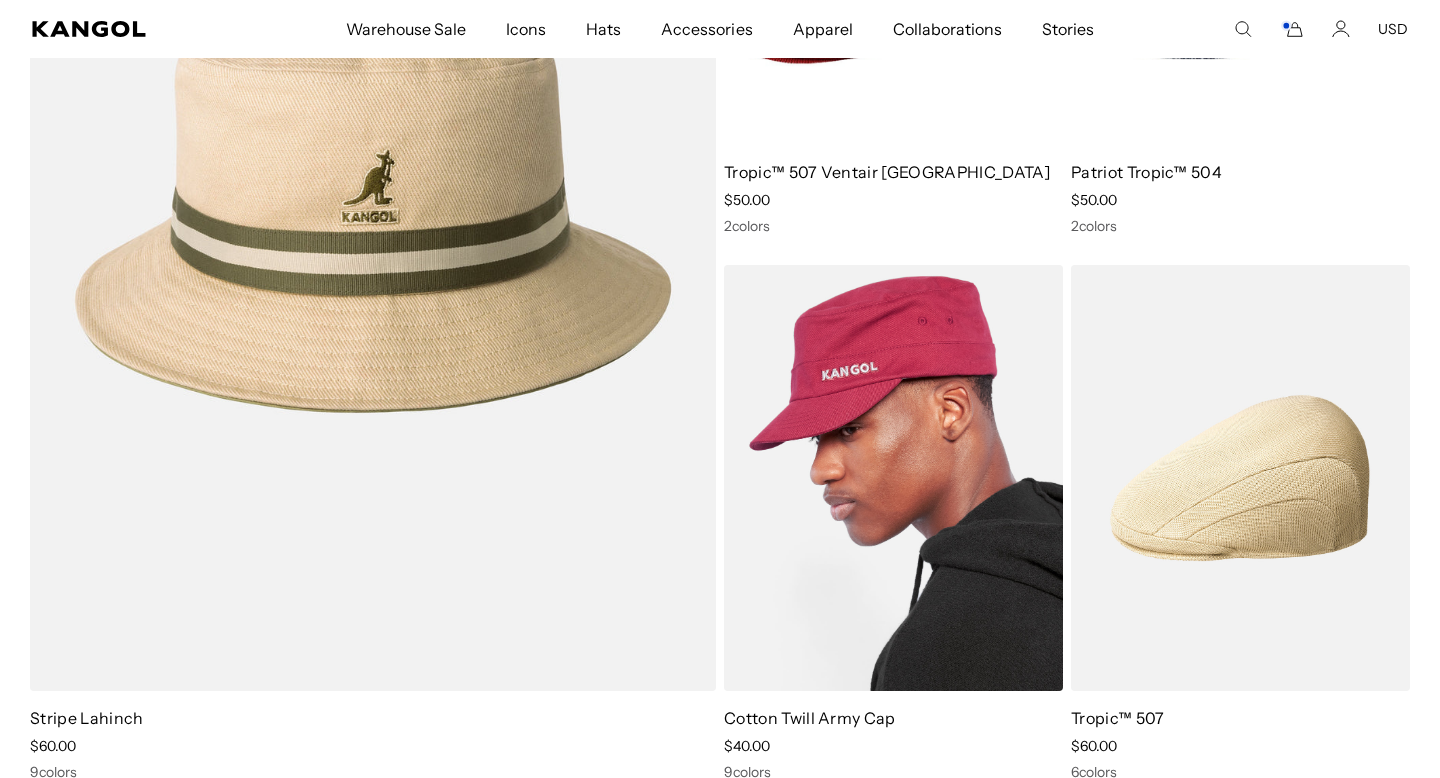 scroll, scrollTop: 4003, scrollLeft: 0, axis: vertical 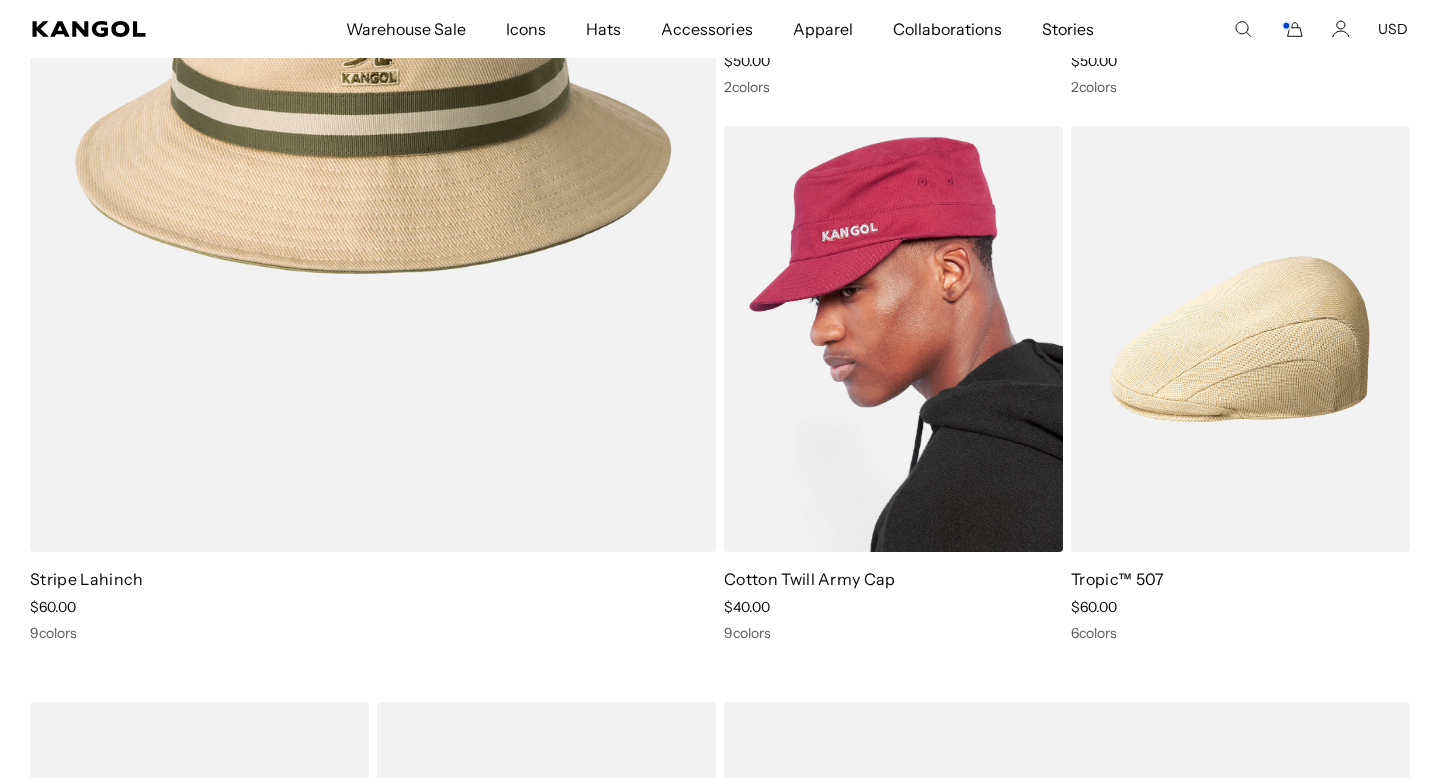 click at bounding box center (893, 339) 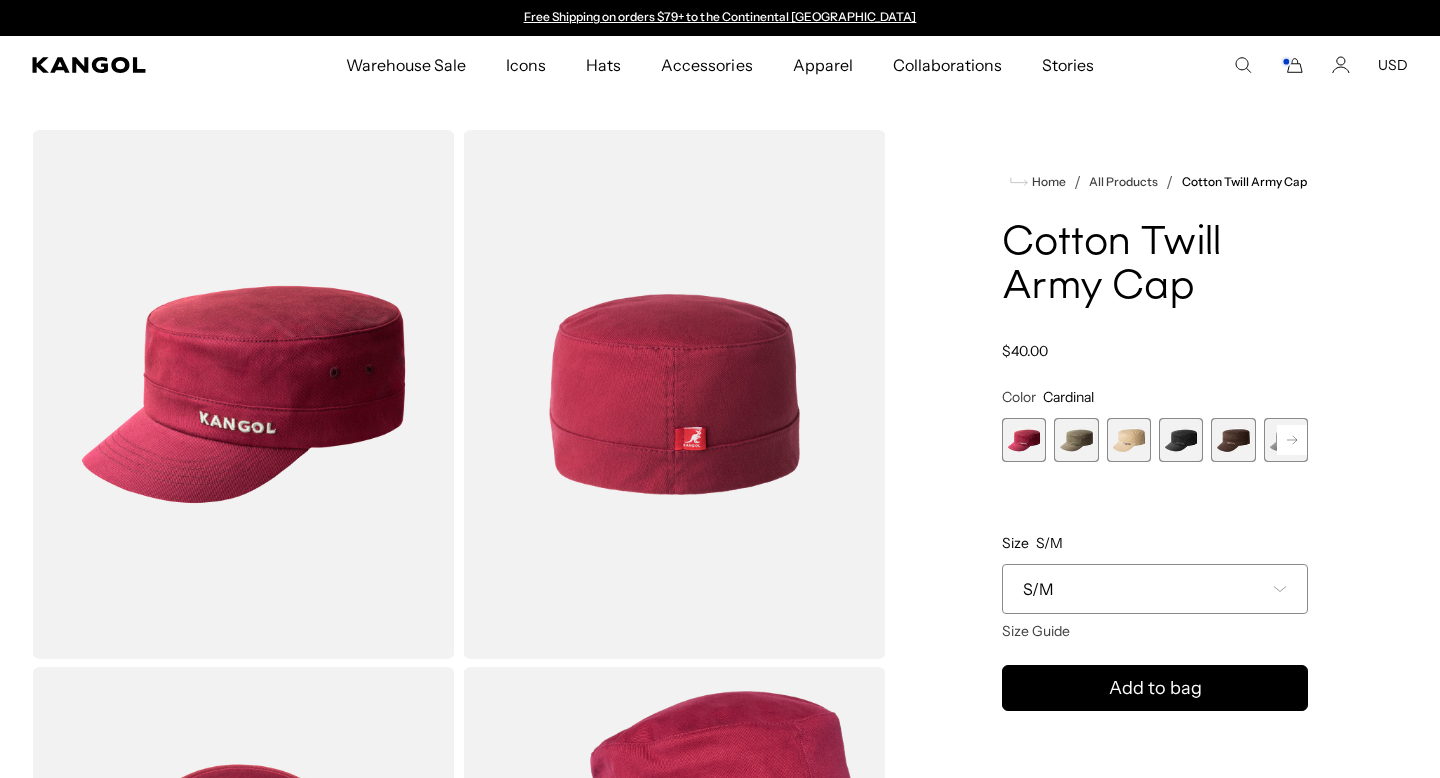 scroll, scrollTop: 0, scrollLeft: 0, axis: both 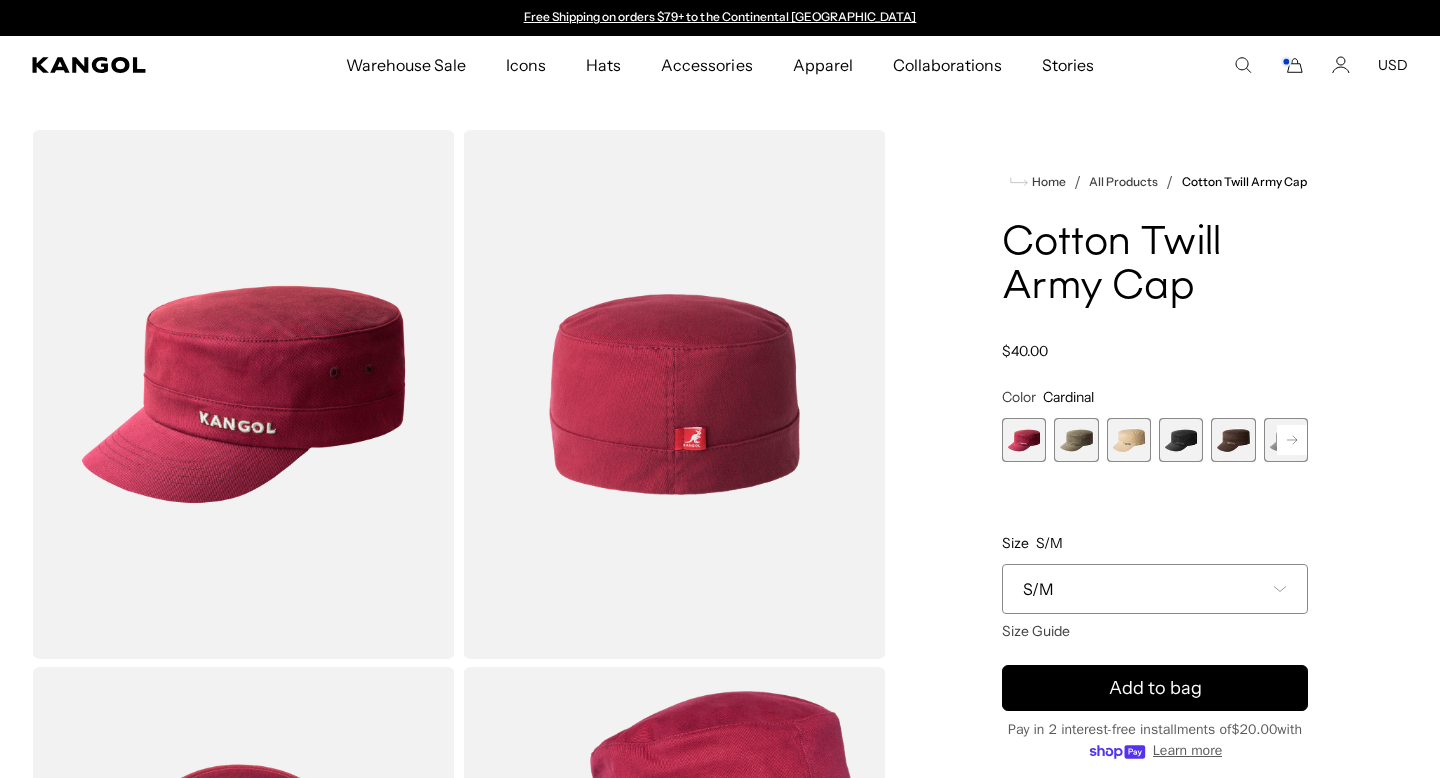 click at bounding box center (1076, 440) 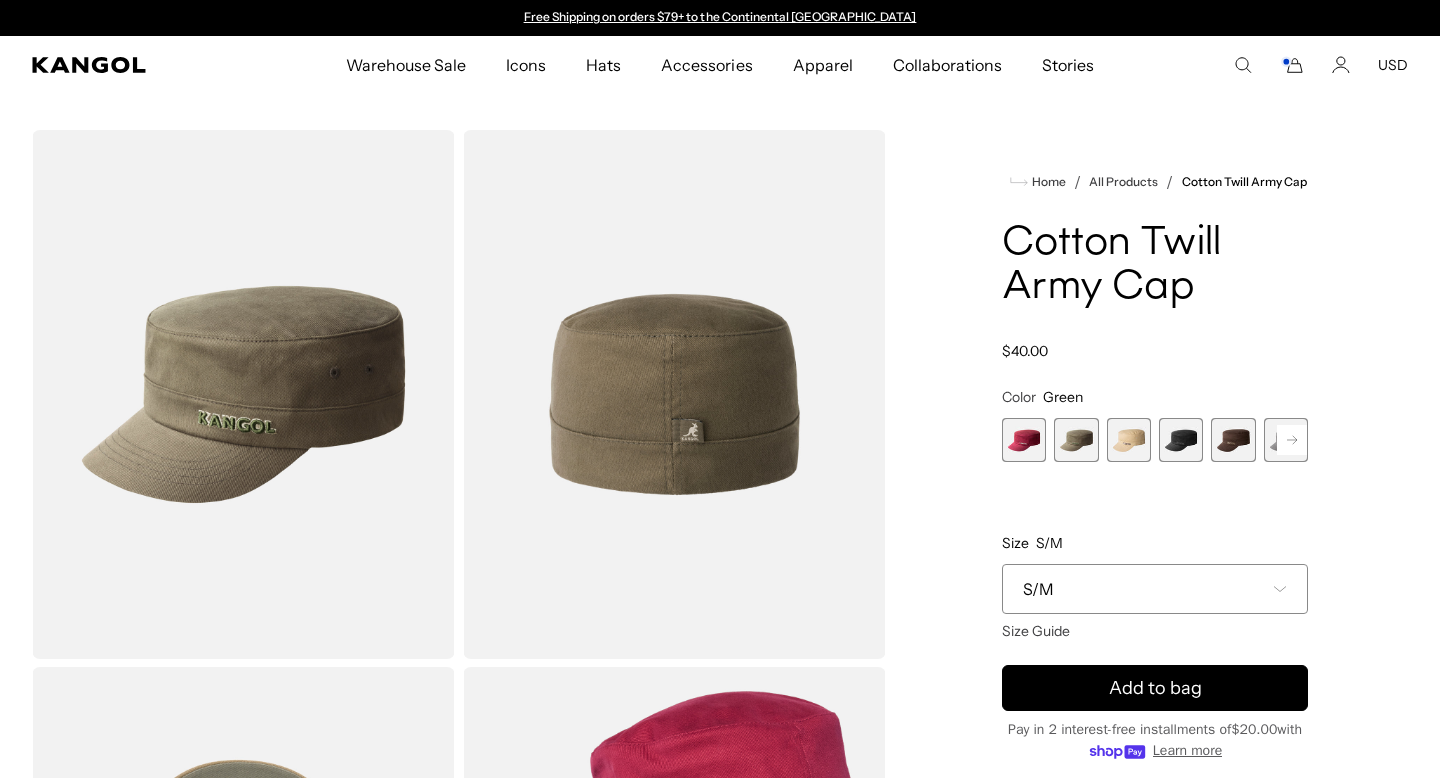 click at bounding box center (1129, 440) 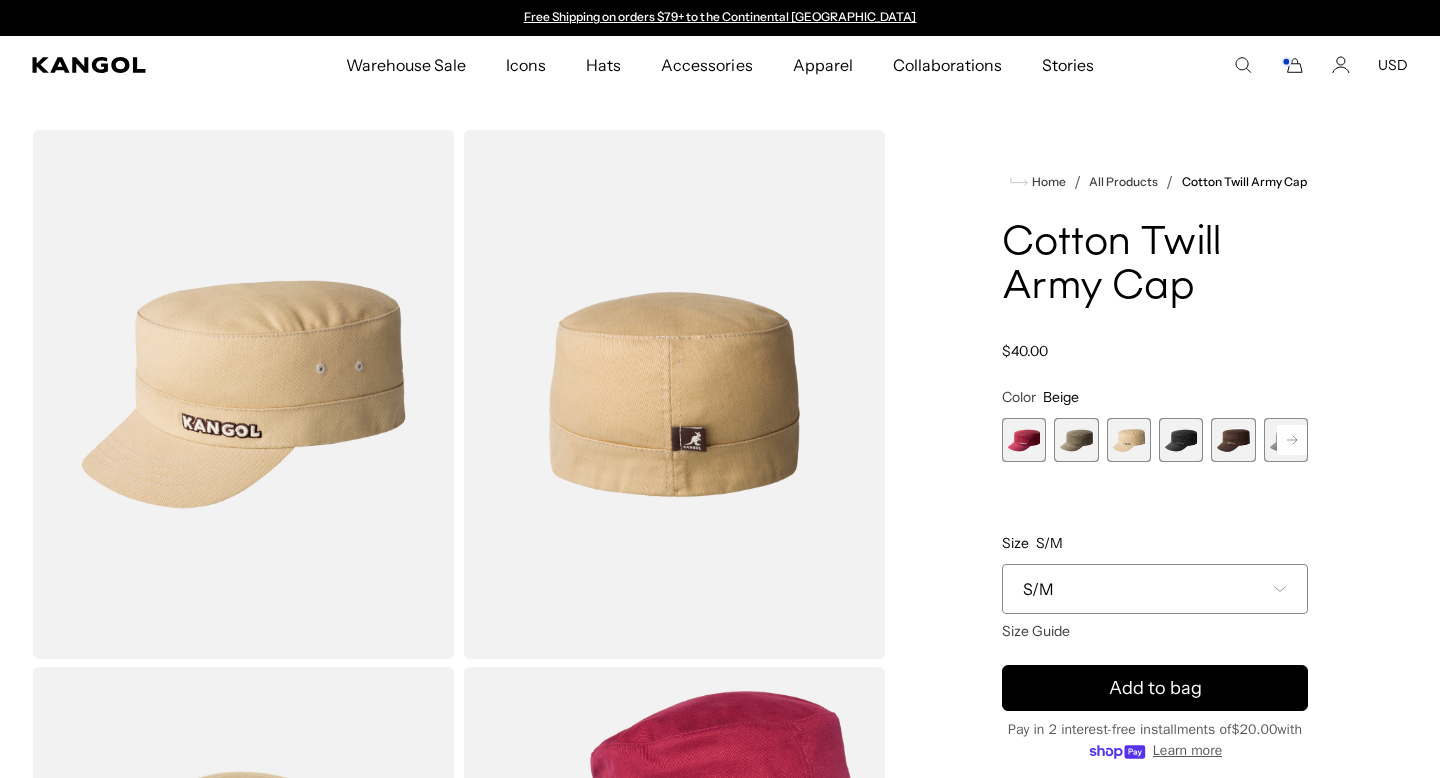 click at bounding box center [1181, 440] 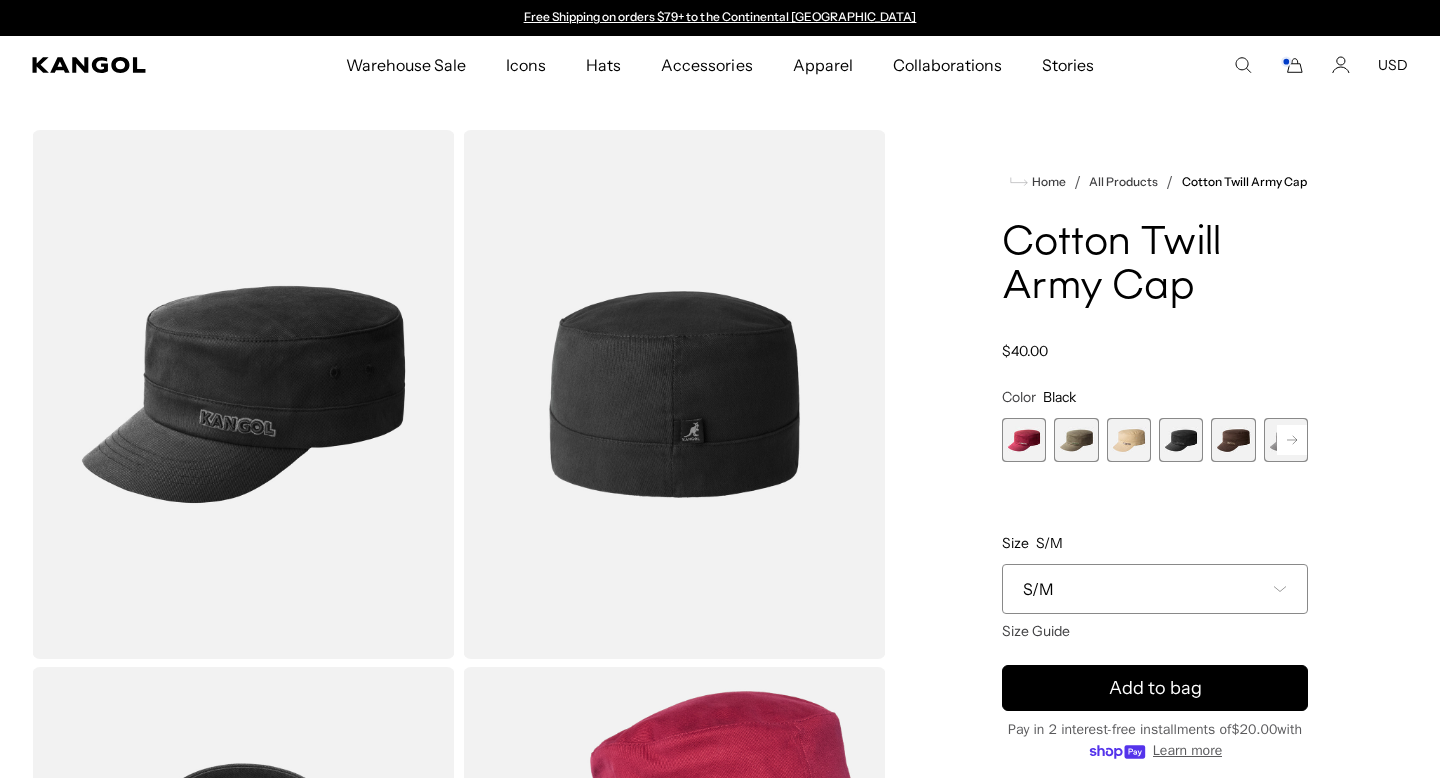 click at bounding box center [1233, 440] 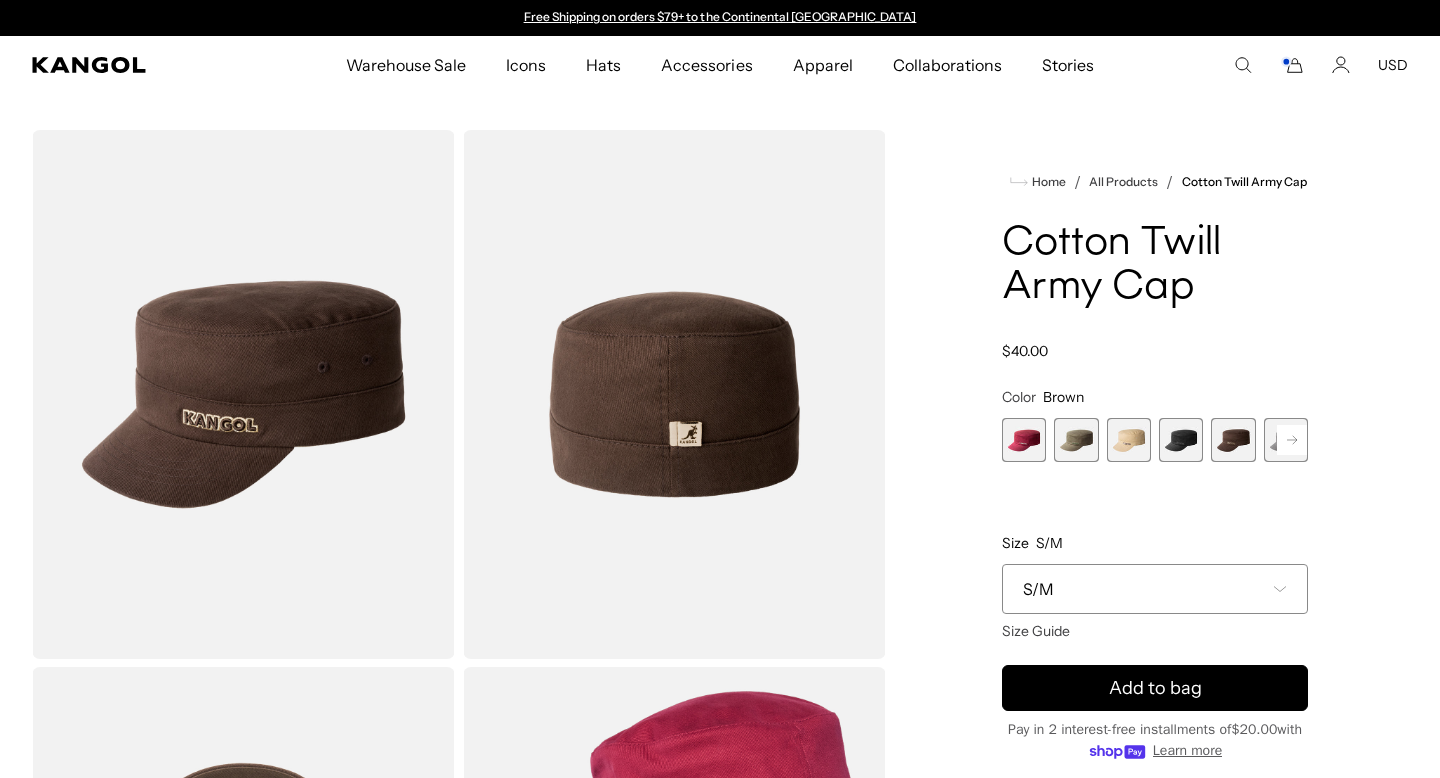 click 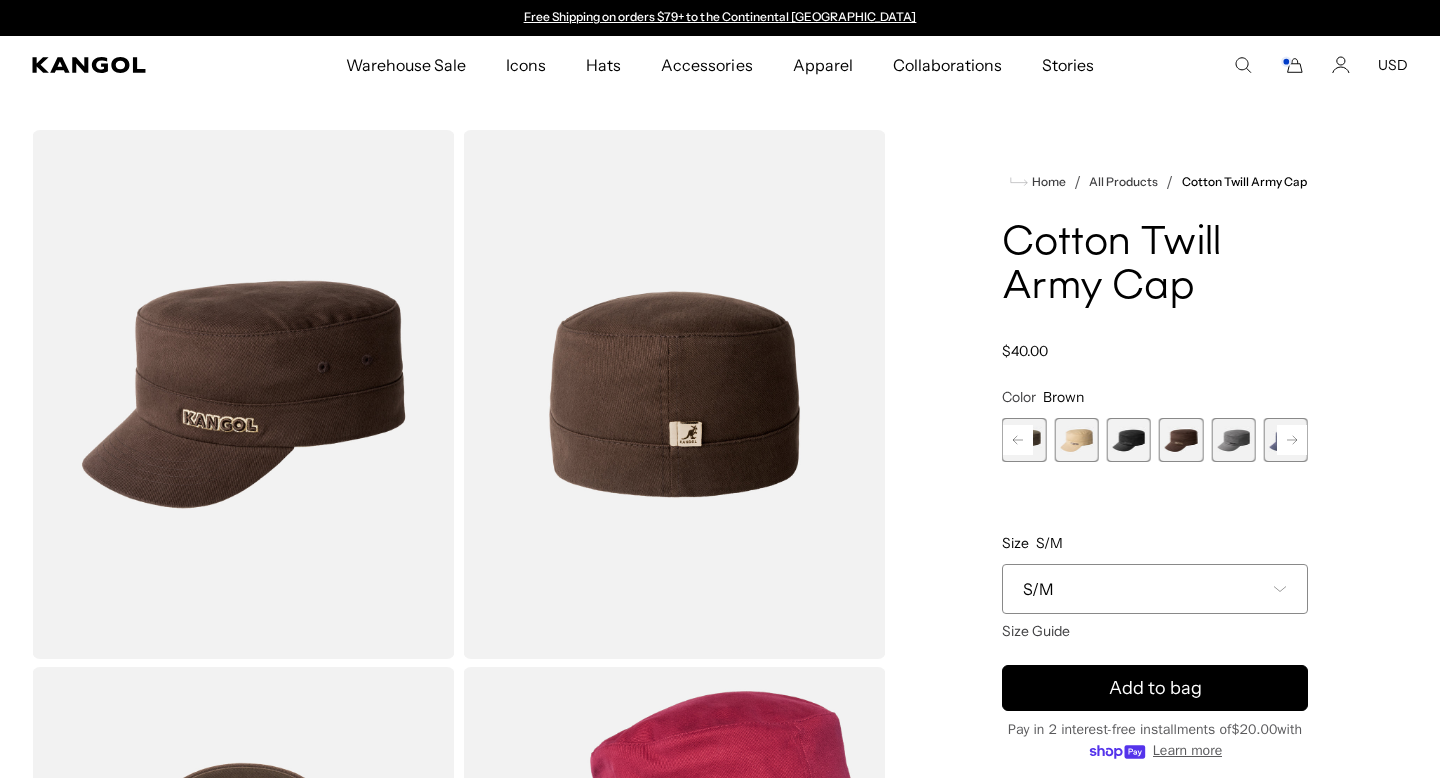 click 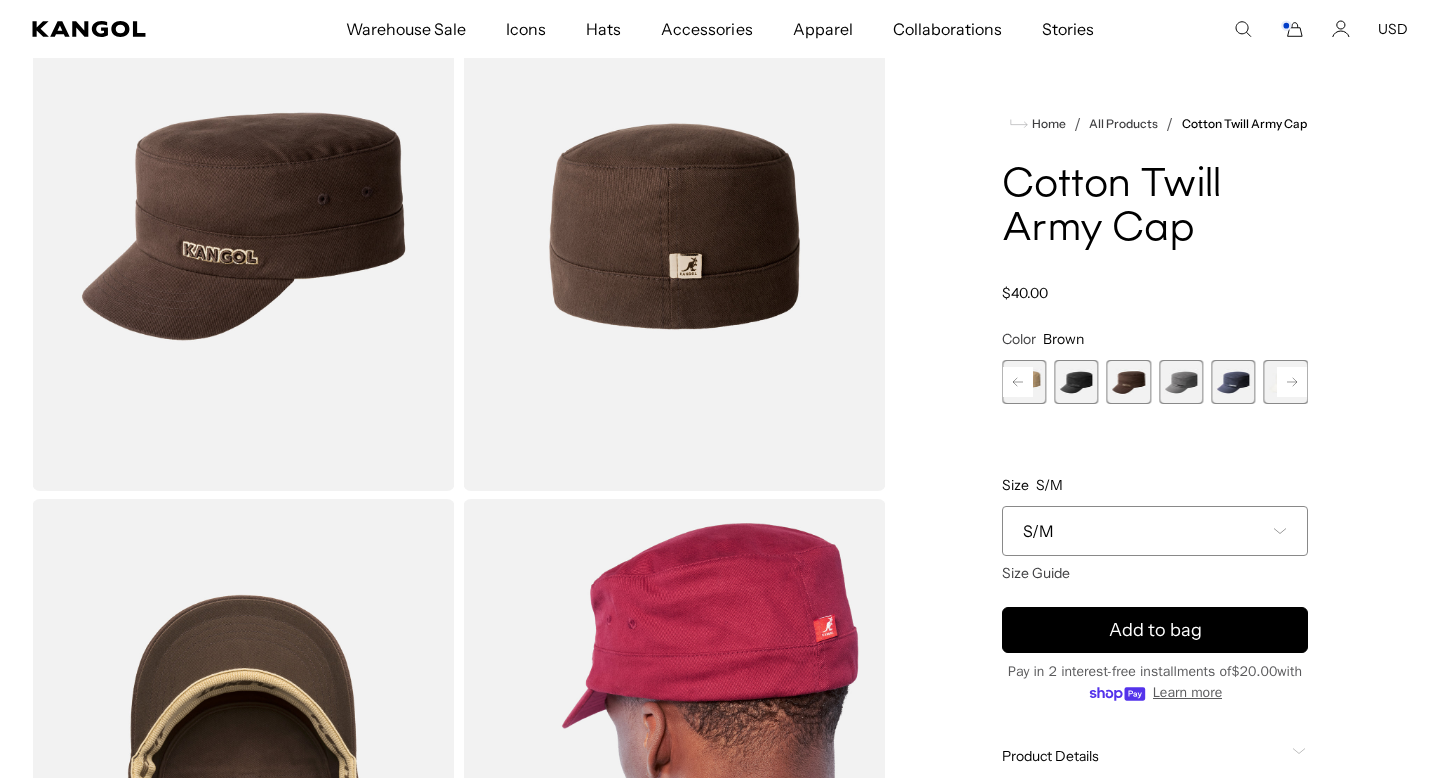 scroll, scrollTop: 381, scrollLeft: 0, axis: vertical 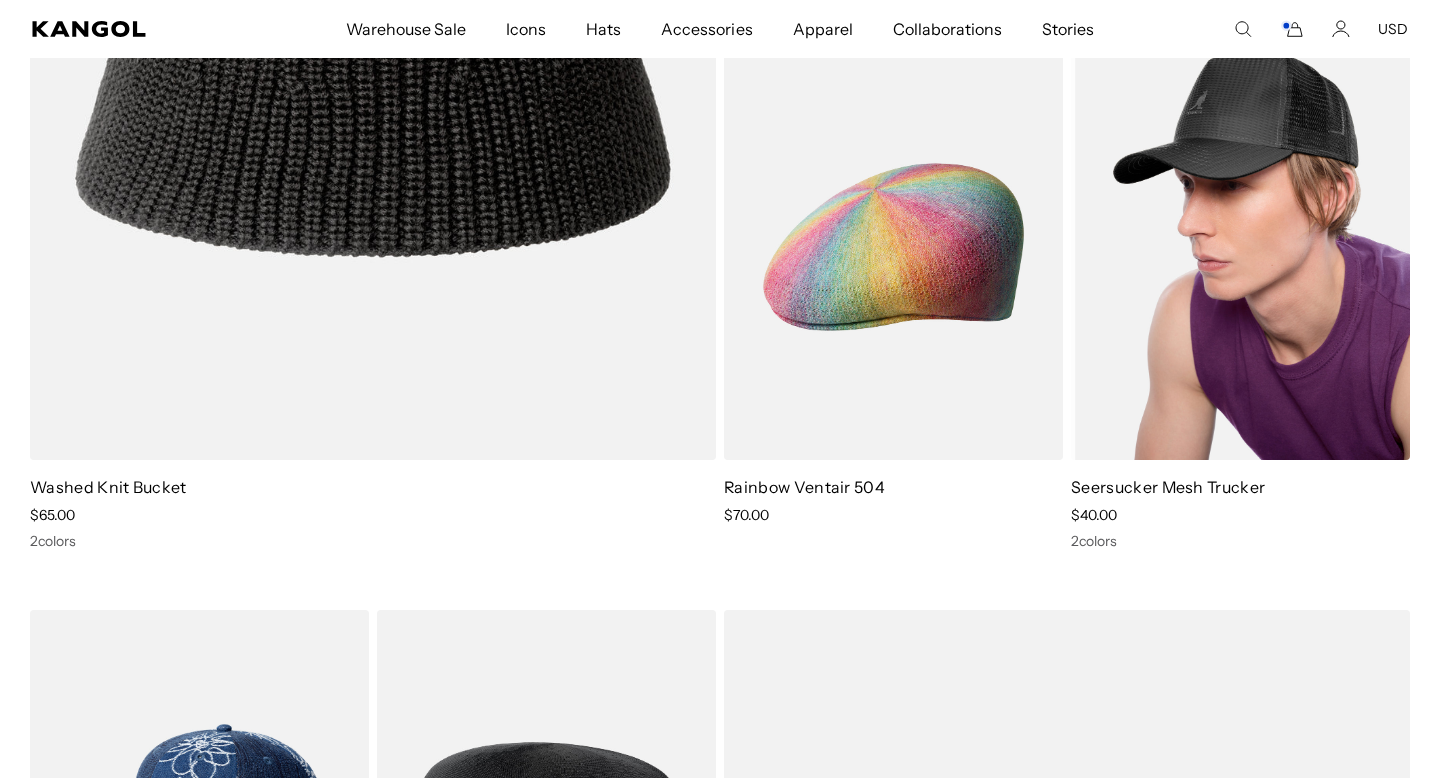 click at bounding box center [1240, 247] 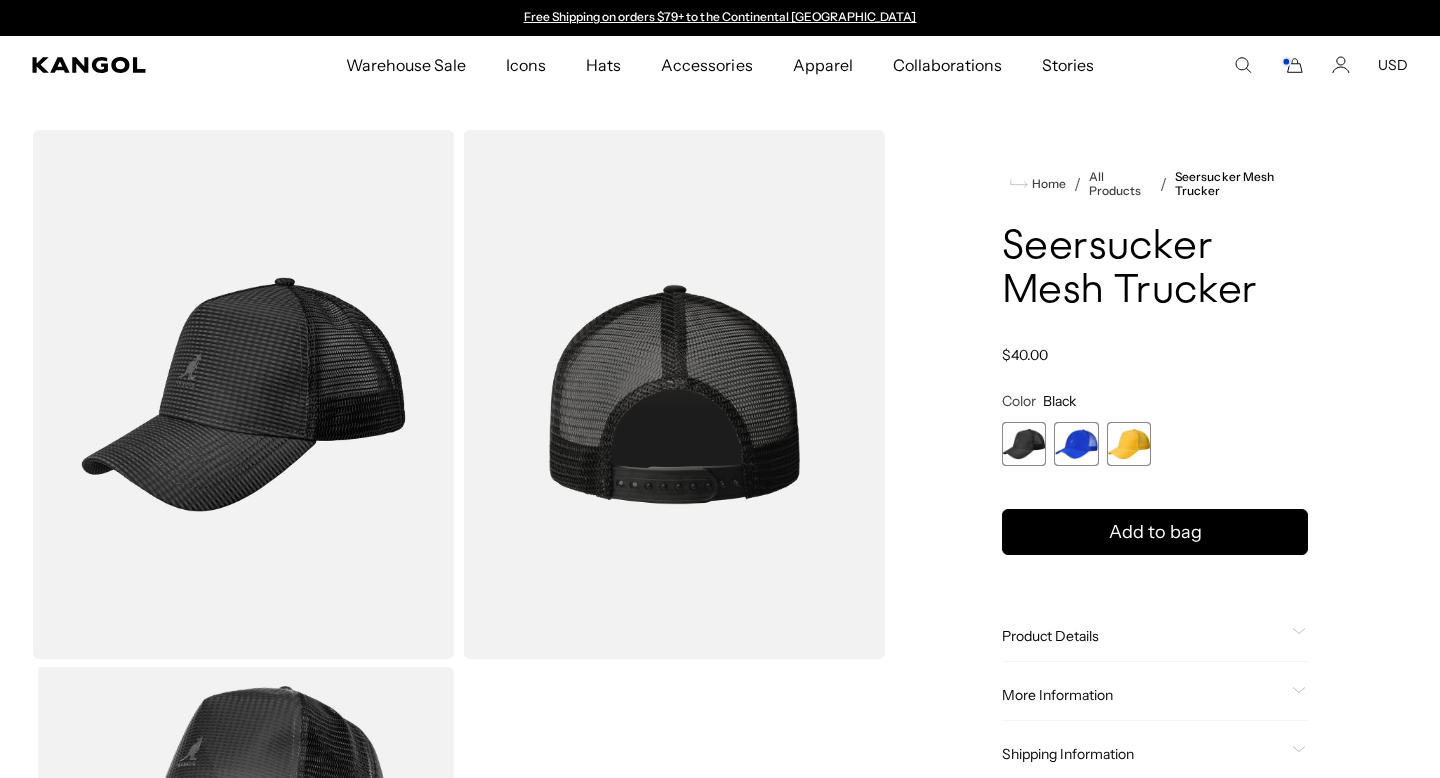 scroll, scrollTop: 0, scrollLeft: 0, axis: both 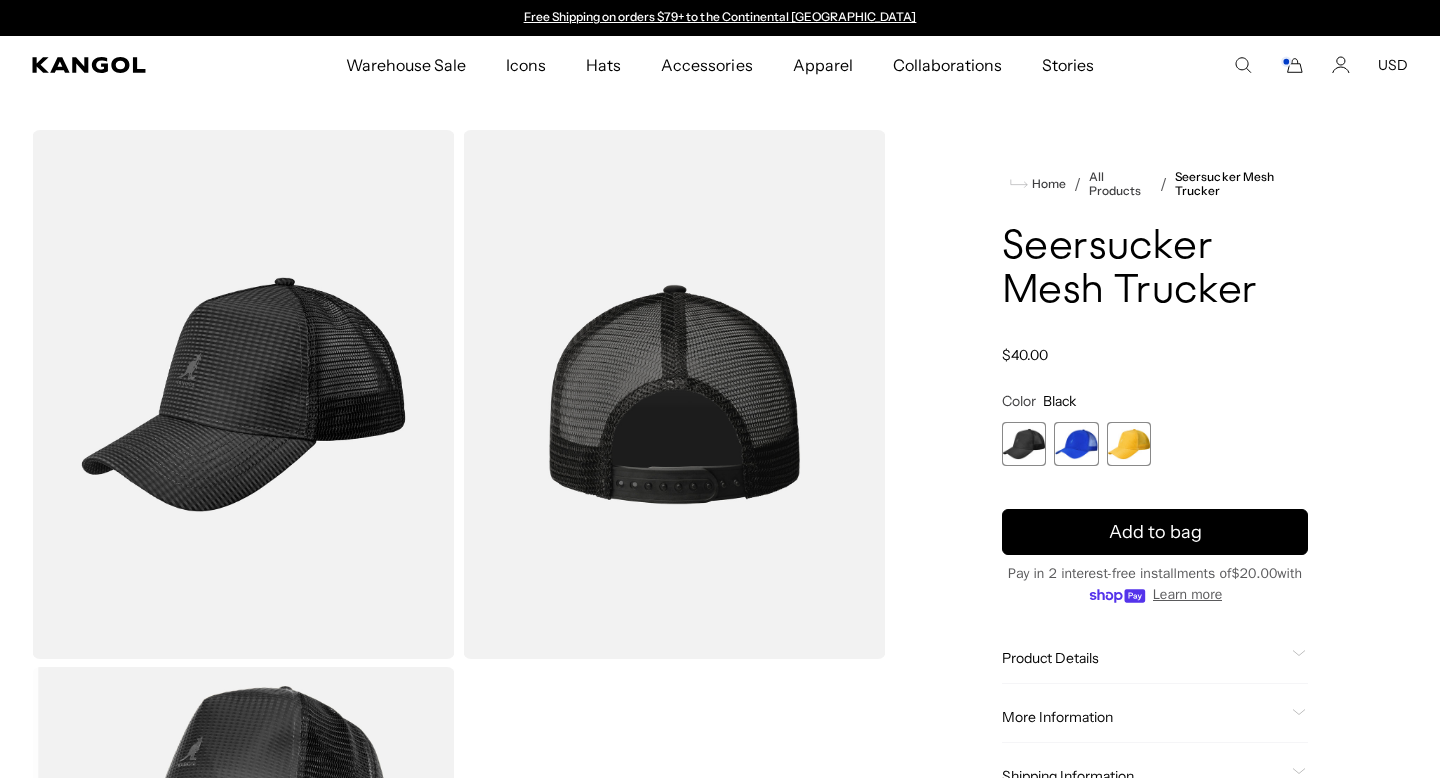 click at bounding box center [1076, 444] 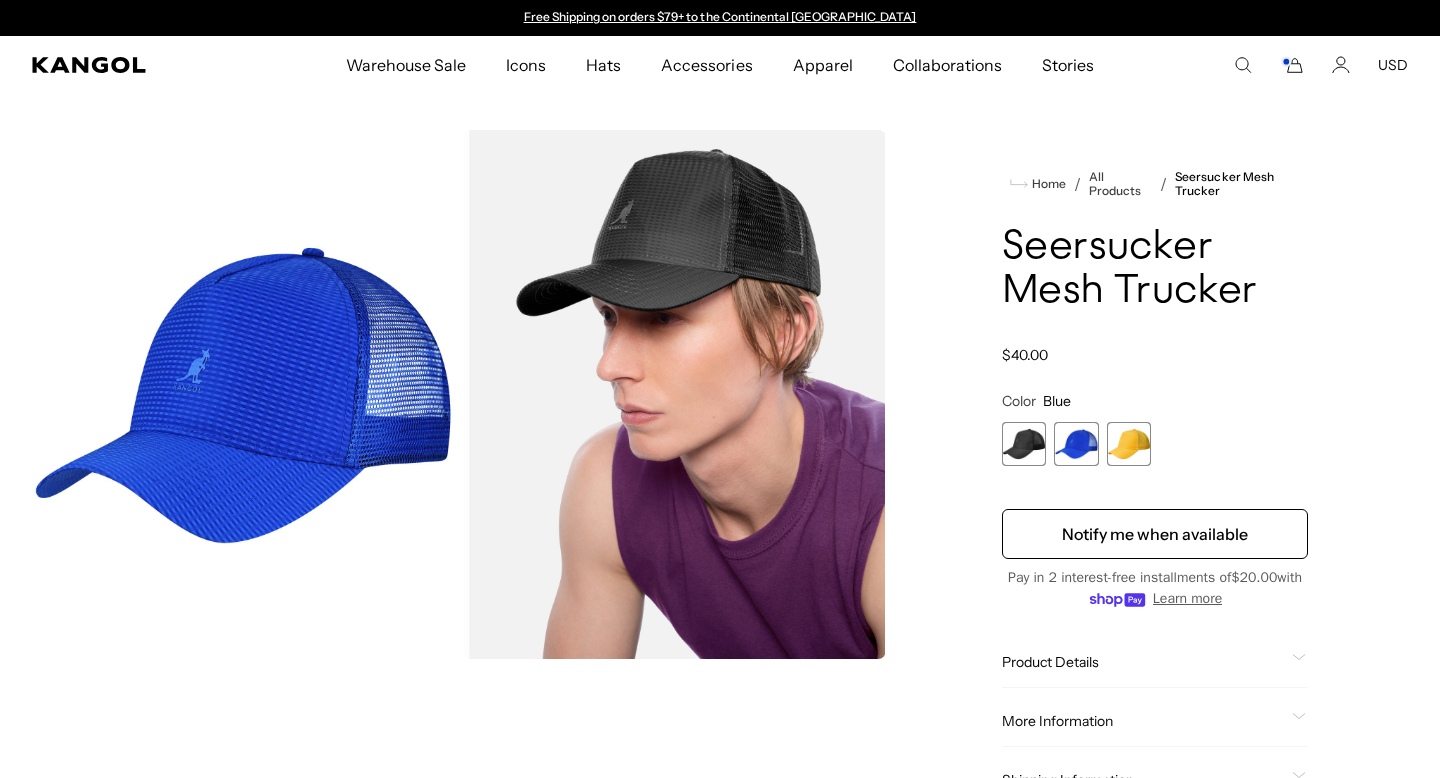 click at bounding box center [1129, 444] 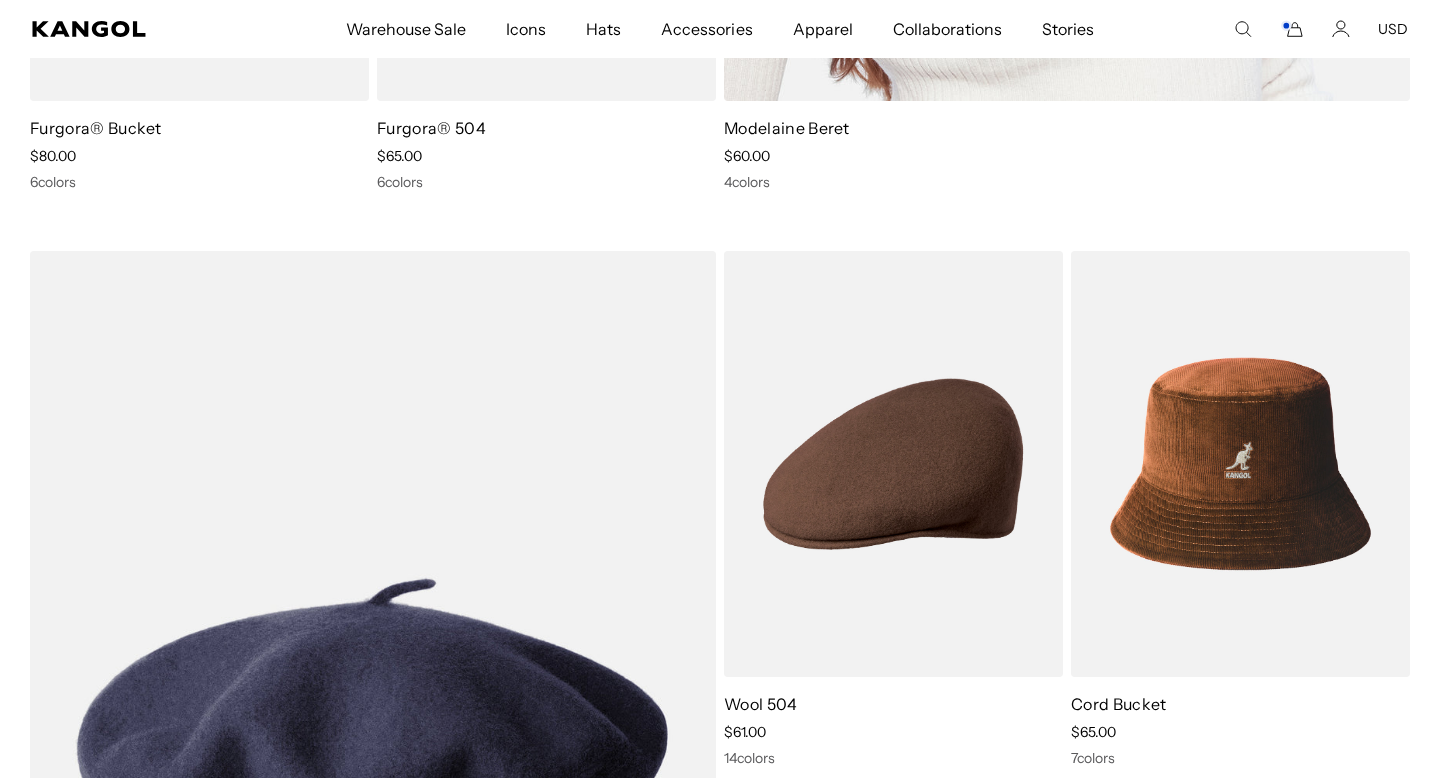 scroll, scrollTop: 14556, scrollLeft: 0, axis: vertical 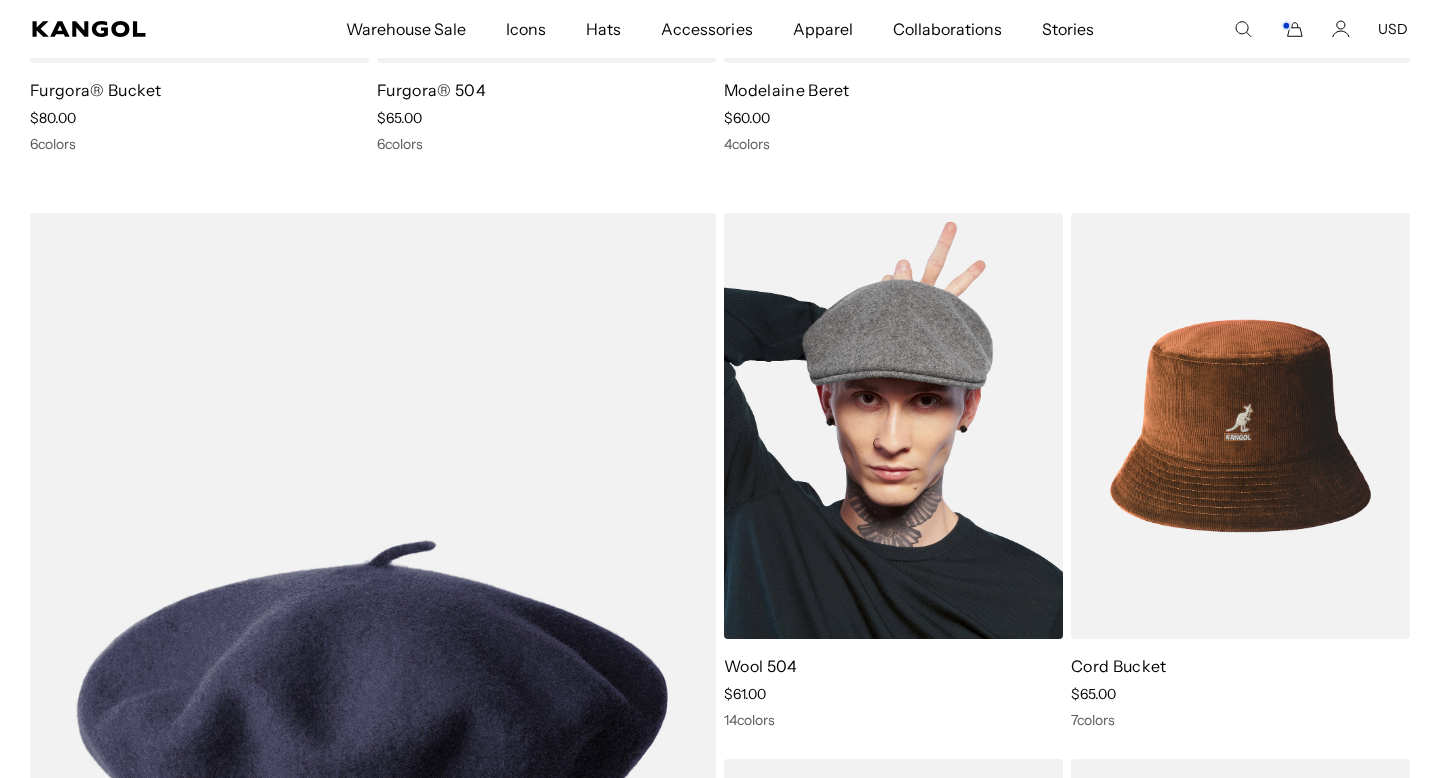 click at bounding box center [893, 426] 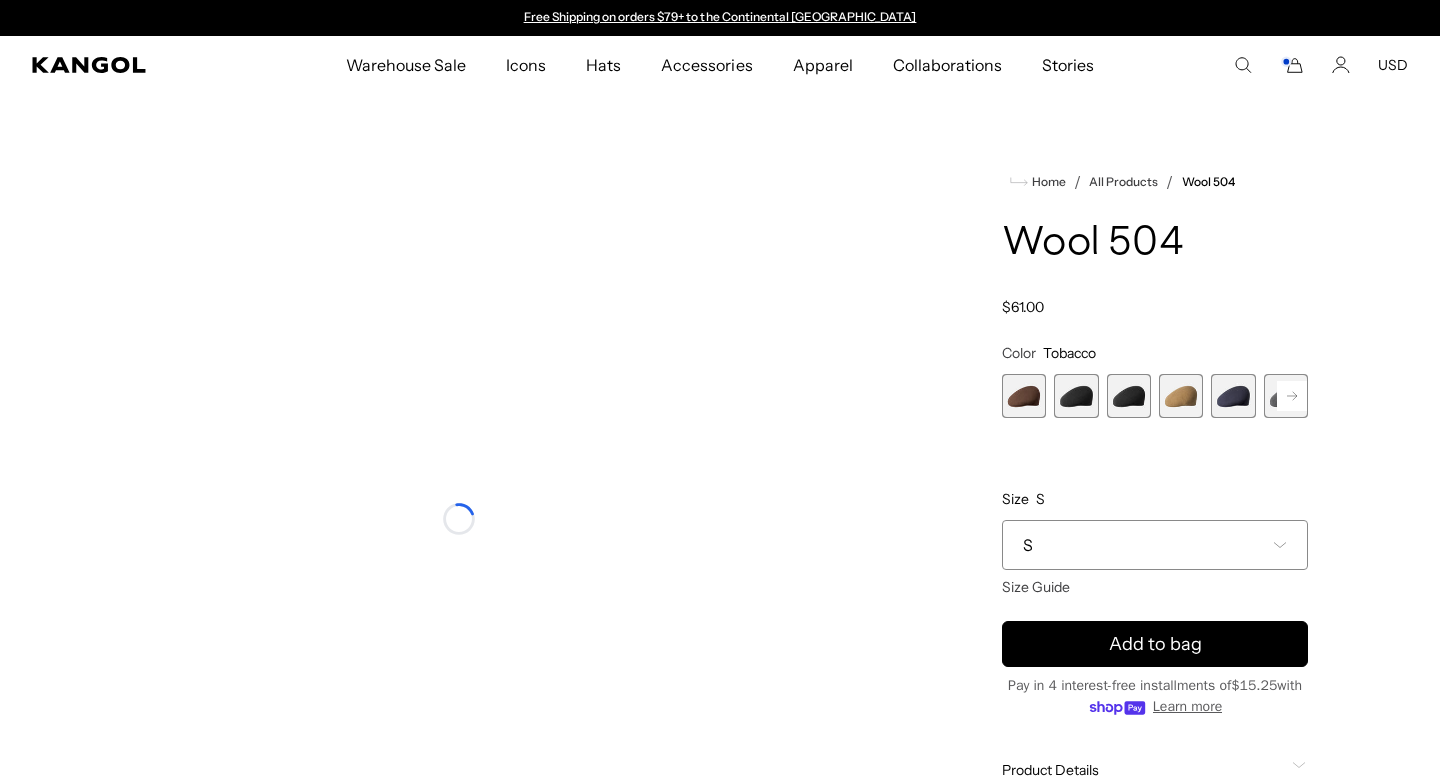 scroll, scrollTop: 0, scrollLeft: 0, axis: both 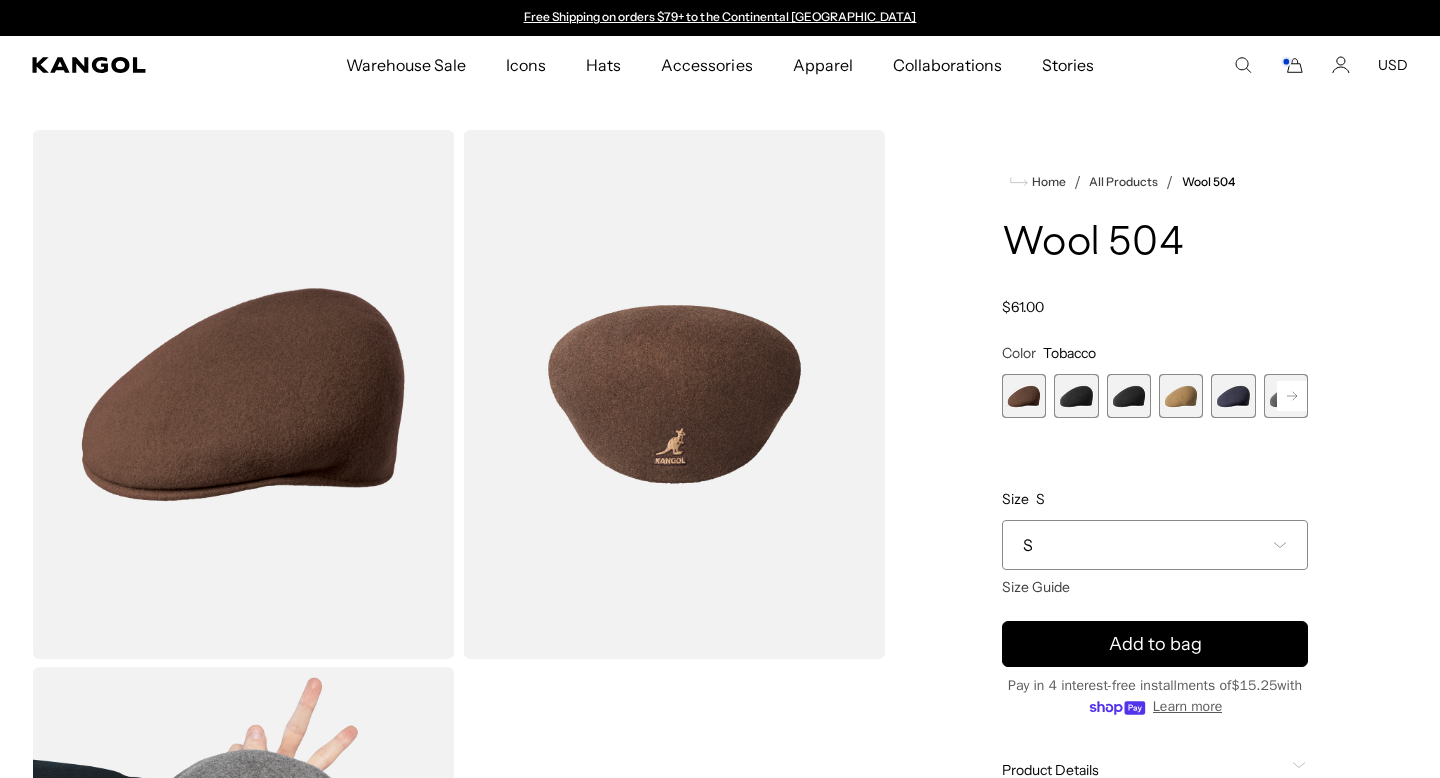 click on "Warehouse Sale
Warehouse Sale
Limited Time: Select Spring Styles on Sale
All Sale Hats
All Sale Accessories
Icons
Icons" at bounding box center (720, 65) 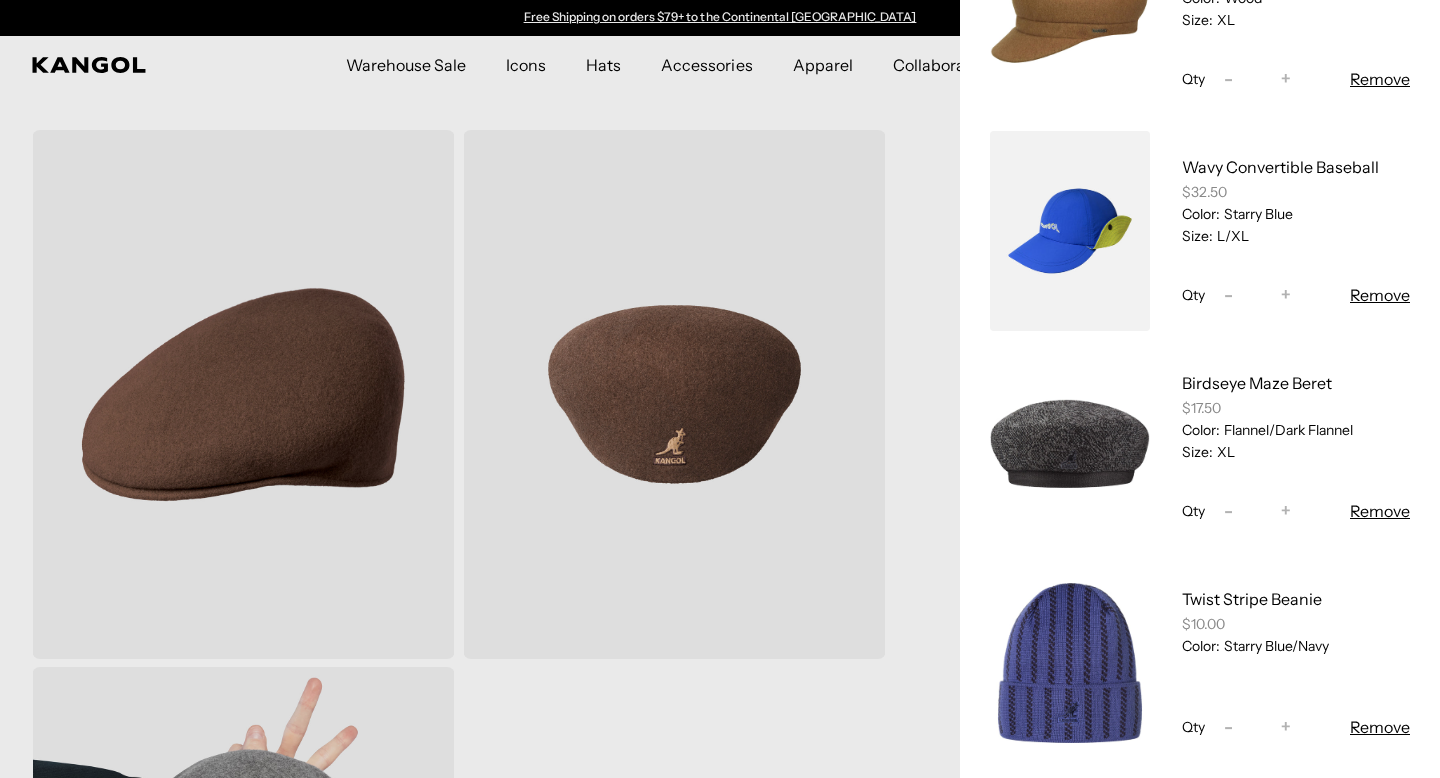 scroll, scrollTop: 459, scrollLeft: 0, axis: vertical 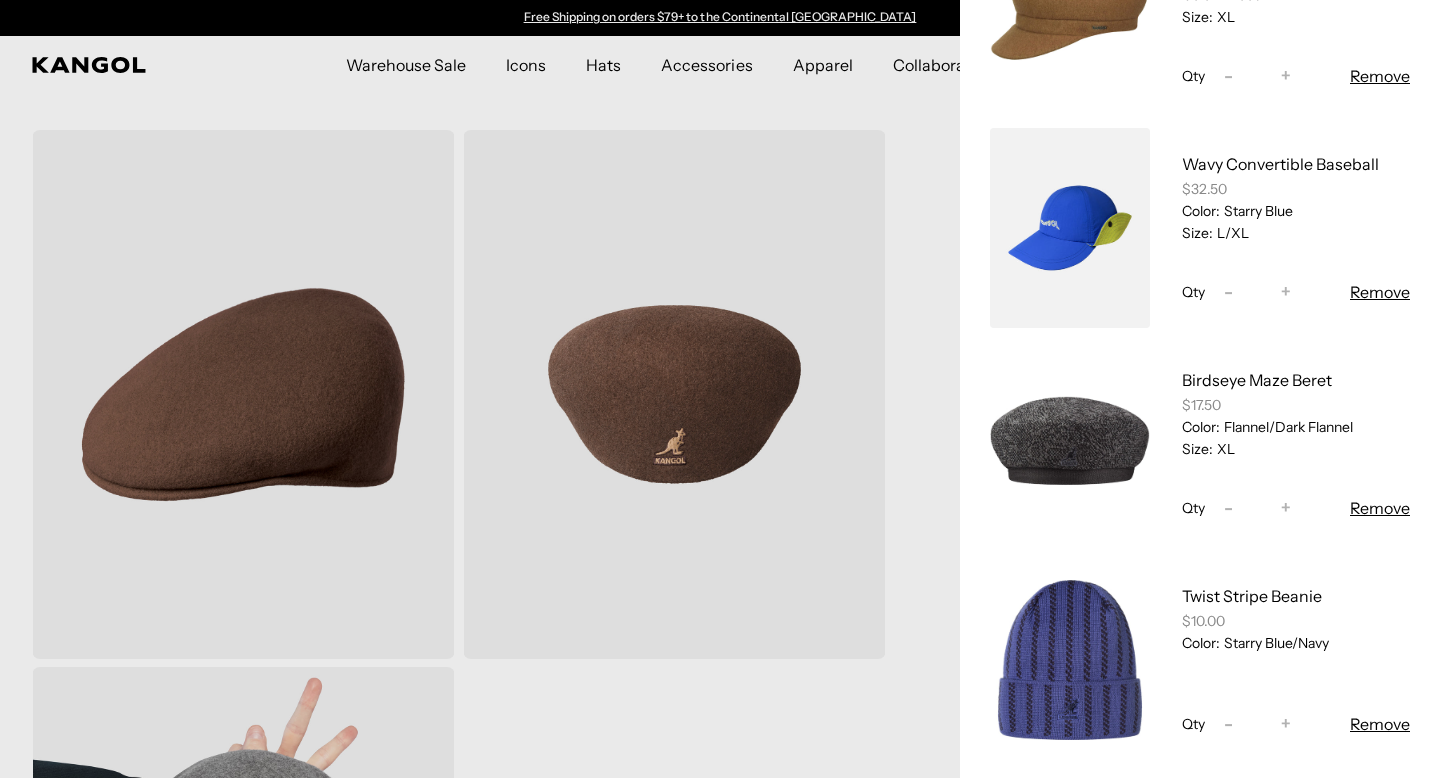 click at bounding box center [1070, 444] 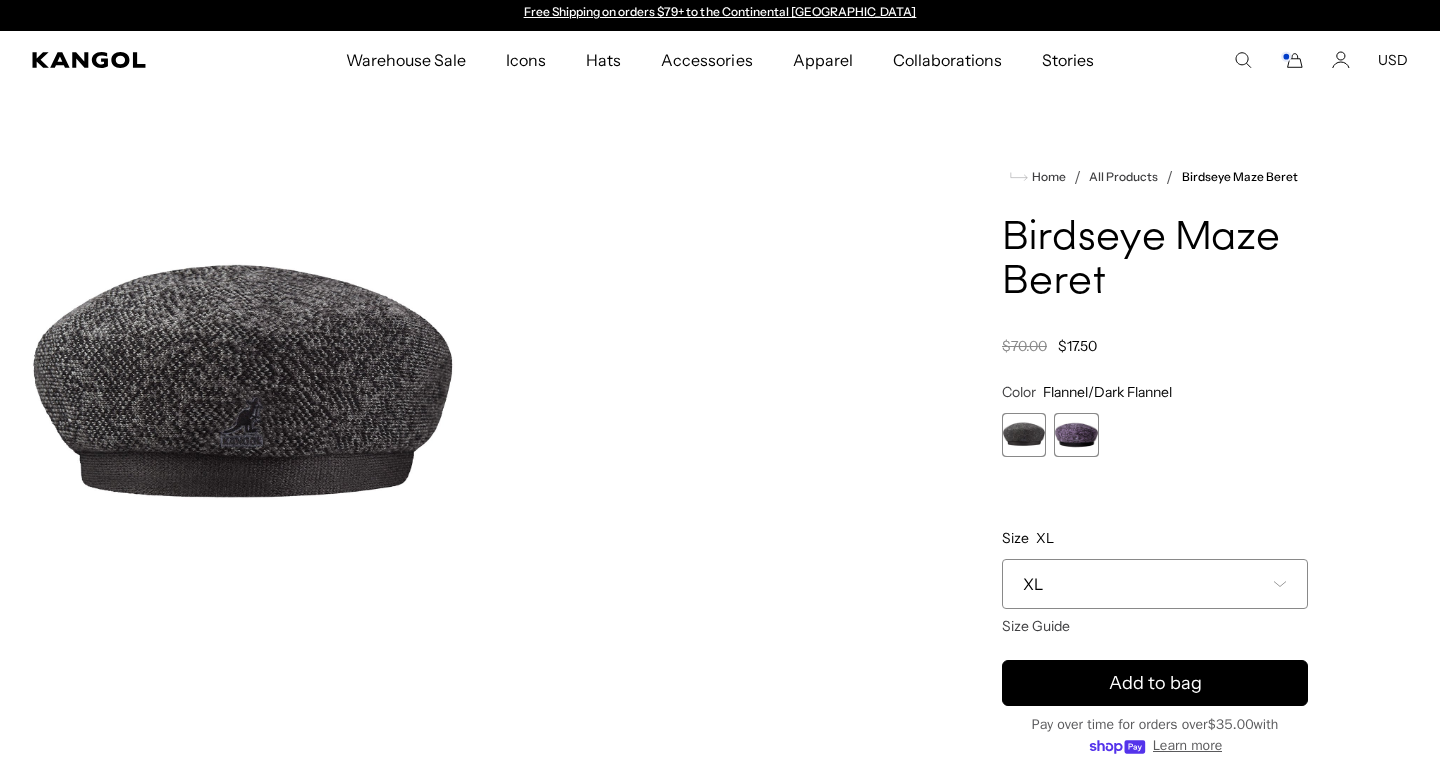 scroll, scrollTop: 0, scrollLeft: 0, axis: both 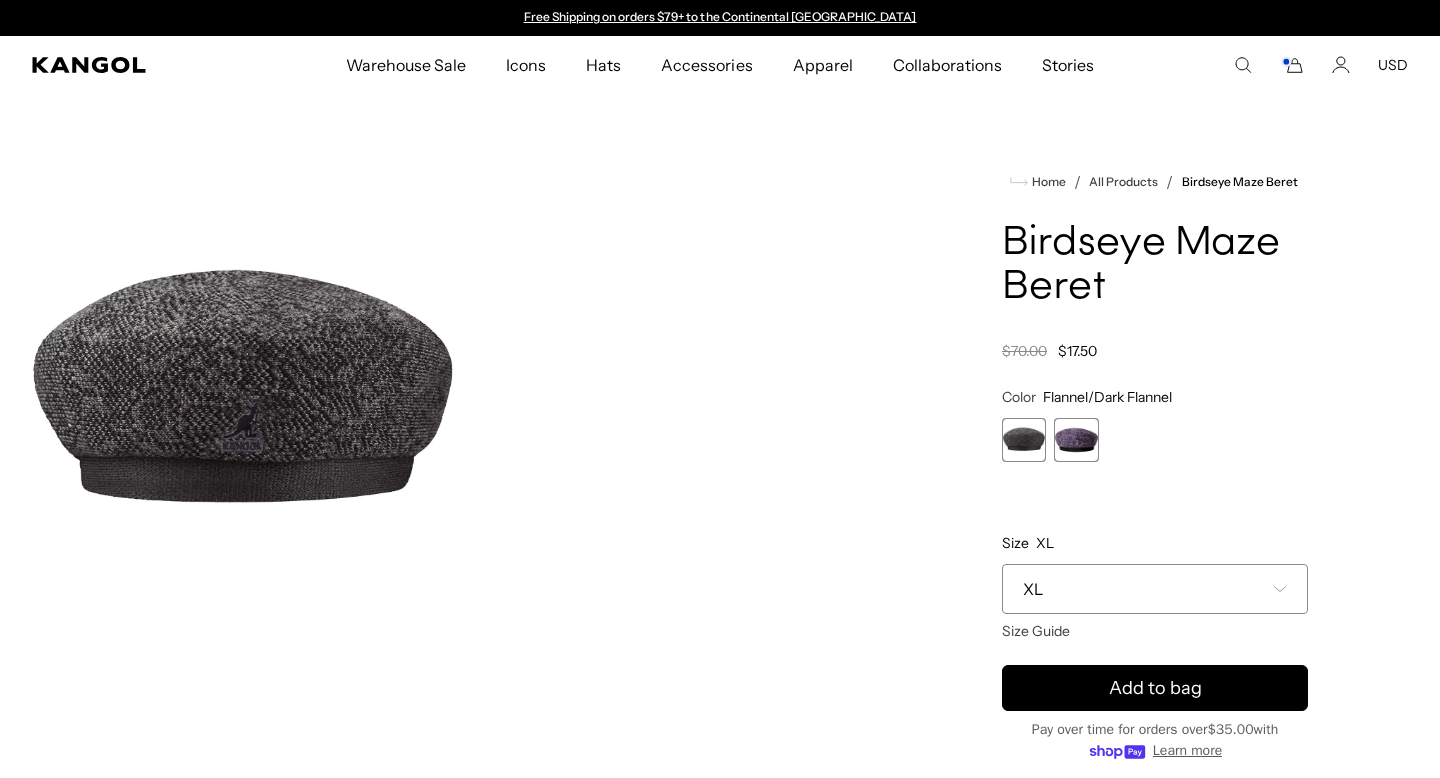 click 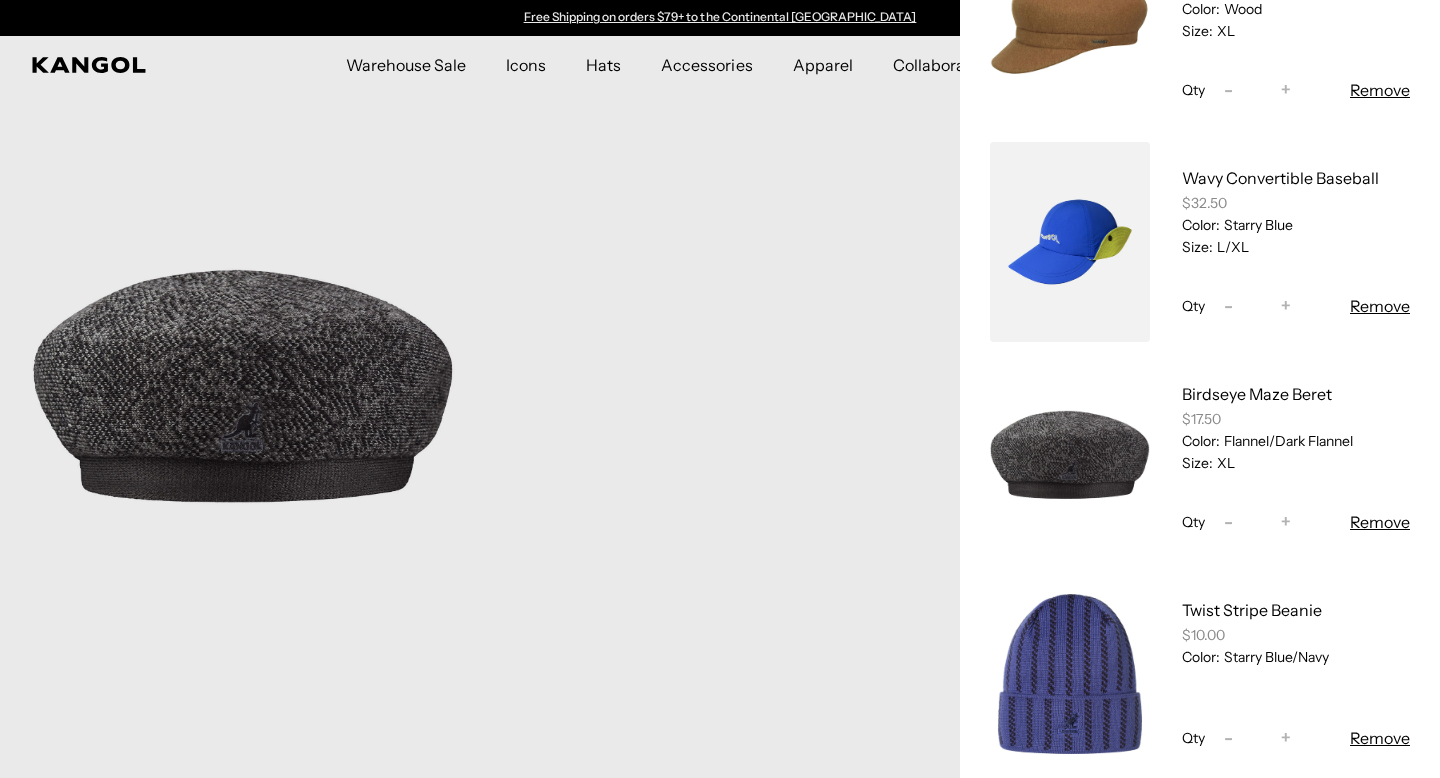 scroll, scrollTop: 475, scrollLeft: 0, axis: vertical 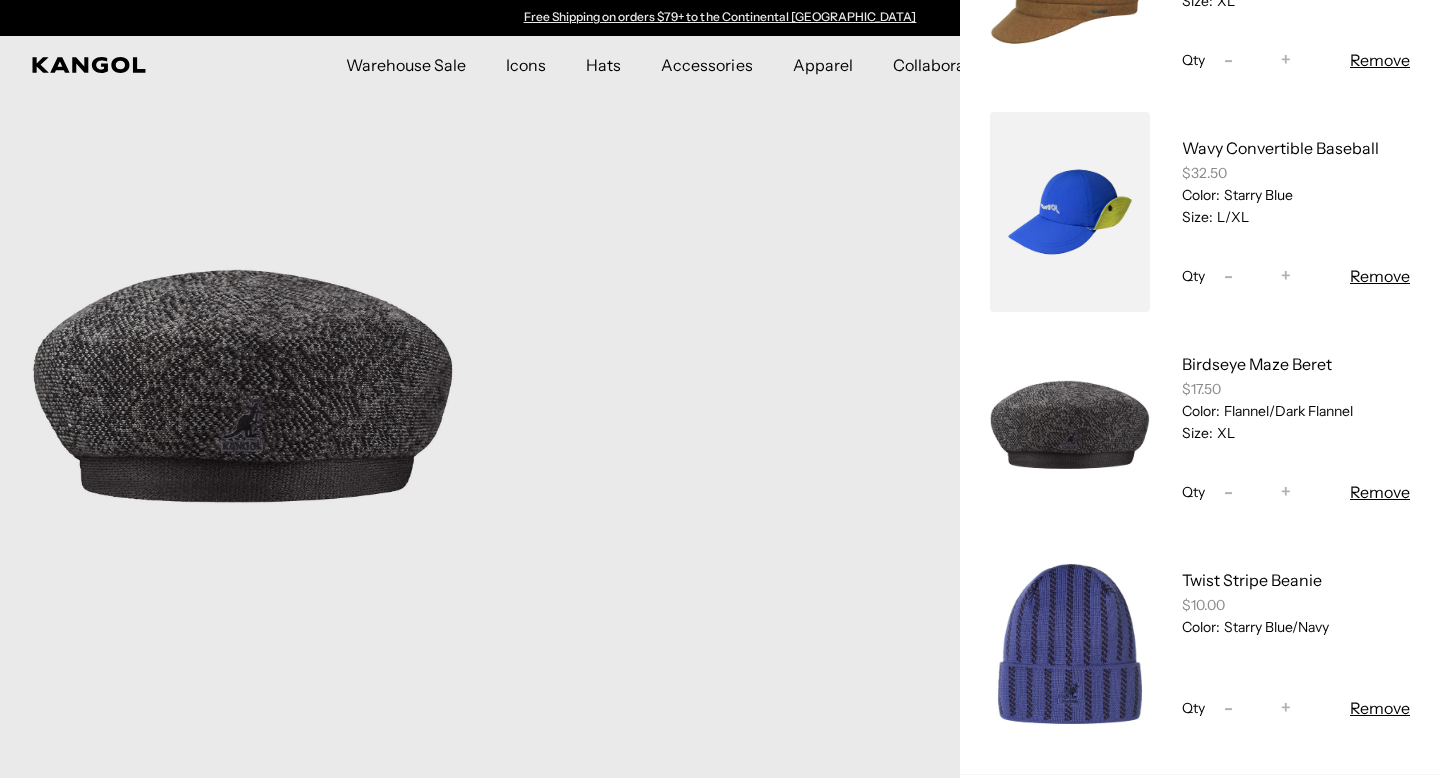 click on "Remove" at bounding box center (1380, 492) 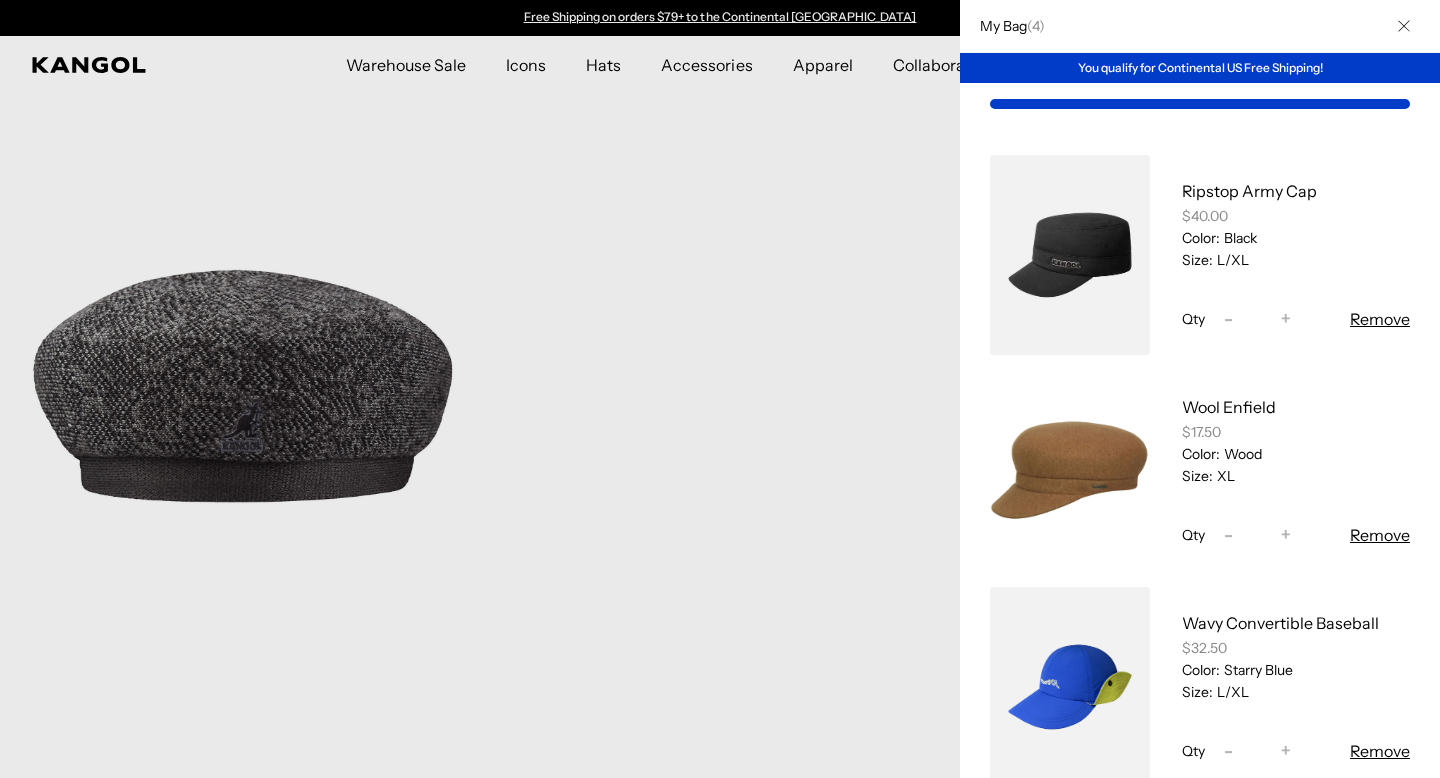 click at bounding box center (720, 389) 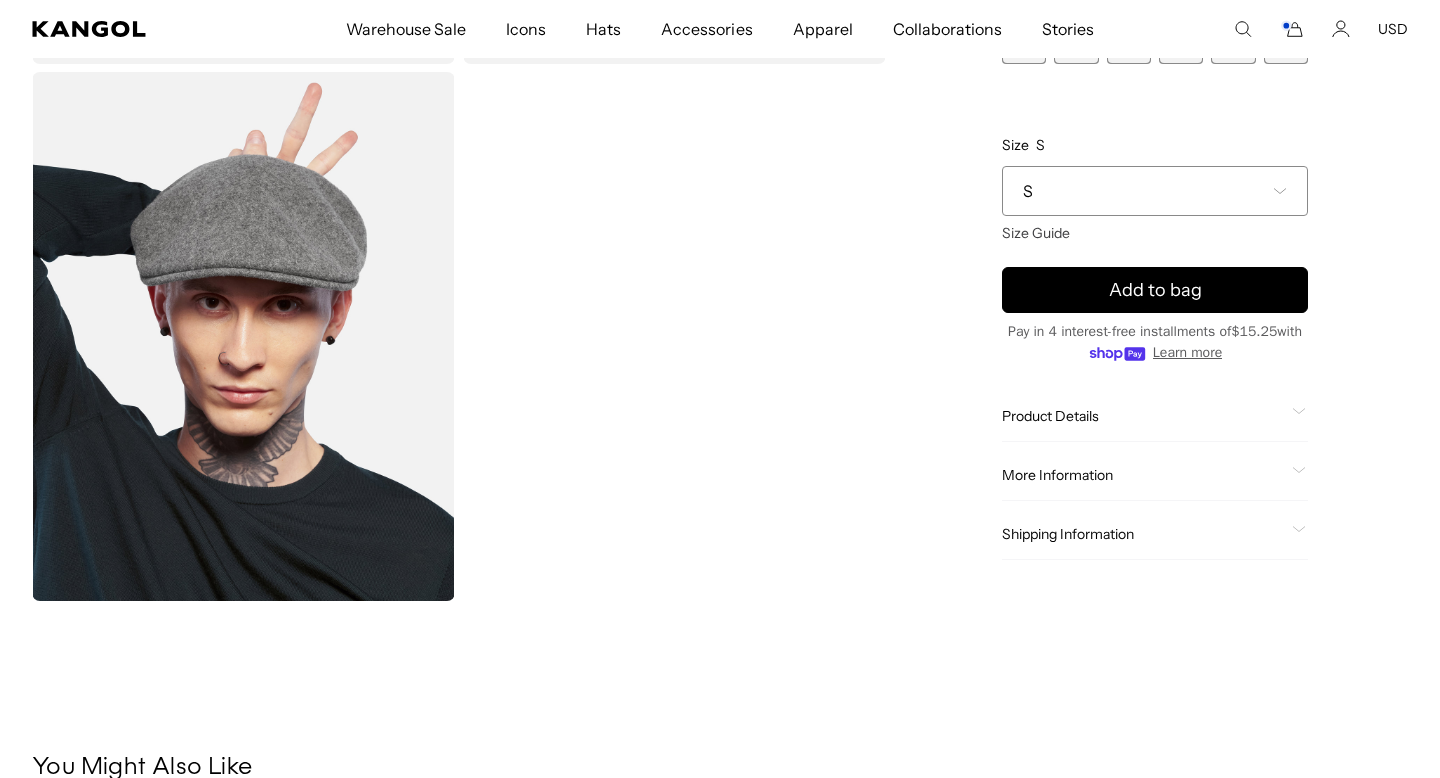 scroll, scrollTop: 659, scrollLeft: 0, axis: vertical 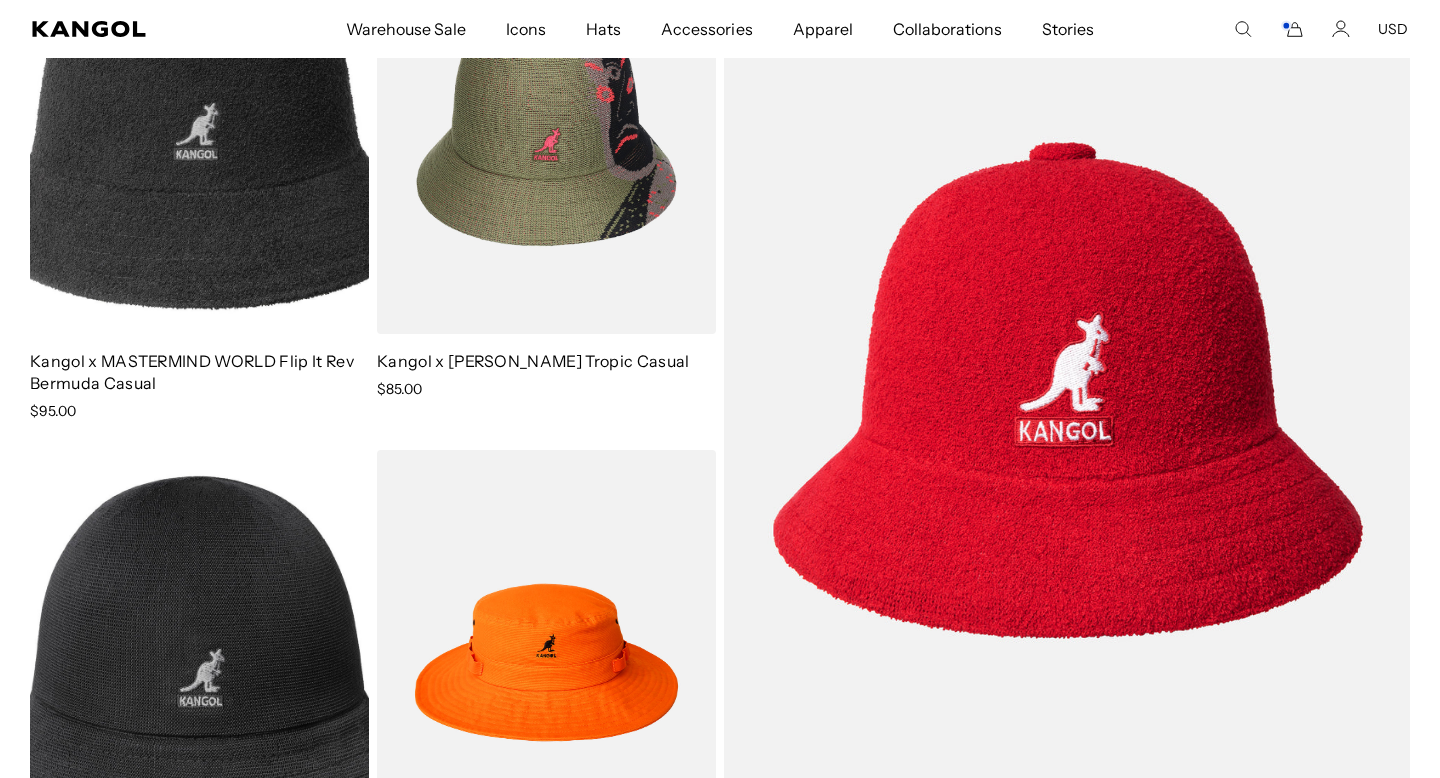 click at bounding box center (199, 121) 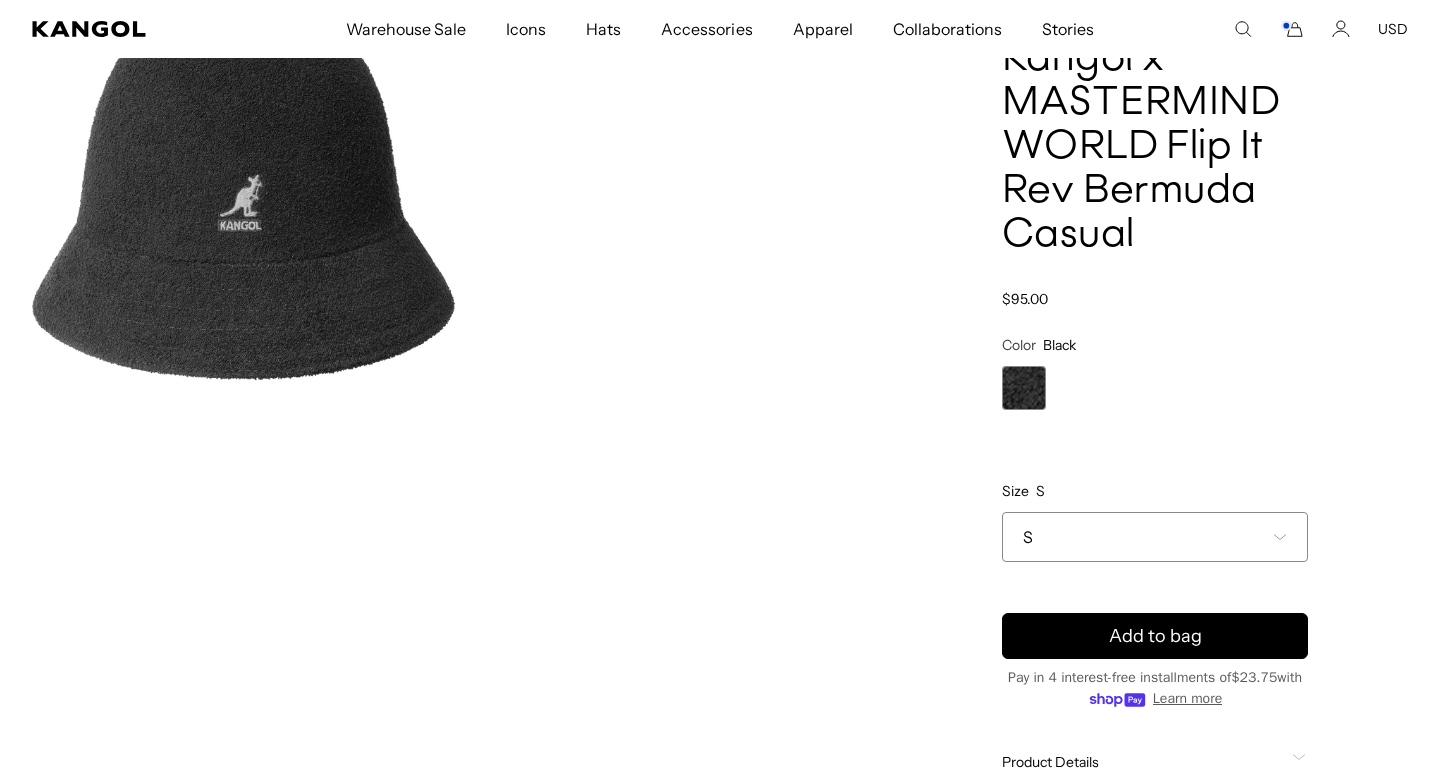 scroll, scrollTop: 203, scrollLeft: 0, axis: vertical 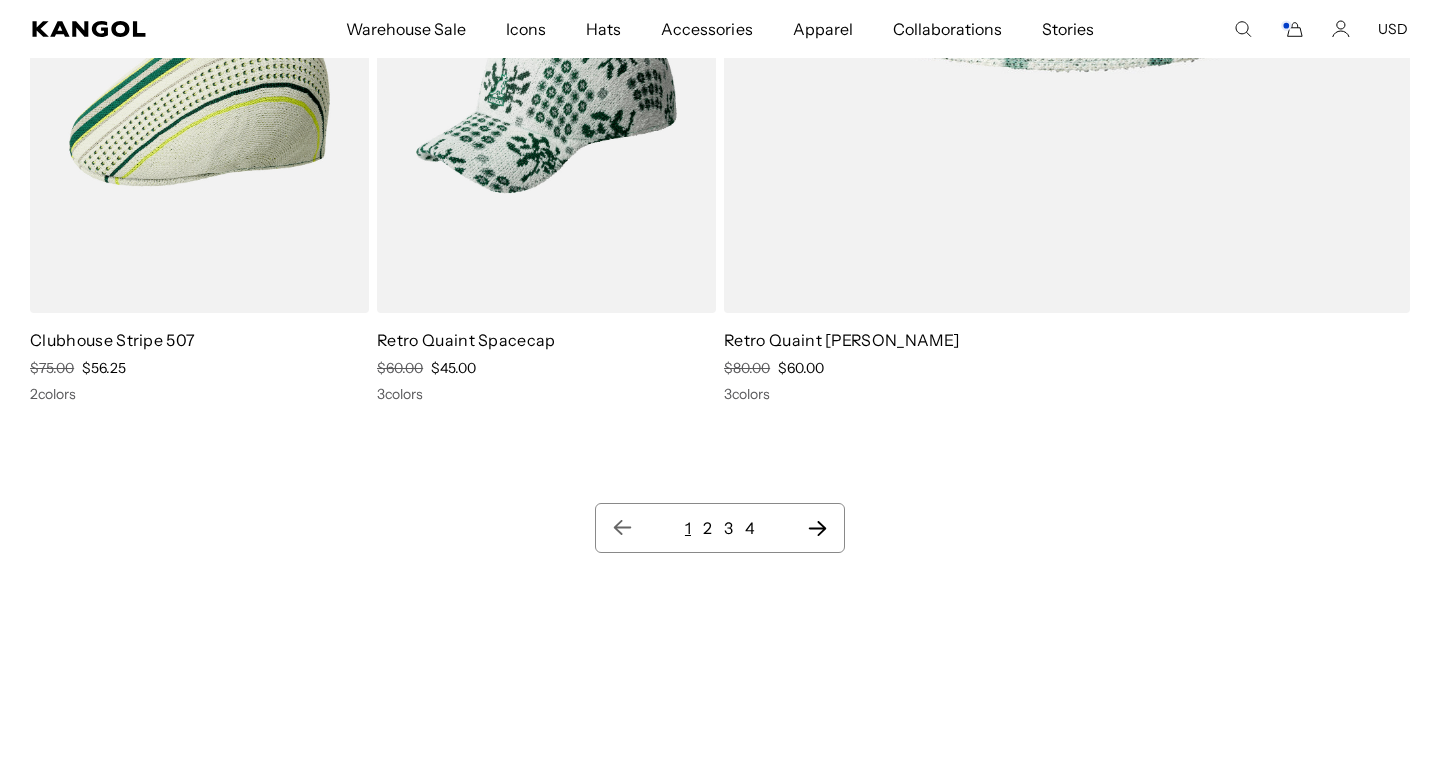 click on "2" at bounding box center (707, 528) 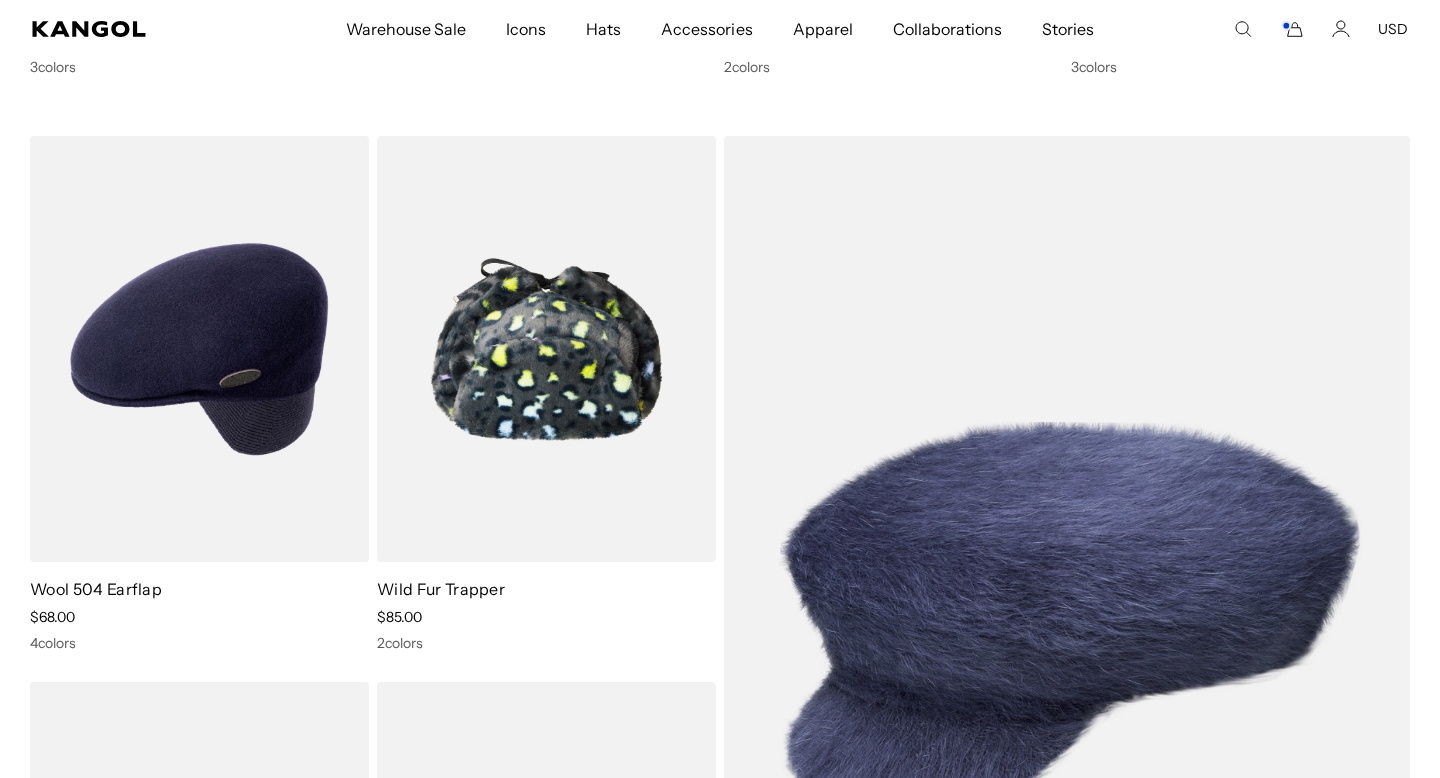 scroll, scrollTop: 13678, scrollLeft: 0, axis: vertical 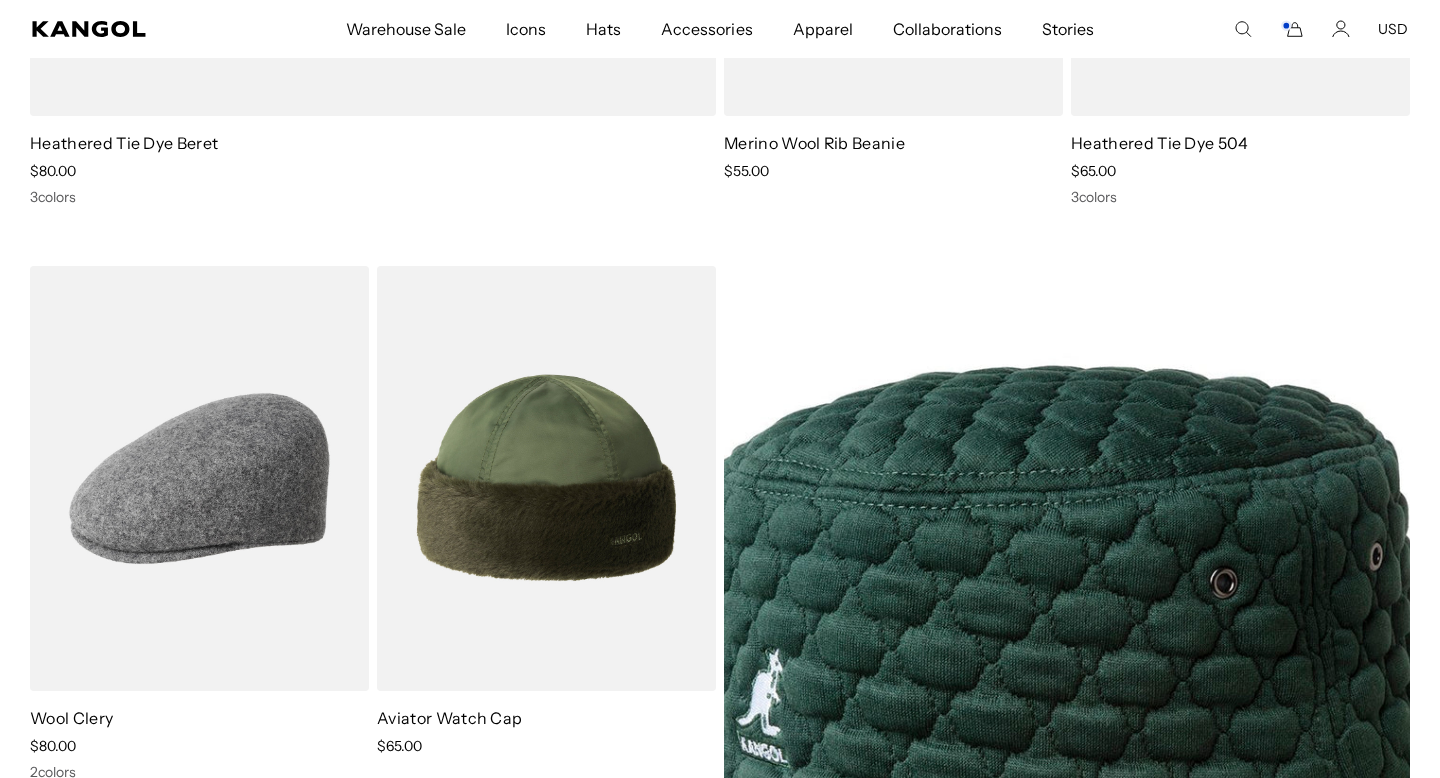 click 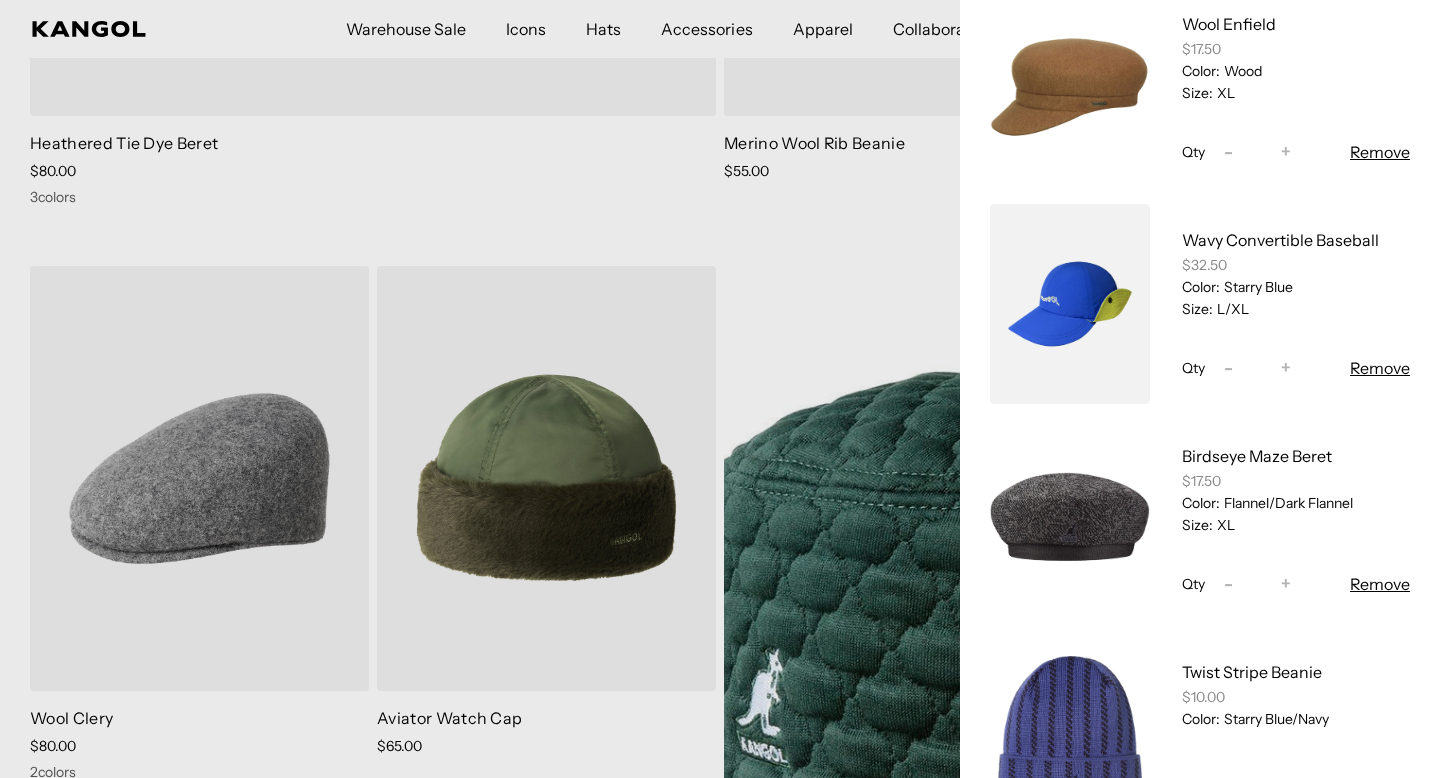scroll, scrollTop: 384, scrollLeft: 0, axis: vertical 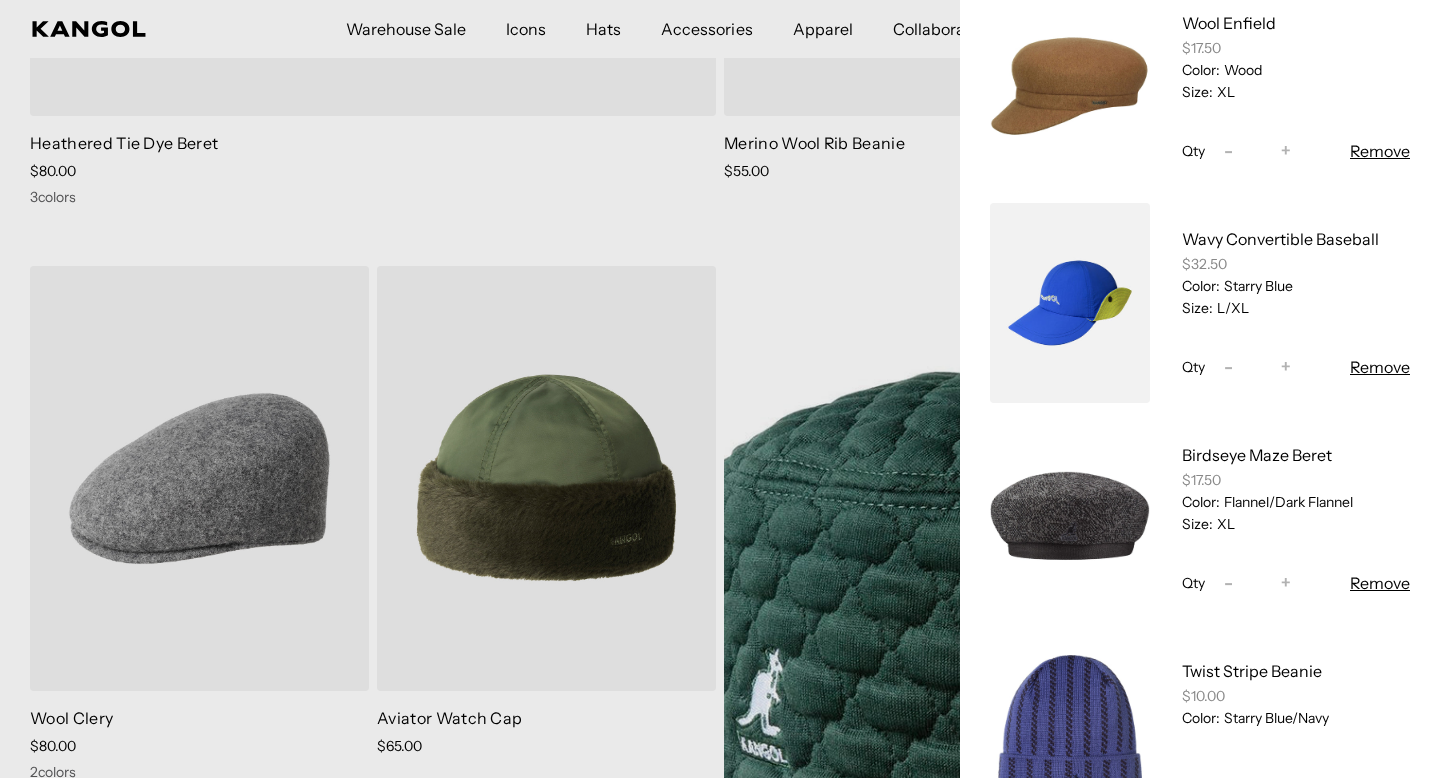 click on "Remove" at bounding box center [1380, 583] 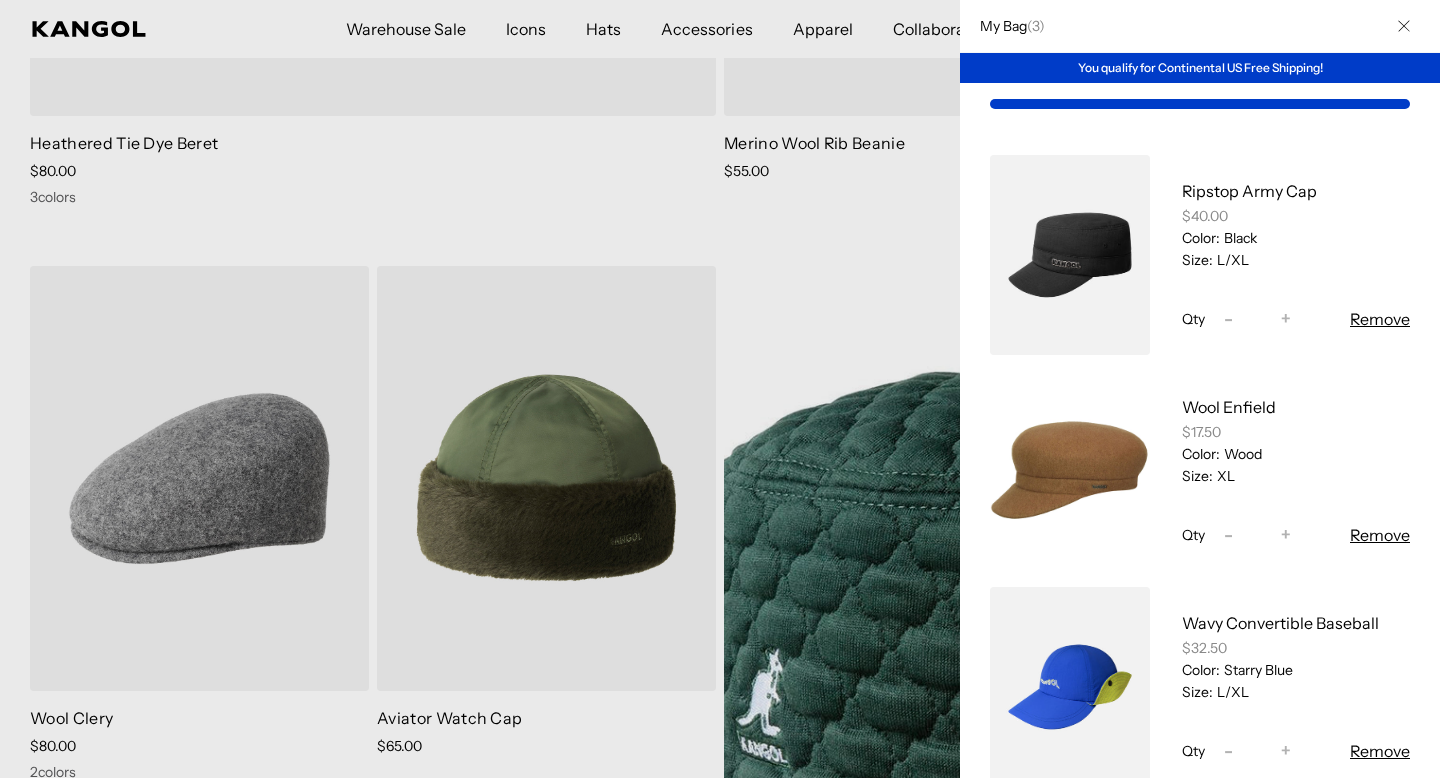 scroll, scrollTop: 516, scrollLeft: 0, axis: vertical 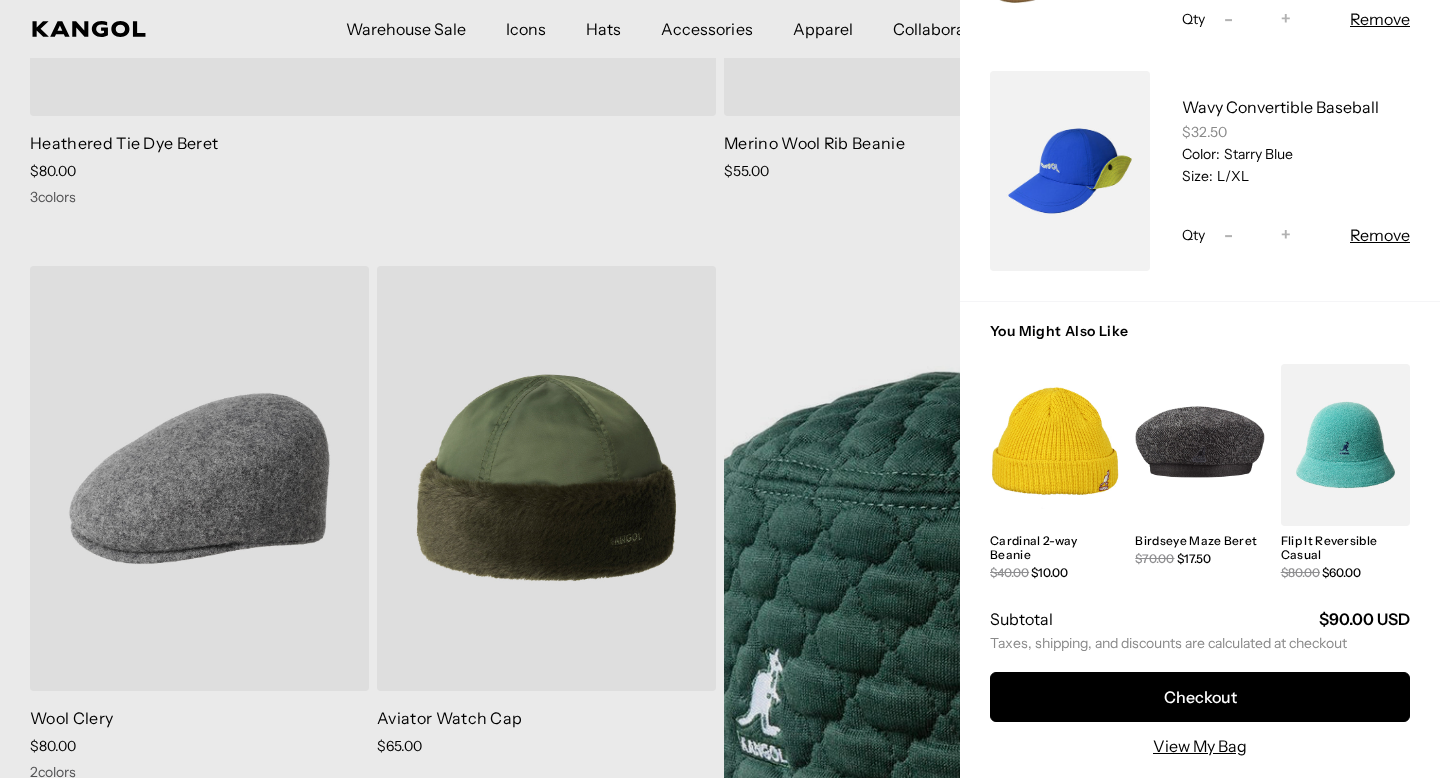 click at bounding box center [720, 389] 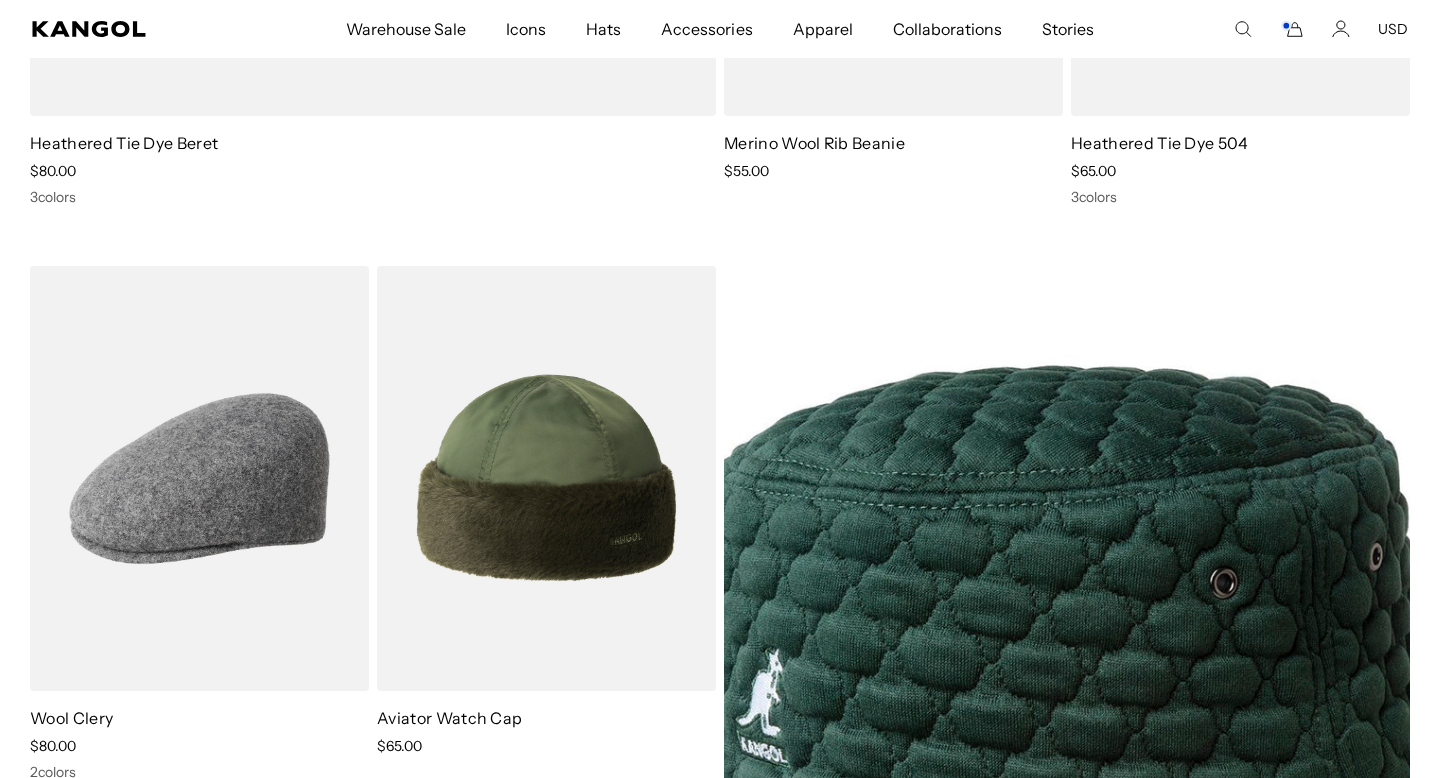 click on "Search here
USD
USD
EUR" at bounding box center (1310, 29) 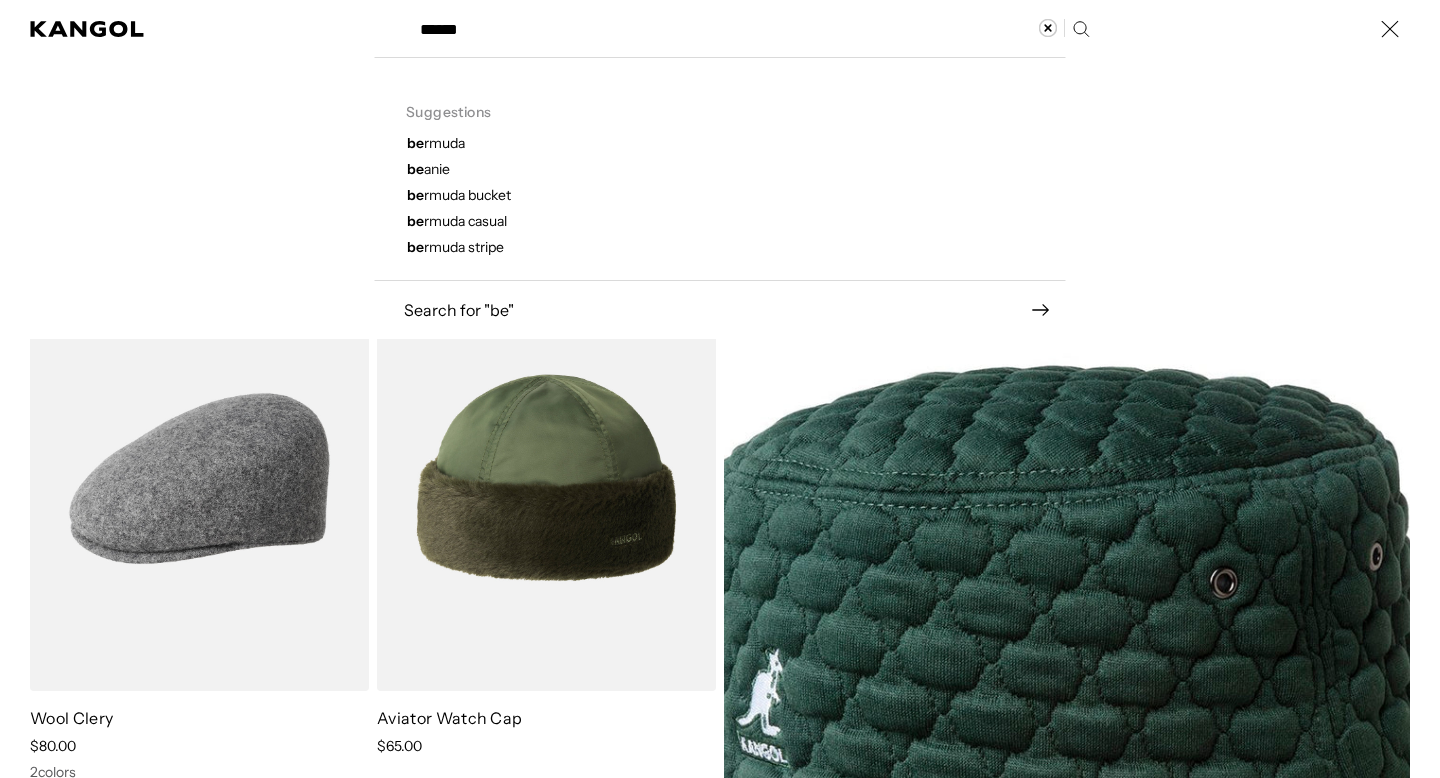 type on "******" 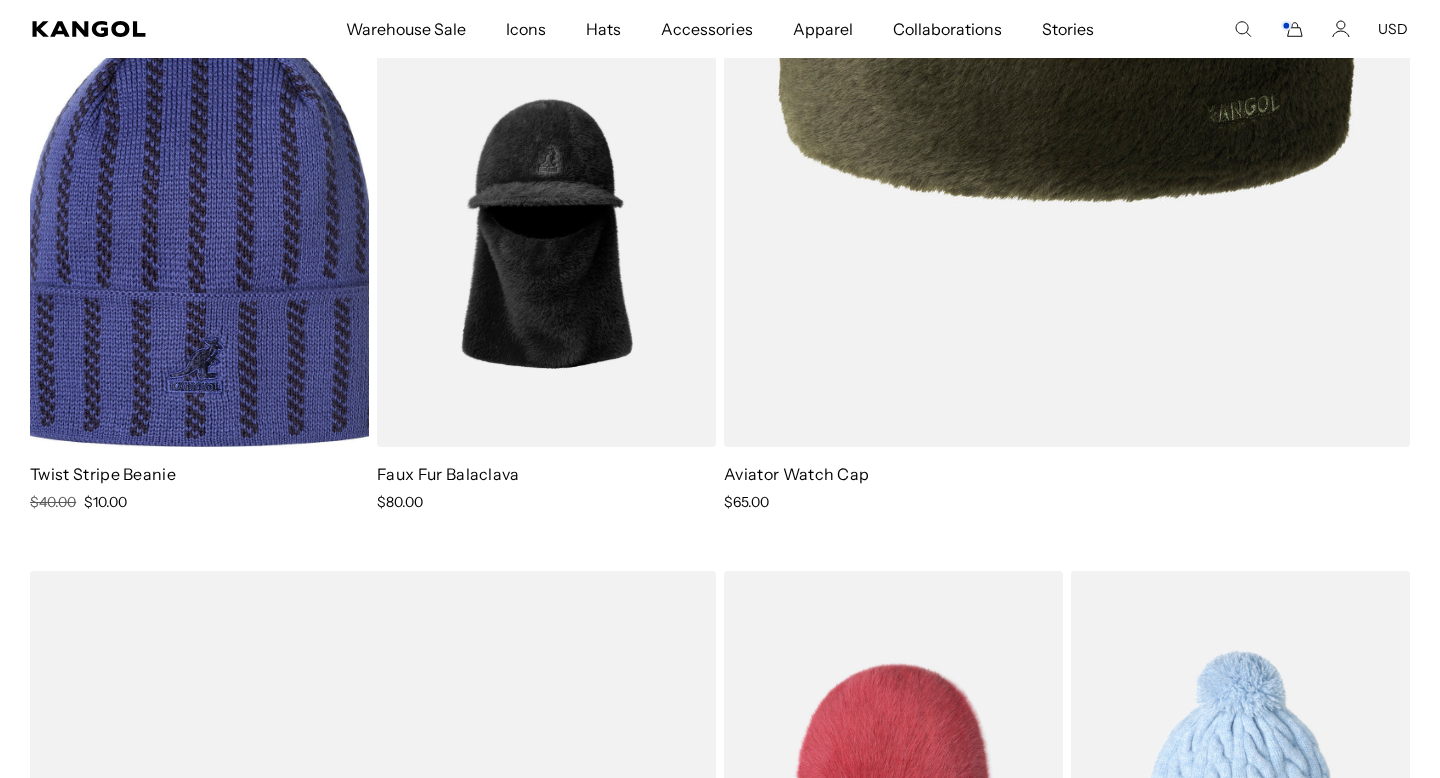 scroll, scrollTop: 3176, scrollLeft: 0, axis: vertical 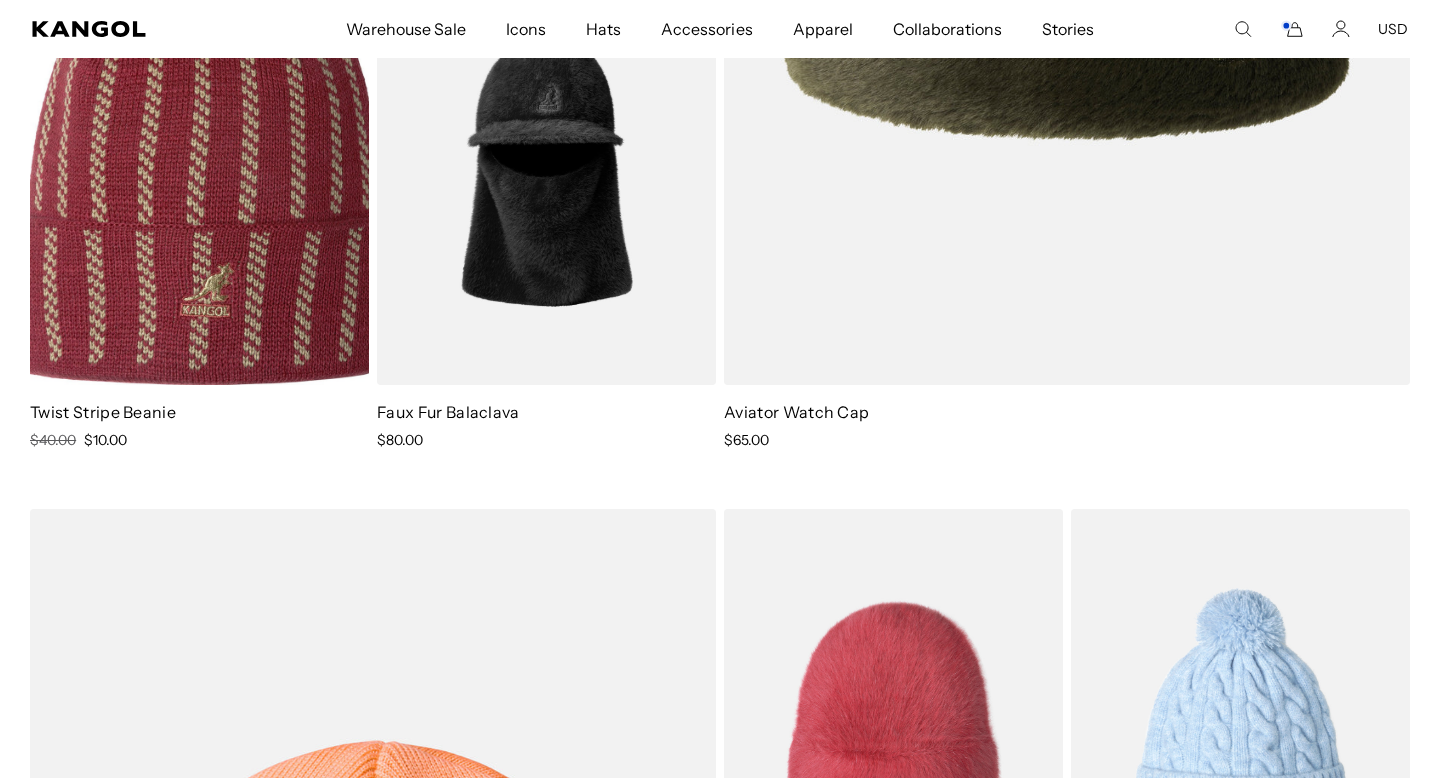 click at bounding box center [199, 172] 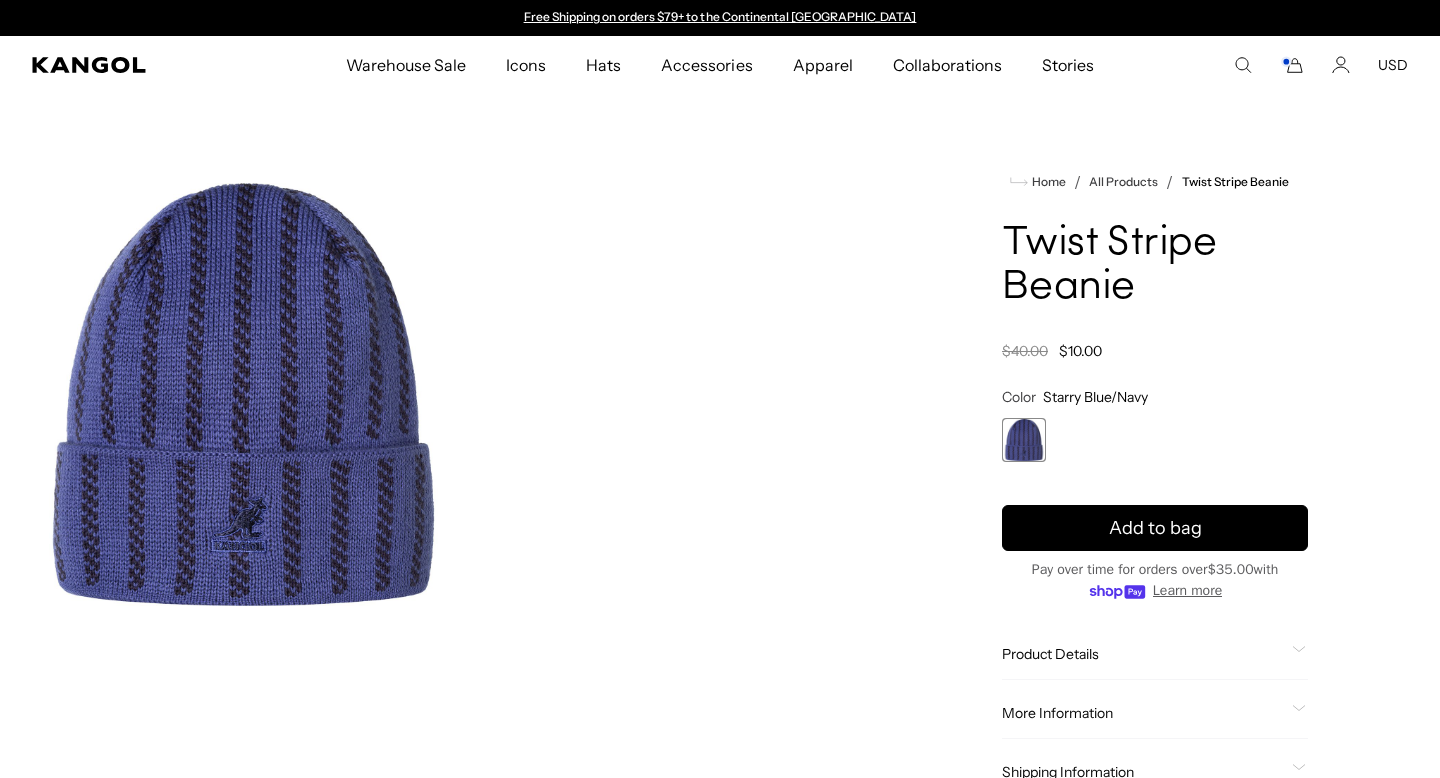 scroll, scrollTop: 0, scrollLeft: 0, axis: both 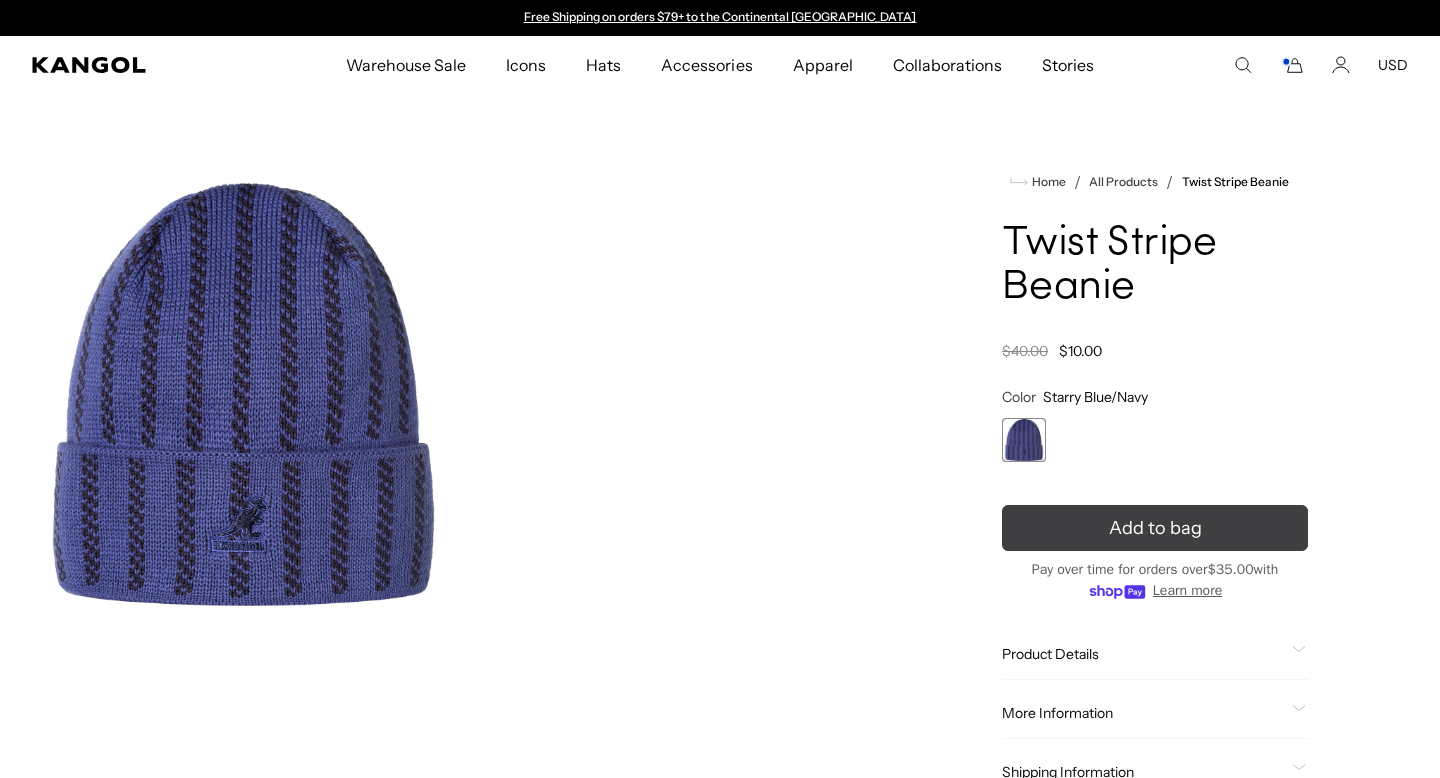 click on "Add to bag" at bounding box center [1155, 528] 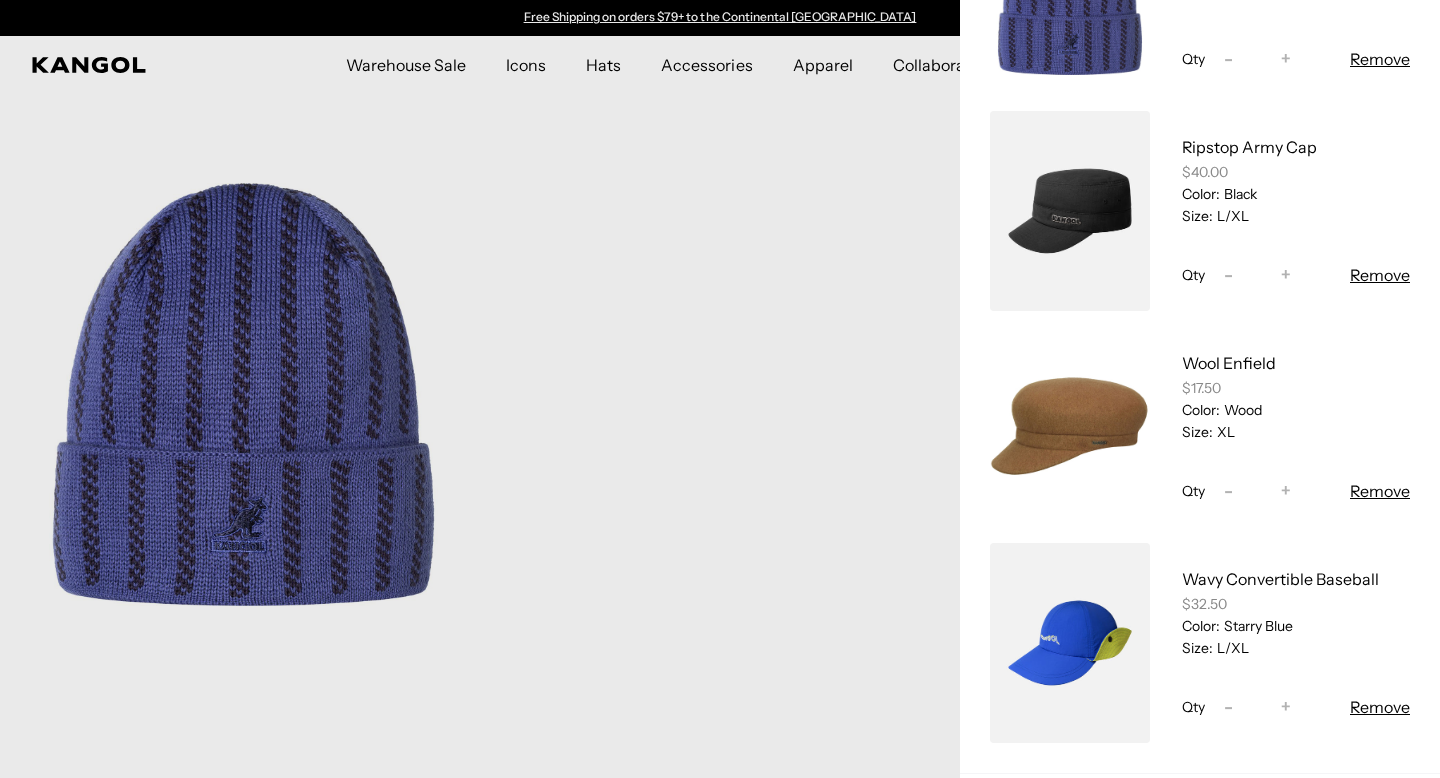 scroll, scrollTop: 263, scrollLeft: 0, axis: vertical 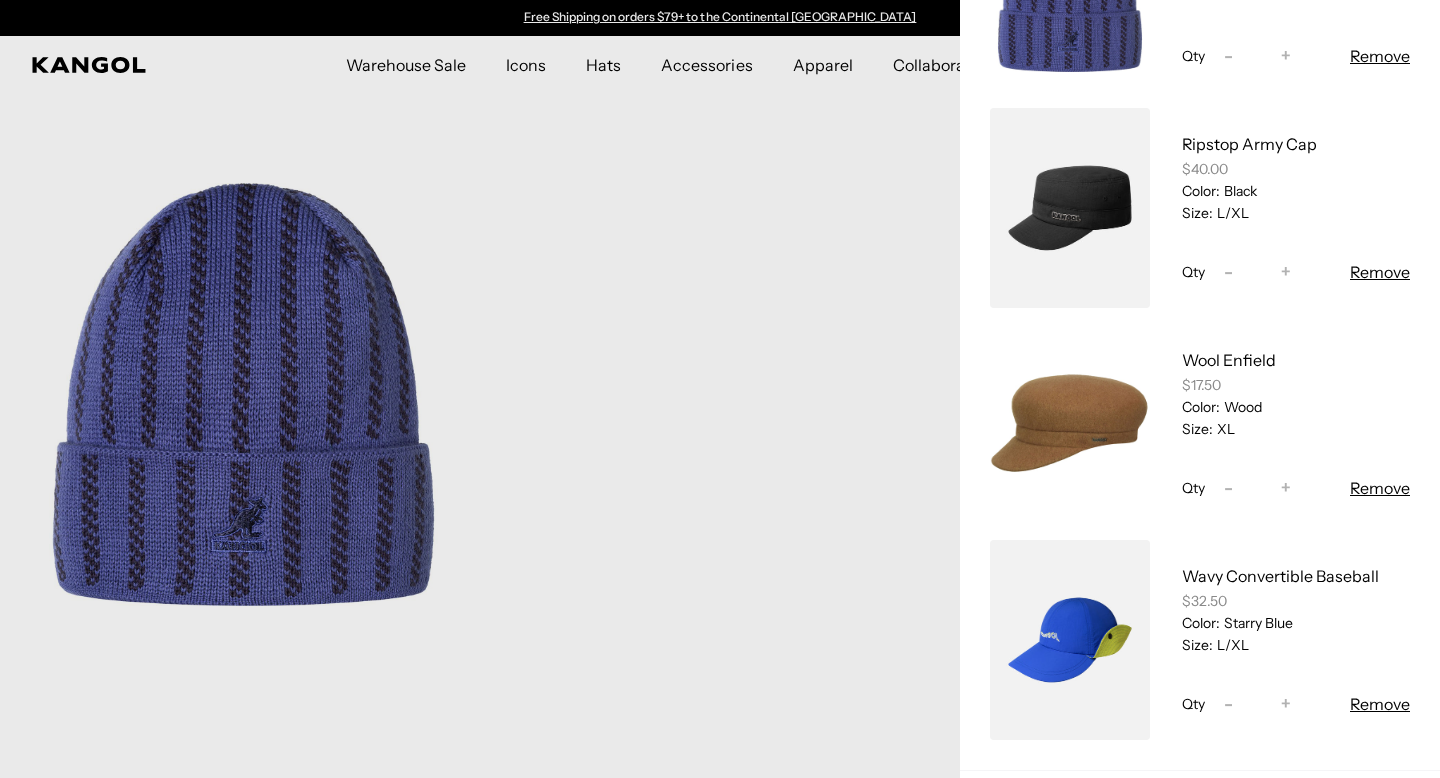 click at bounding box center (1070, 424) 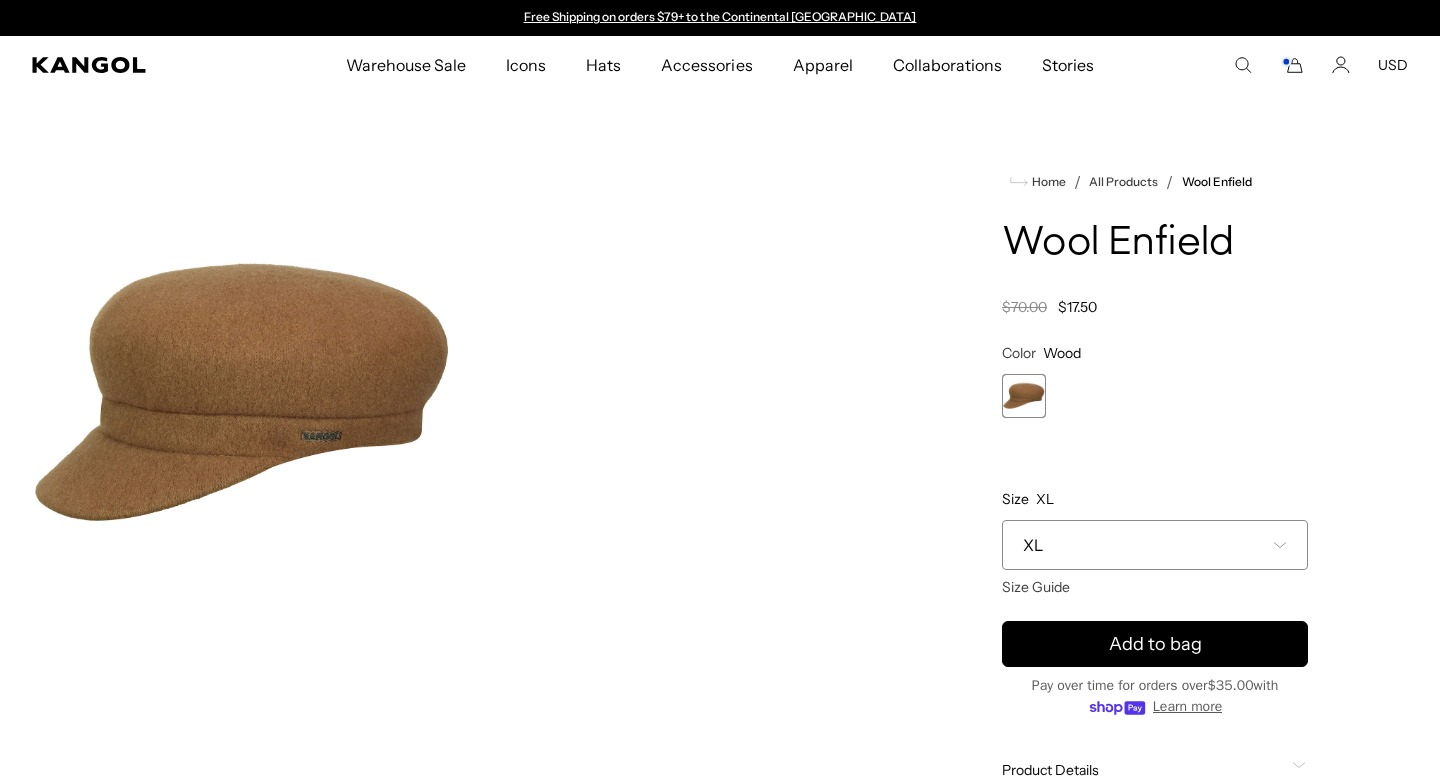 scroll, scrollTop: 7, scrollLeft: 0, axis: vertical 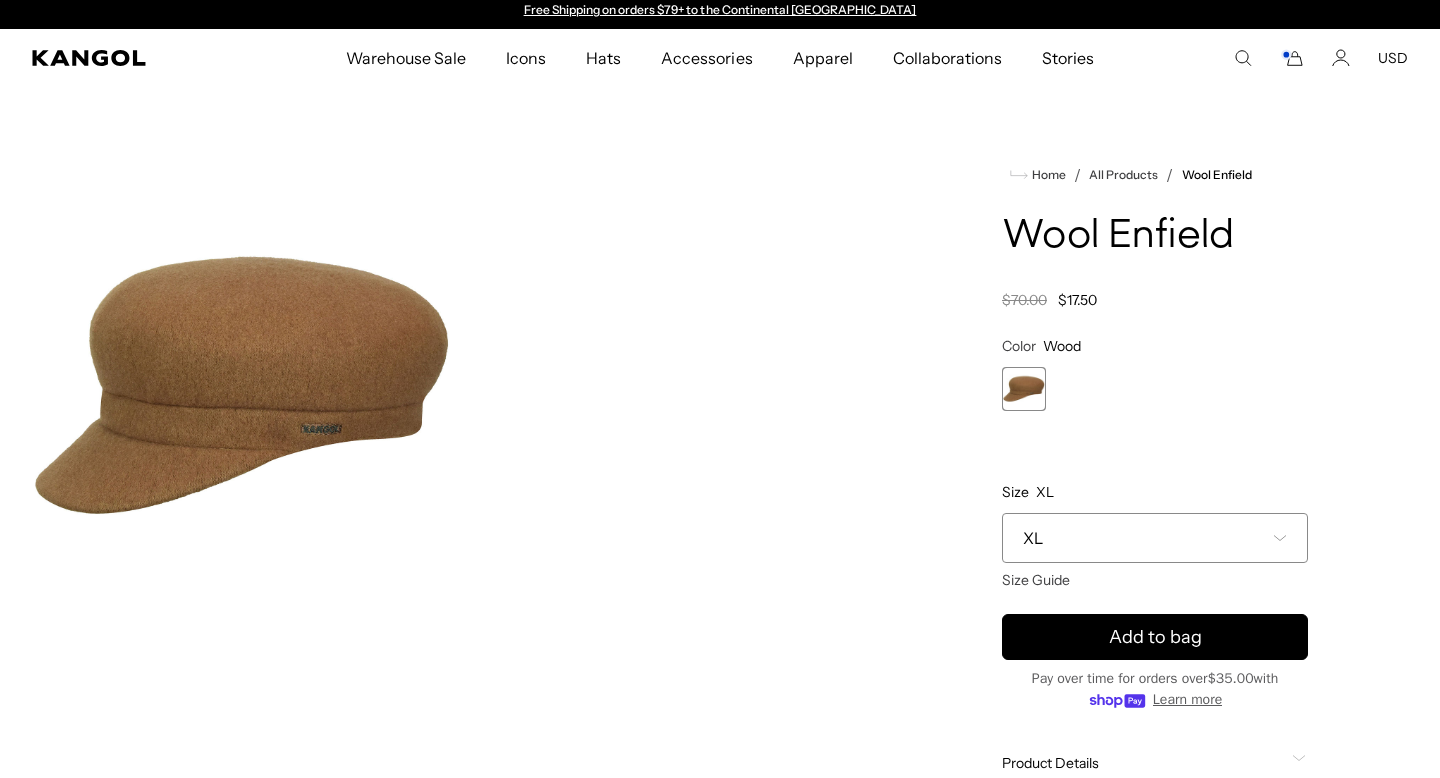 click 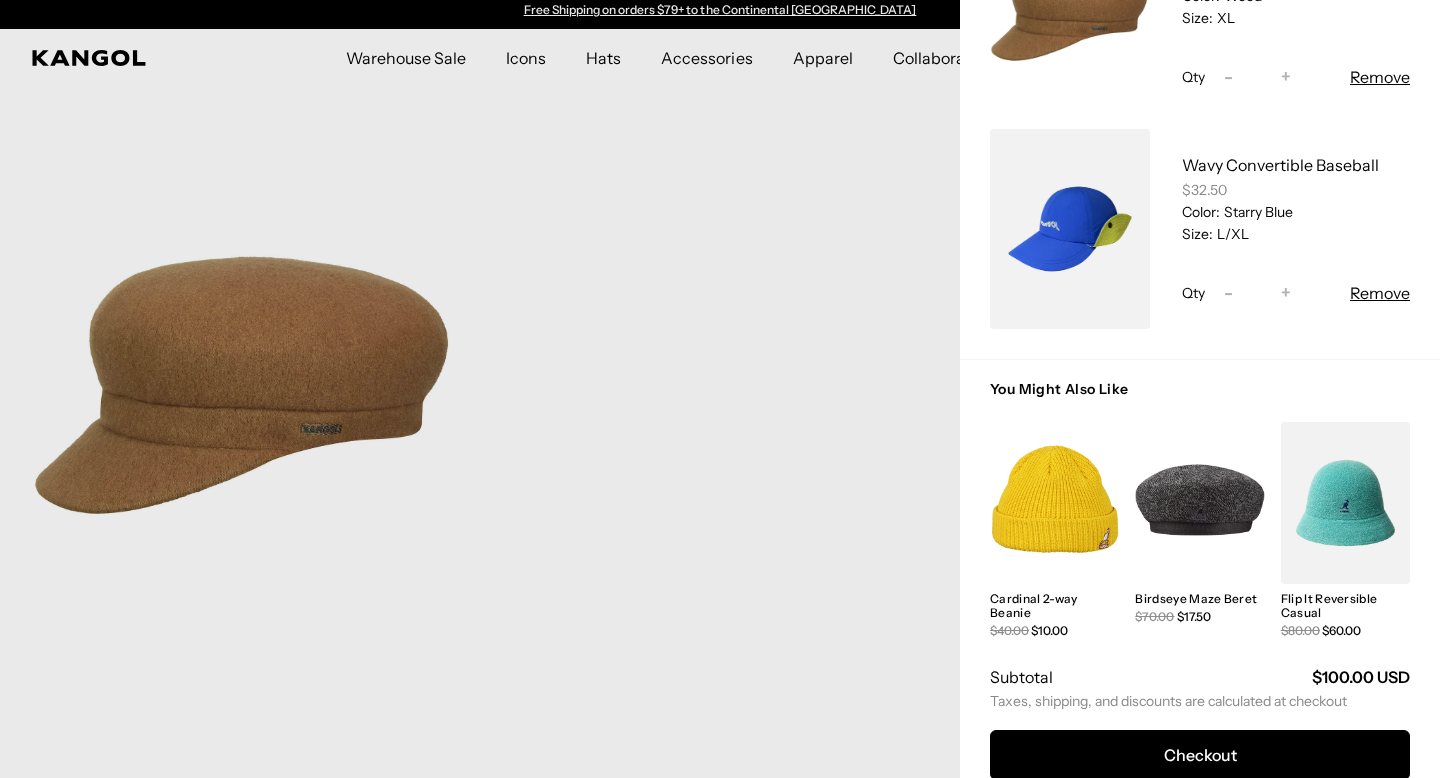 scroll, scrollTop: 732, scrollLeft: 0, axis: vertical 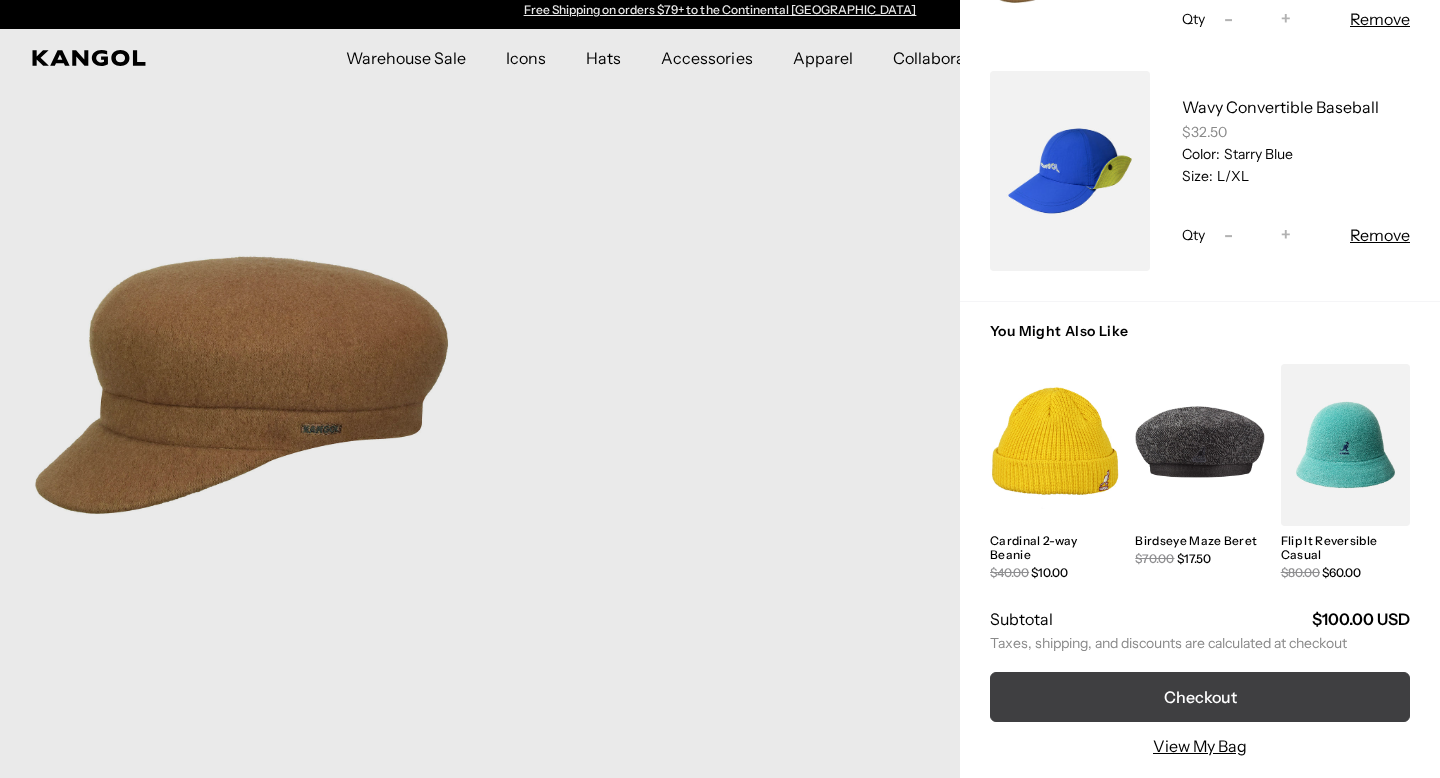 click on "Checkout" at bounding box center [1200, 697] 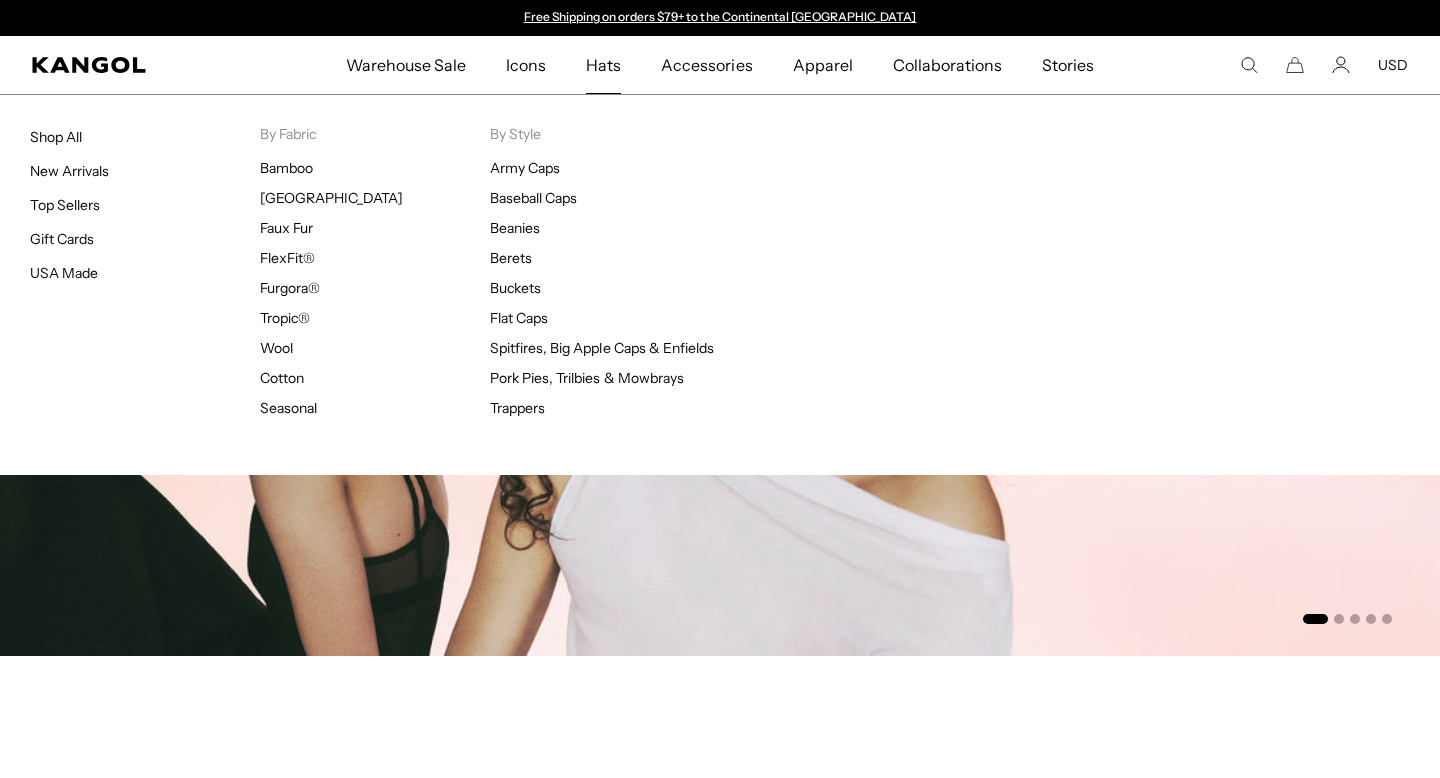 scroll, scrollTop: 0, scrollLeft: 0, axis: both 